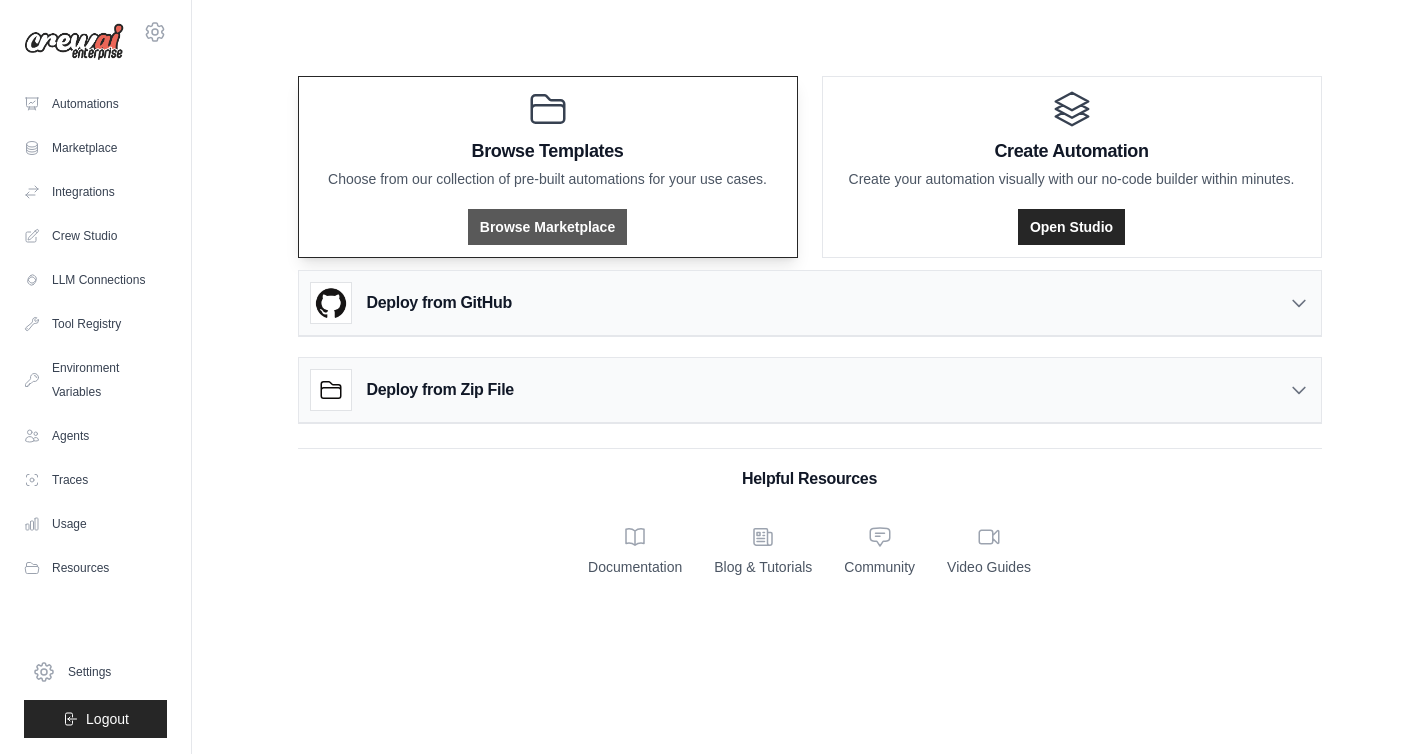 scroll, scrollTop: 0, scrollLeft: 0, axis: both 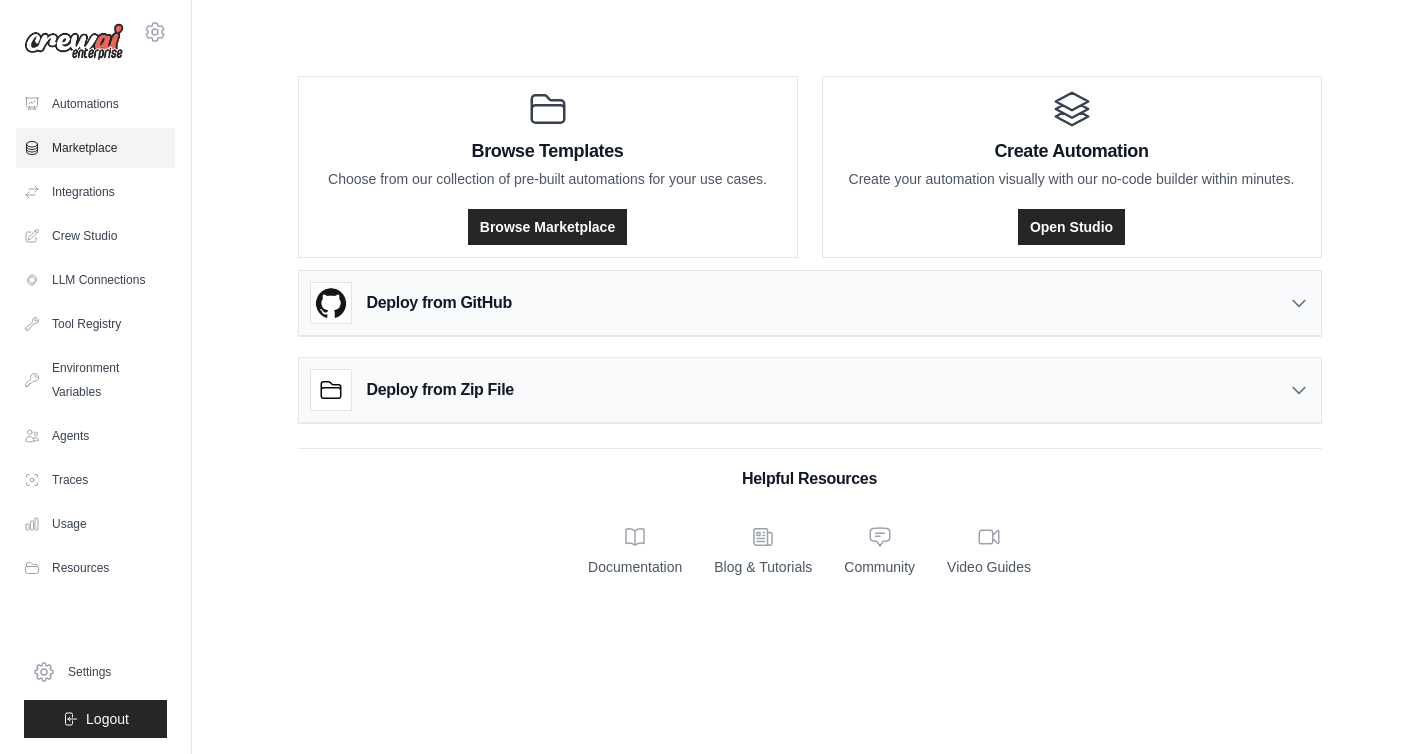 click on "Marketplace" at bounding box center (95, 148) 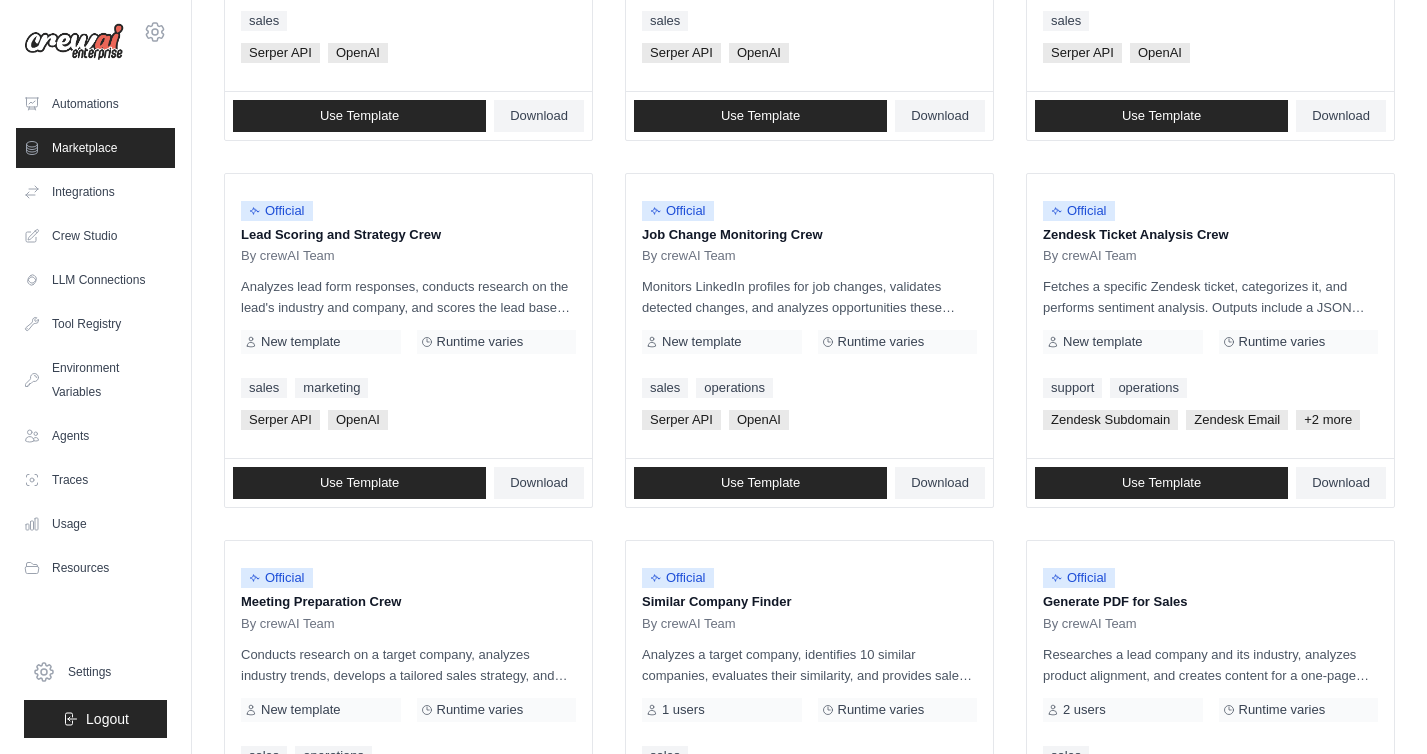 scroll, scrollTop: 846, scrollLeft: 0, axis: vertical 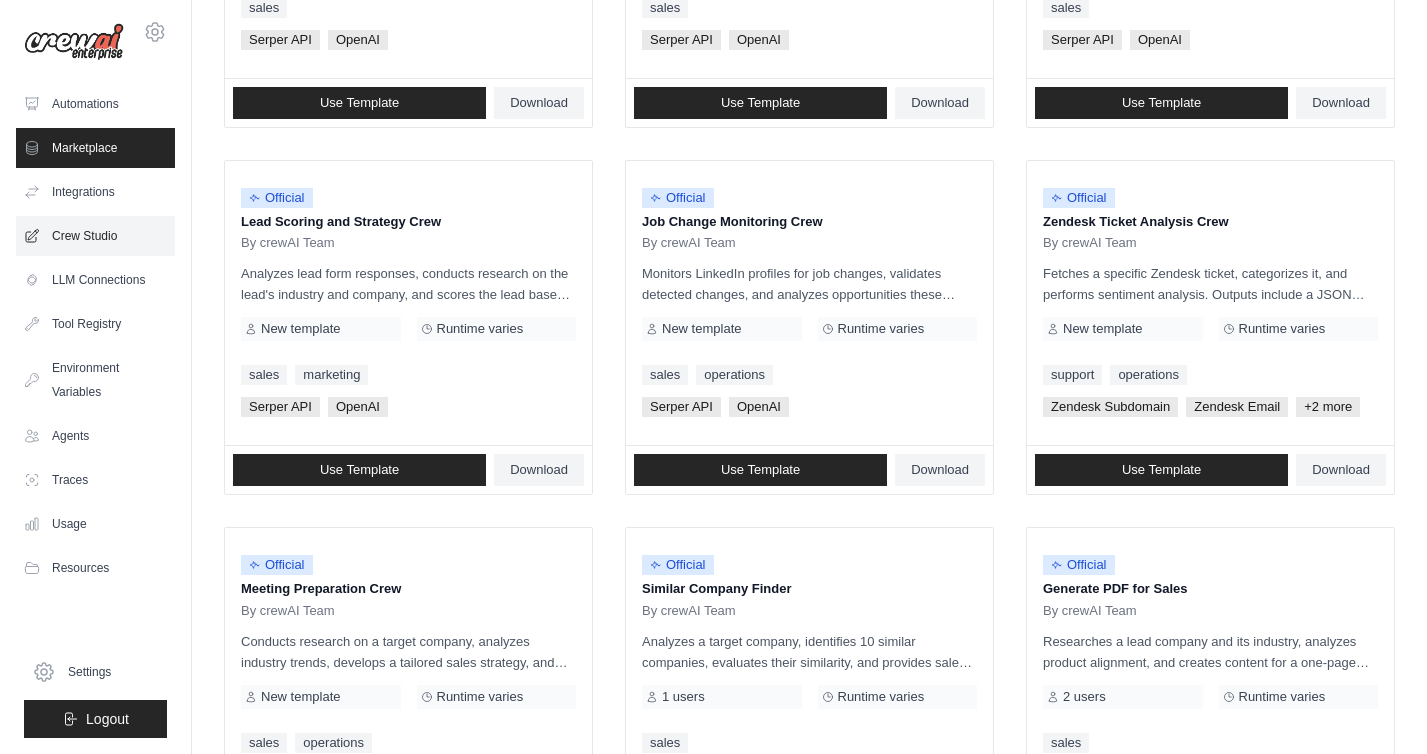 click on "Crew Studio" at bounding box center (95, 236) 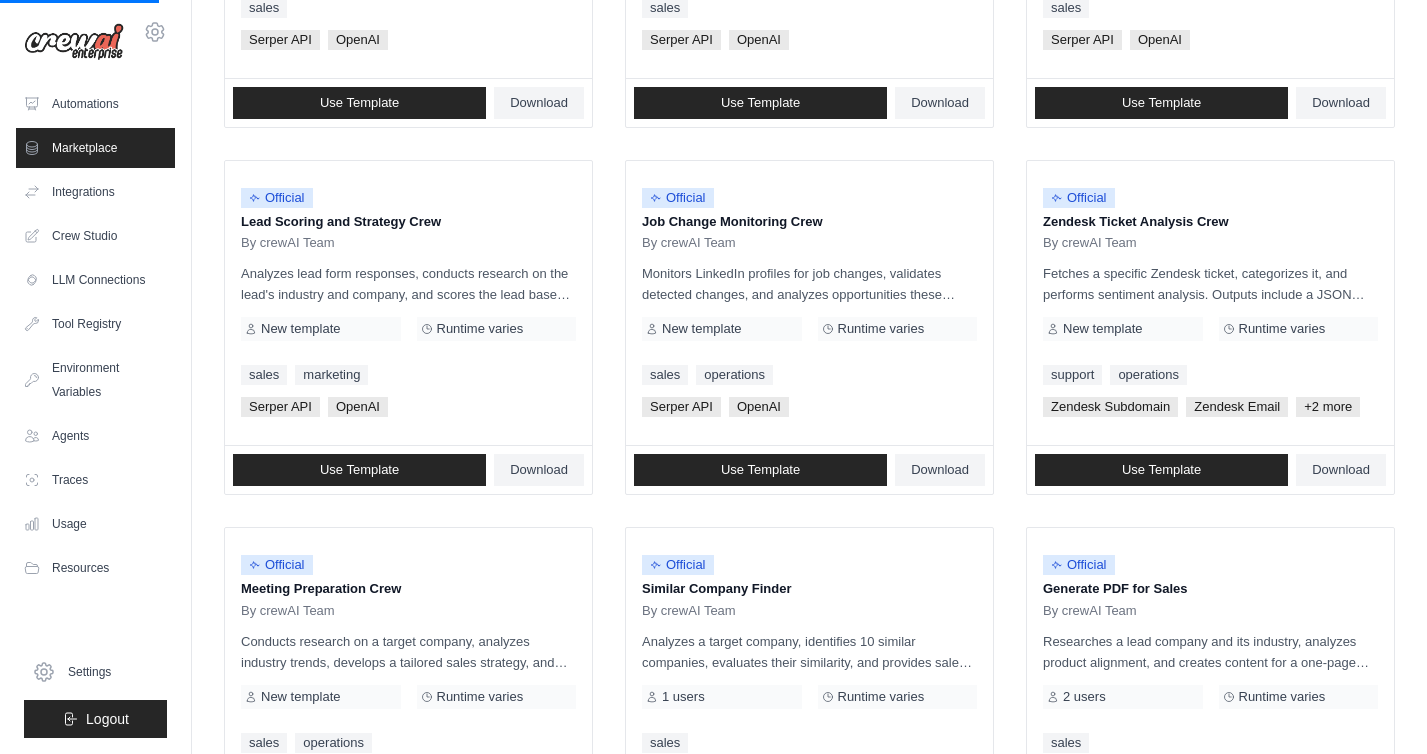 scroll, scrollTop: 0, scrollLeft: 0, axis: both 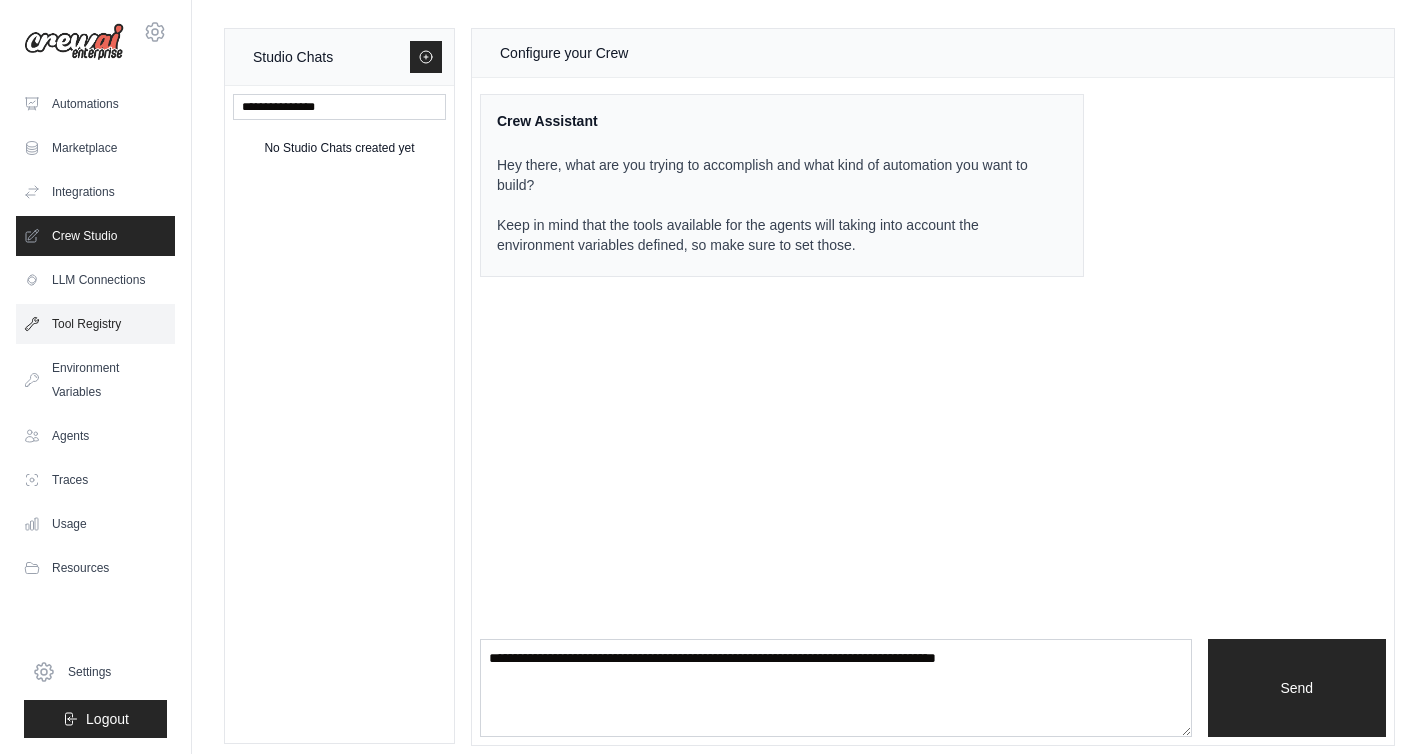 click on "Tool Registry" at bounding box center [95, 324] 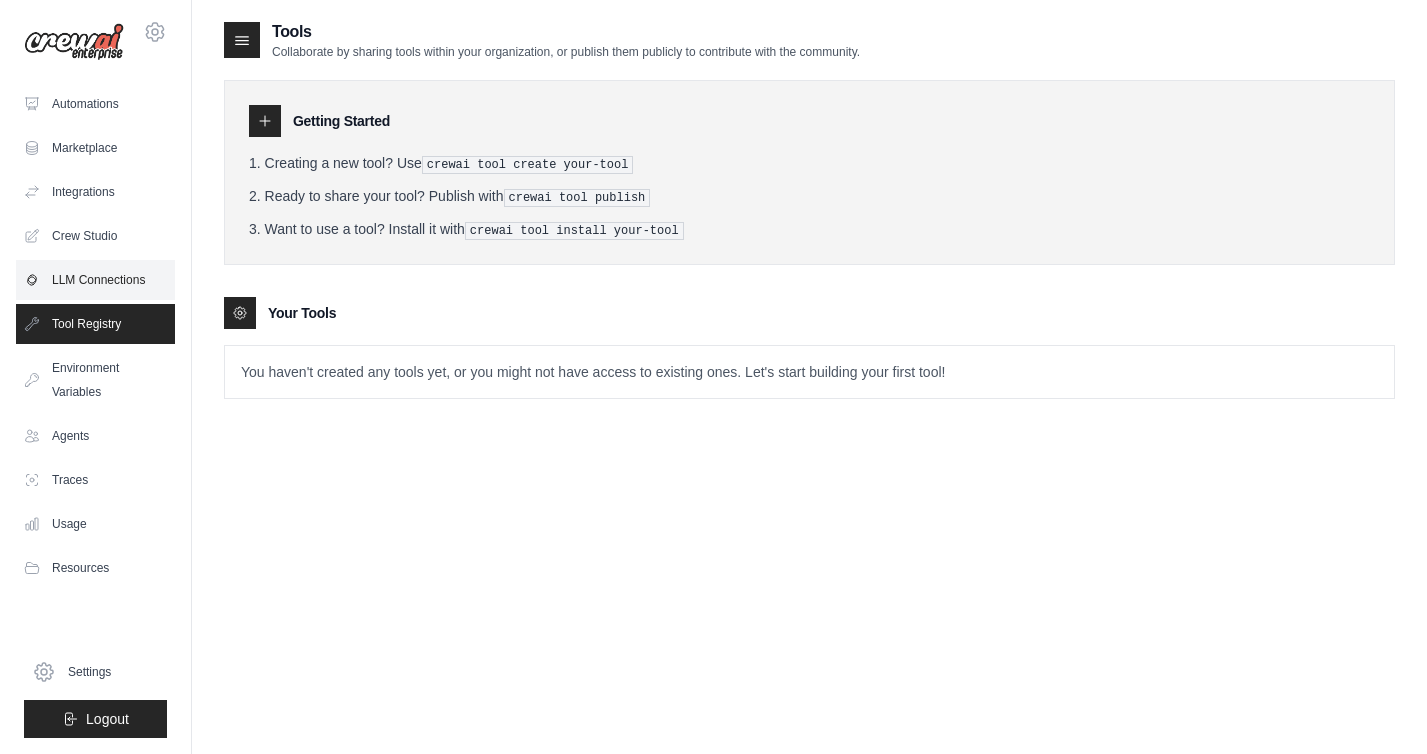 click on "LLM Connections" at bounding box center [95, 280] 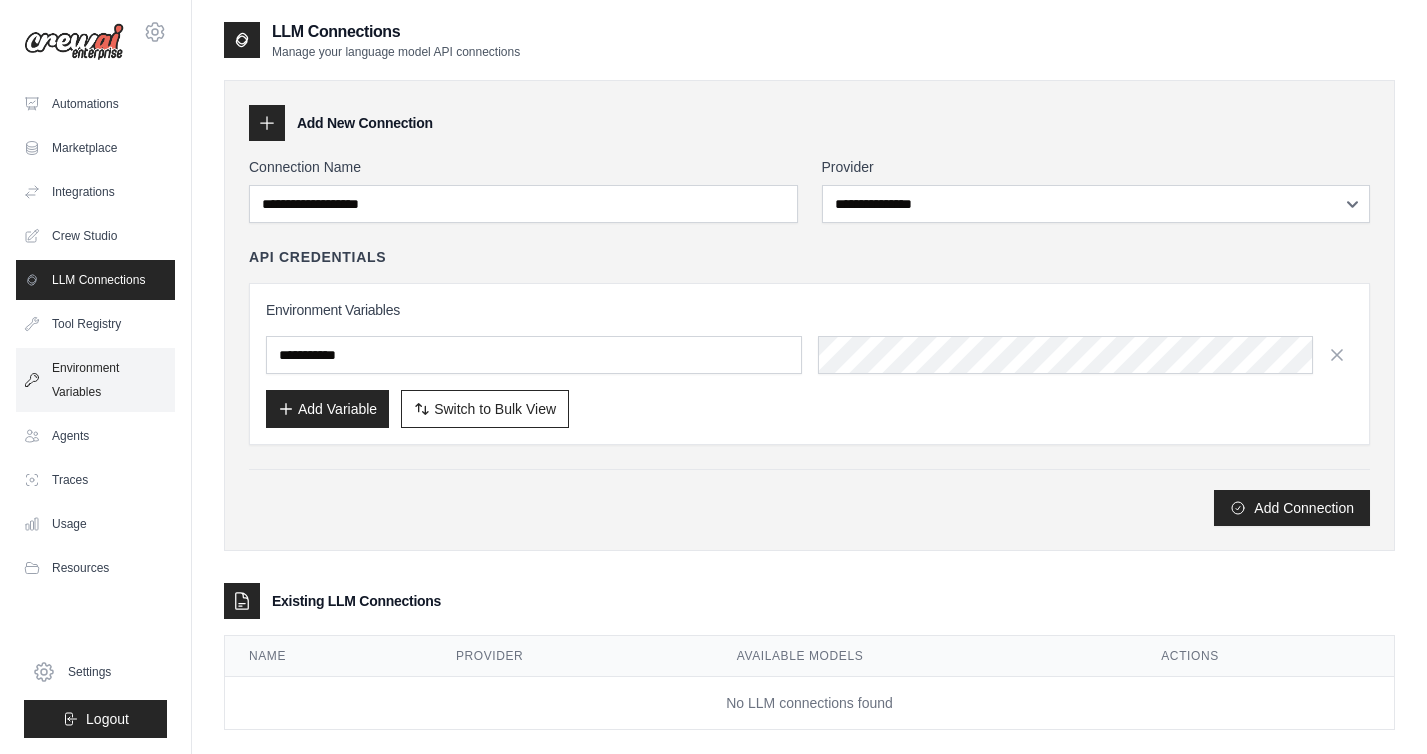 click on "Environment Variables" at bounding box center [95, 380] 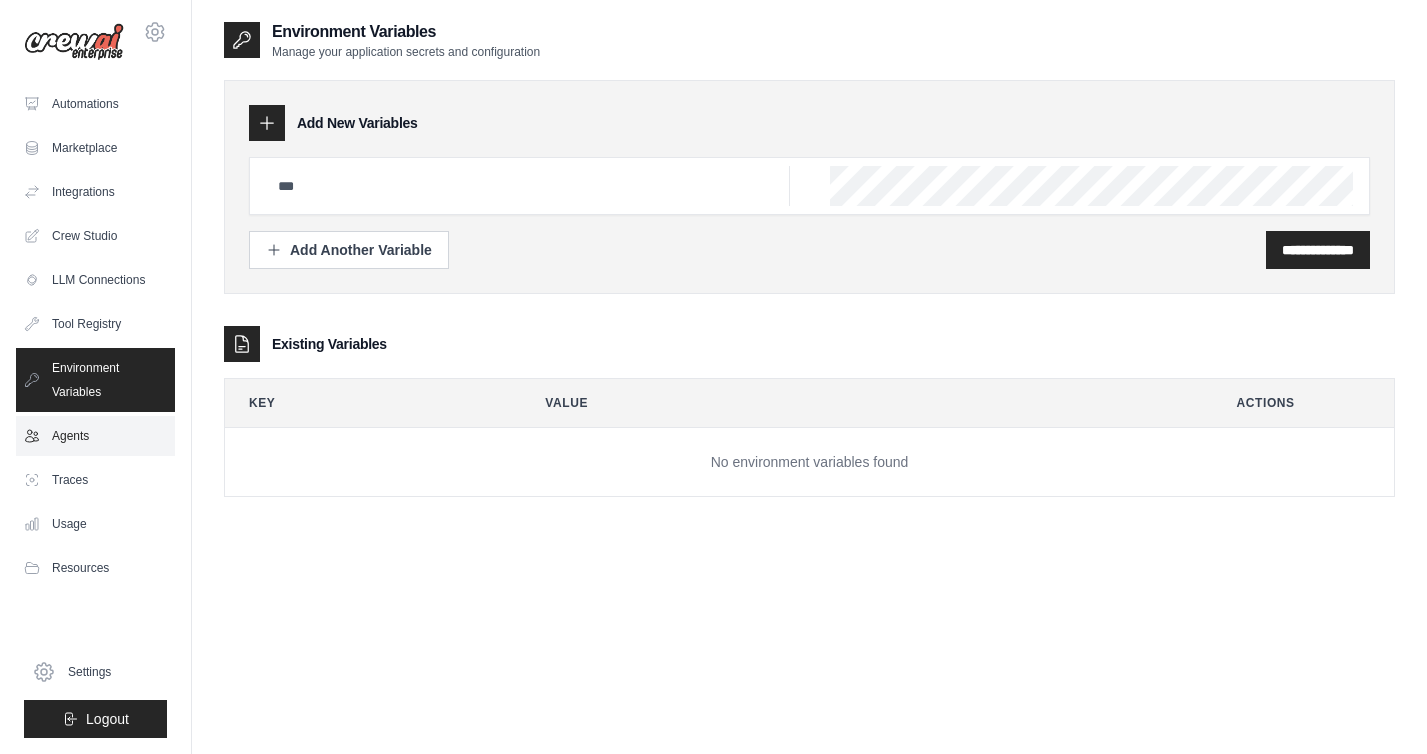 click on "Agents" at bounding box center [95, 436] 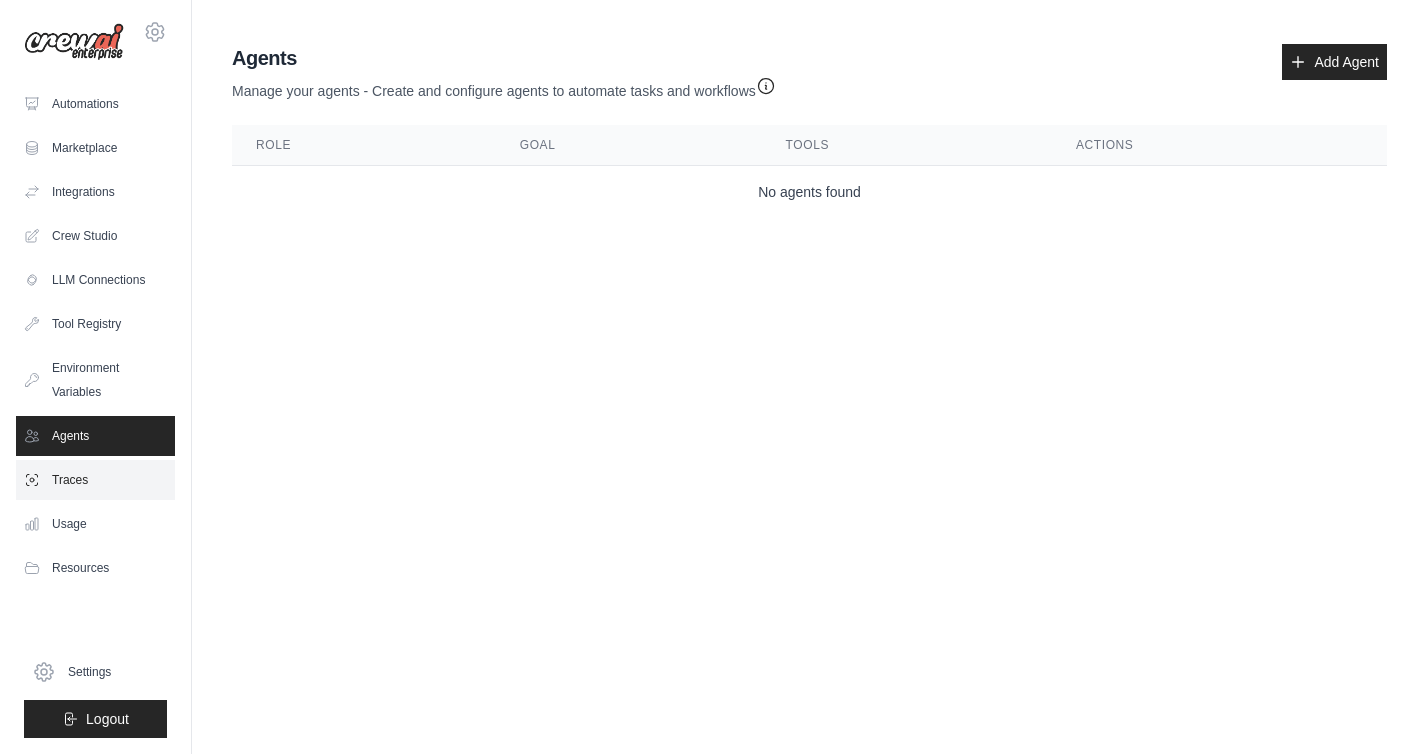 click on "Traces" at bounding box center [95, 480] 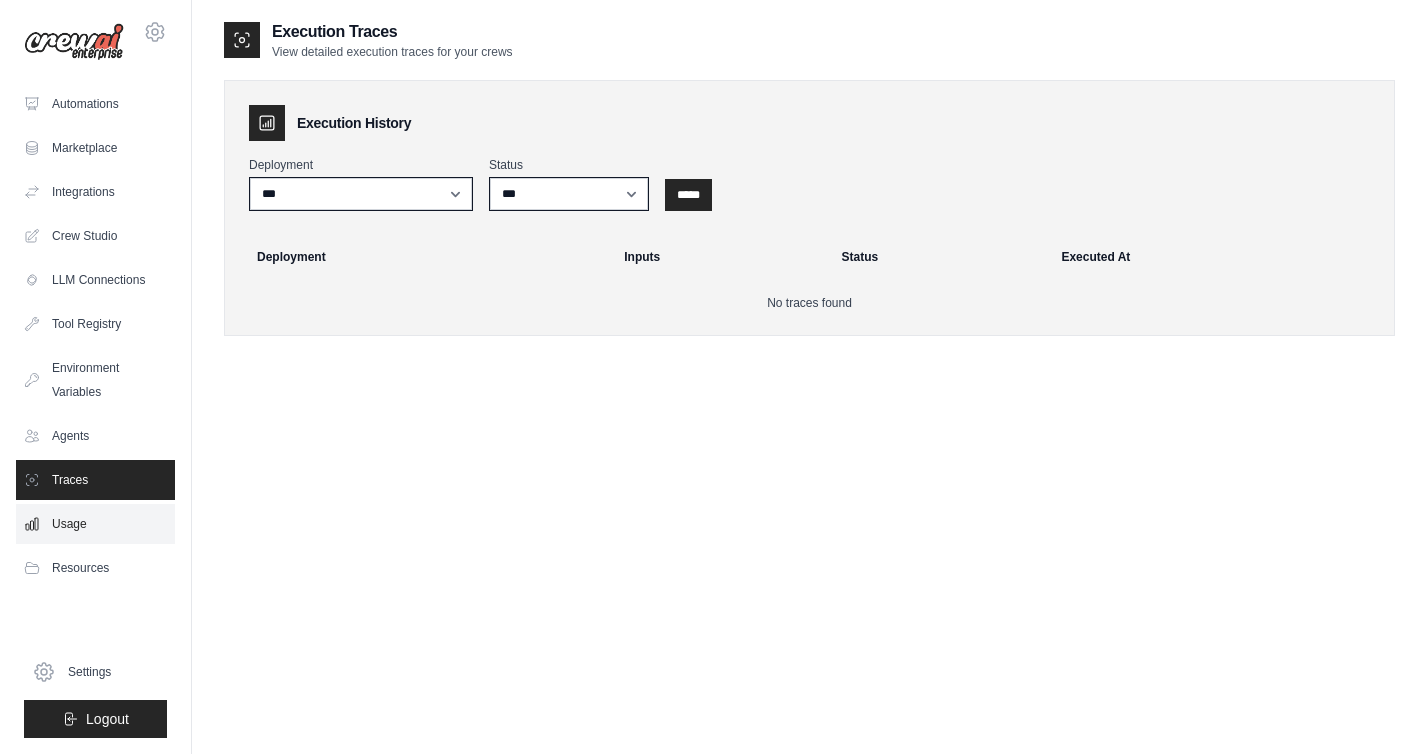 click on "Usage" at bounding box center (95, 524) 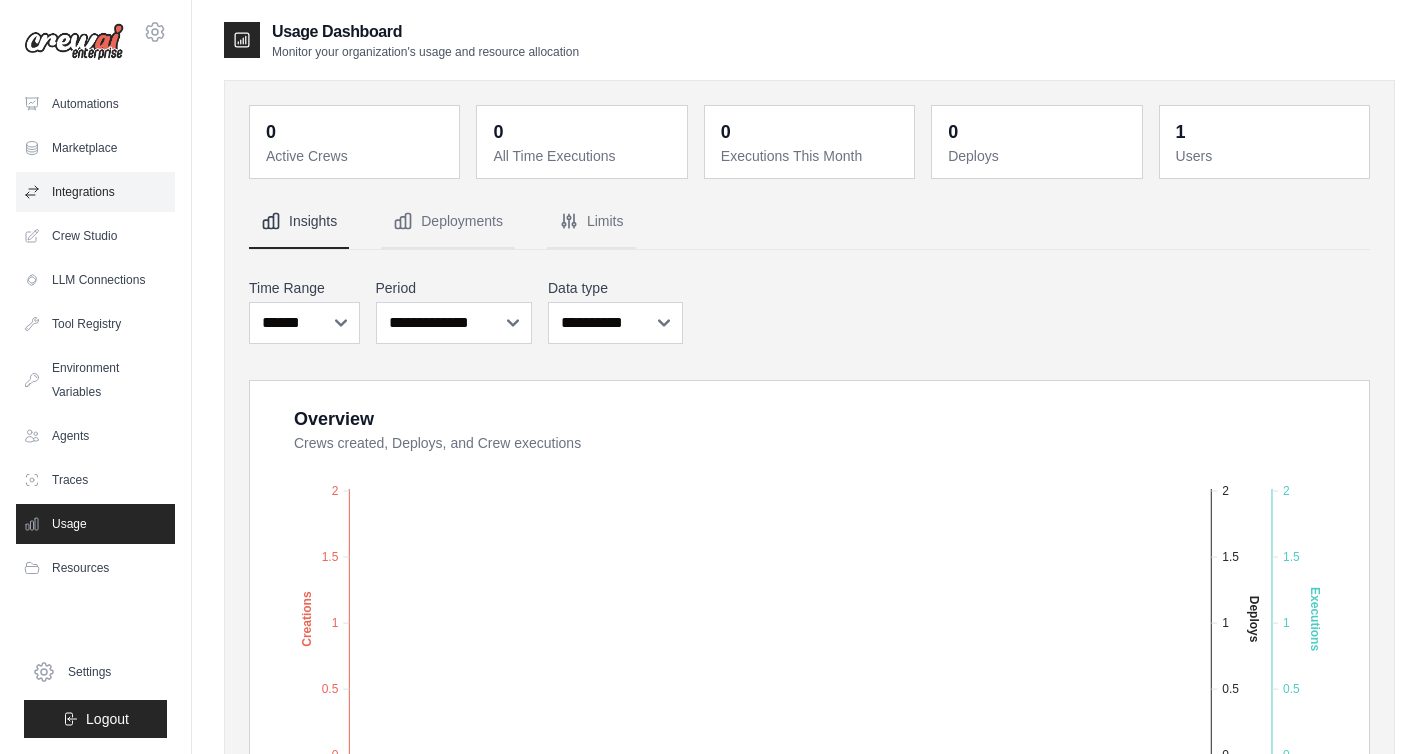 click on "Integrations" at bounding box center [95, 192] 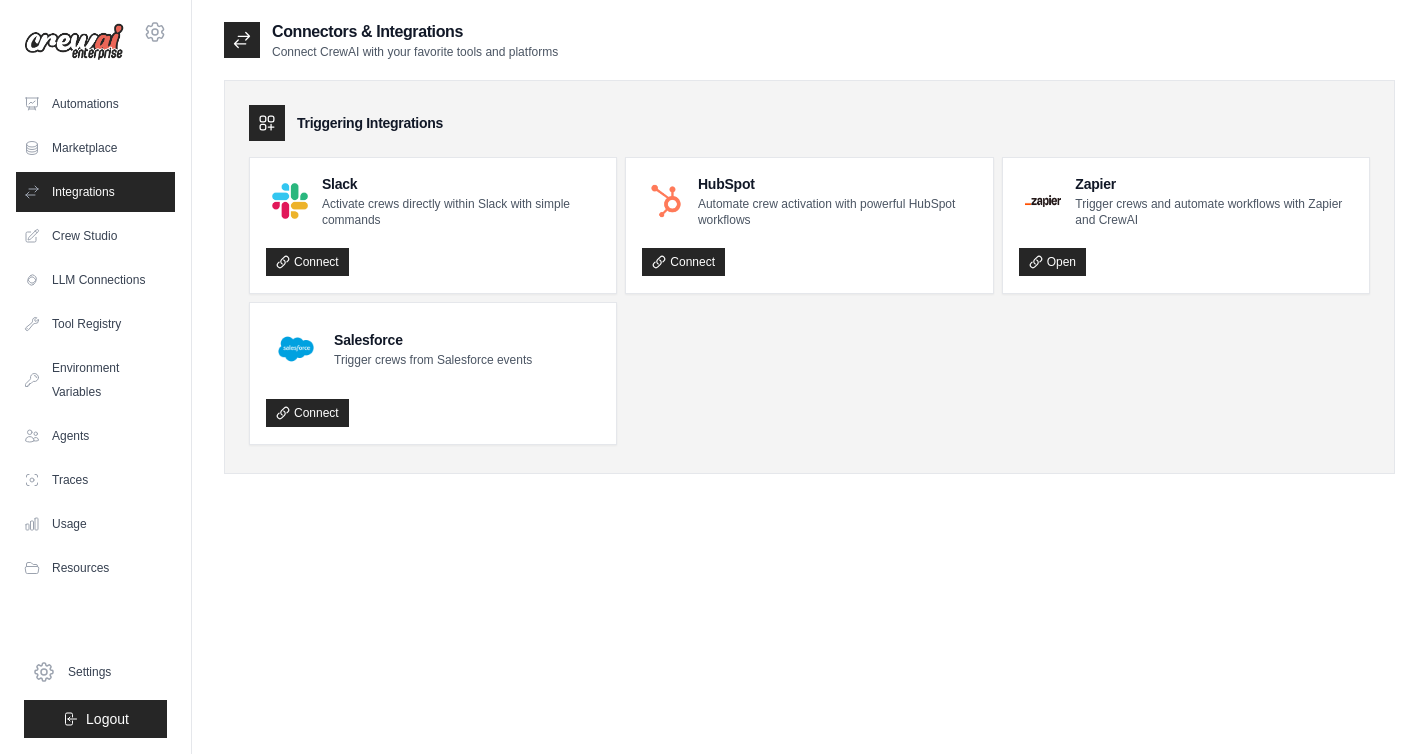 click on "Marketplace" at bounding box center (95, 148) 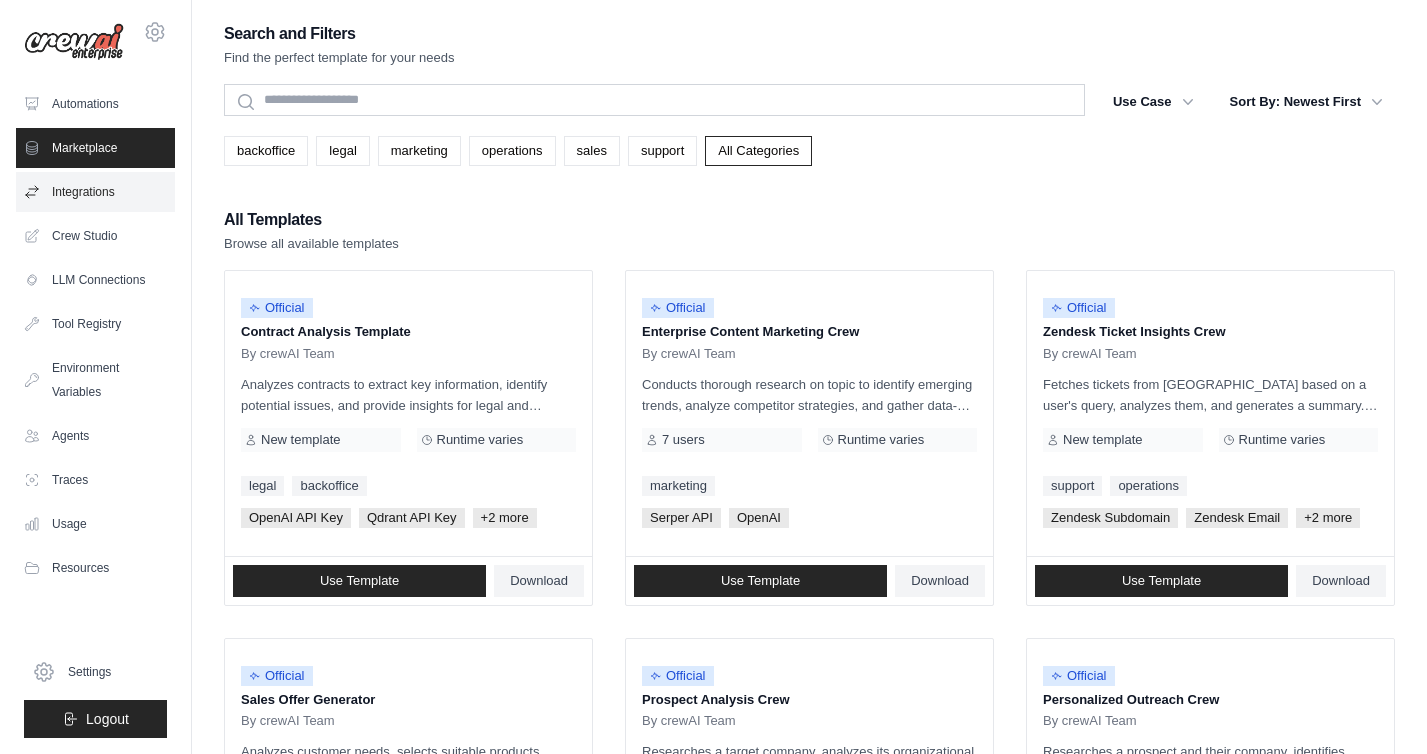 click on "Integrations" at bounding box center (95, 192) 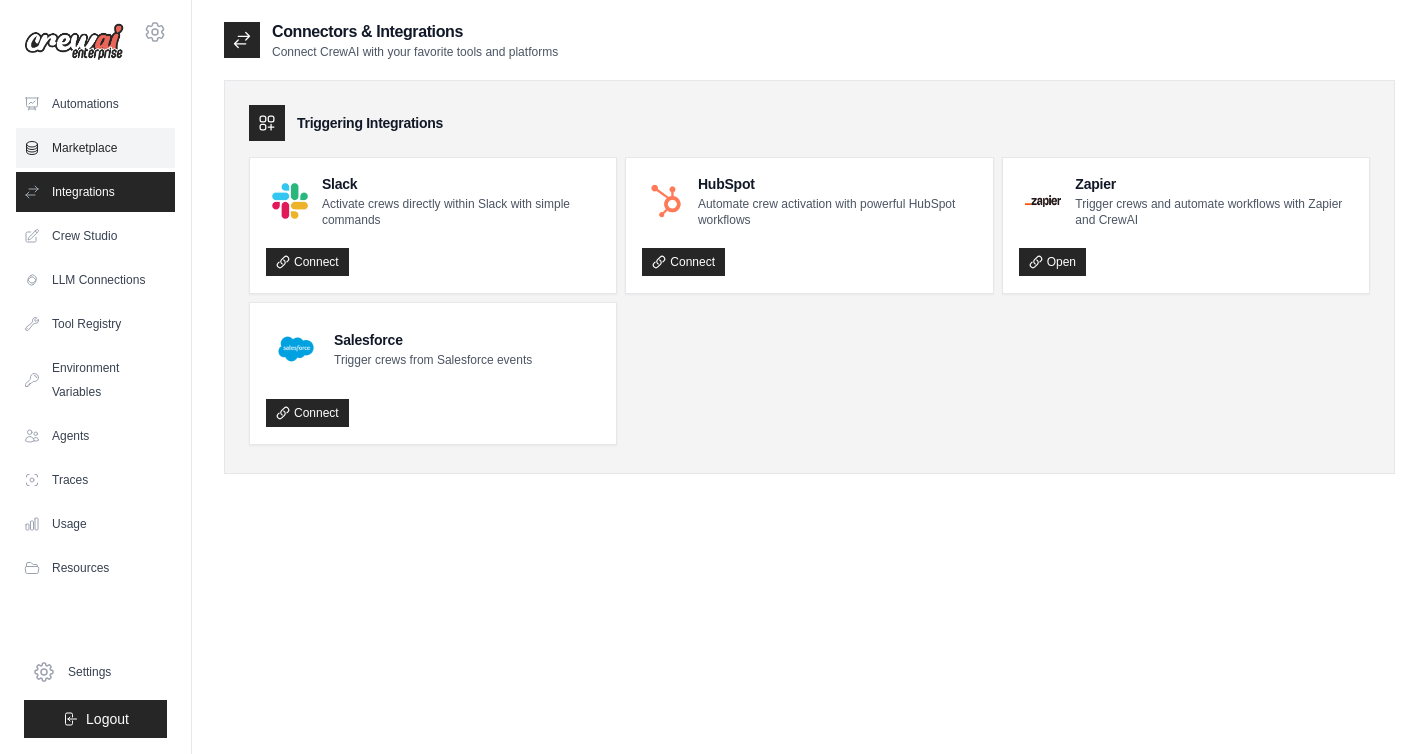 click on "Marketplace" at bounding box center (95, 148) 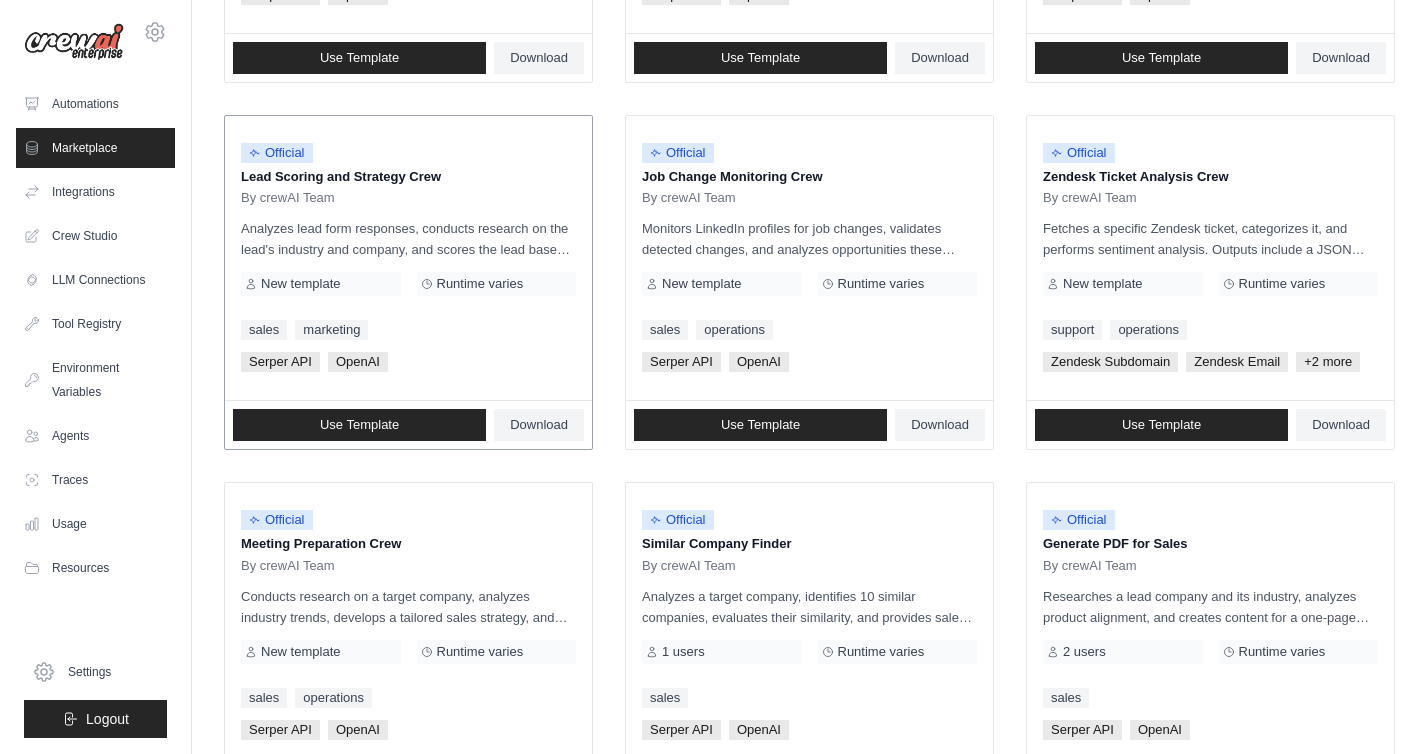 scroll, scrollTop: 1099, scrollLeft: 0, axis: vertical 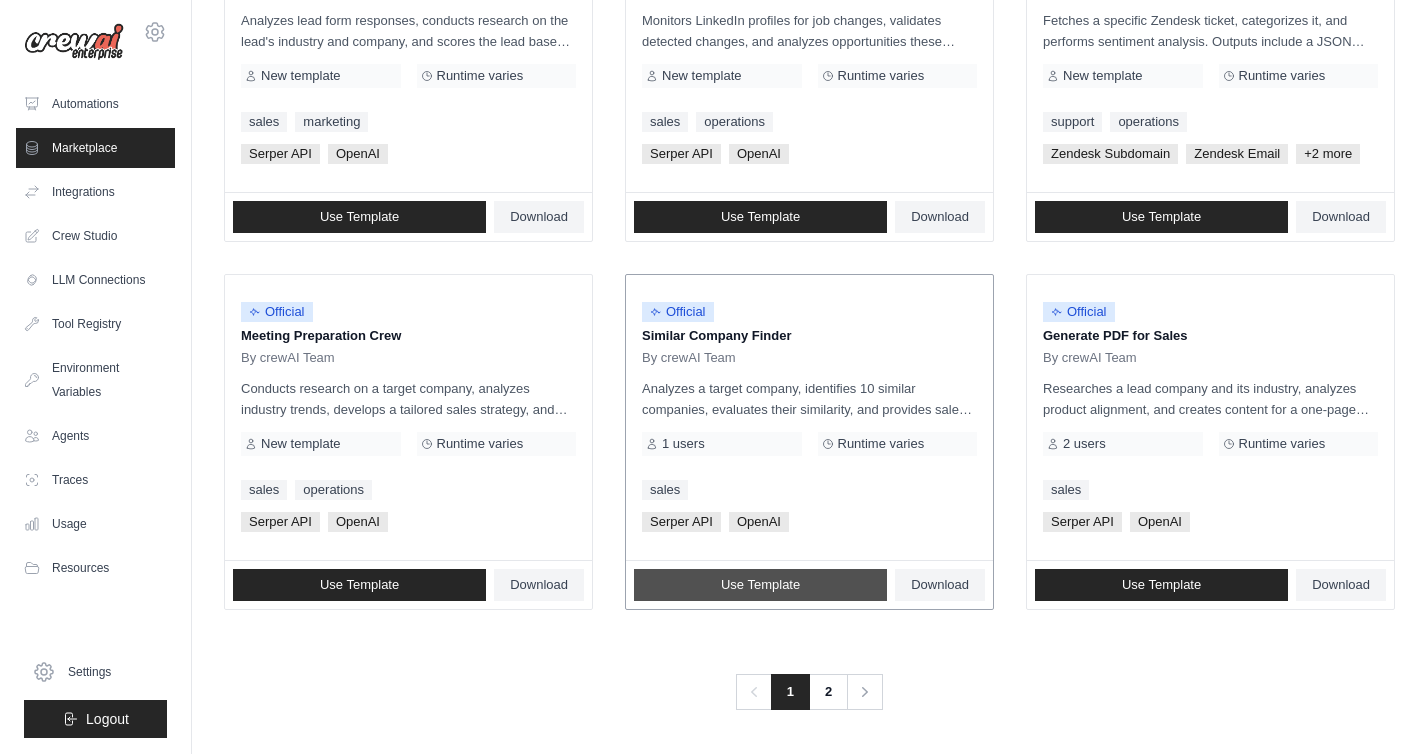 click on "Use Template" at bounding box center [760, 585] 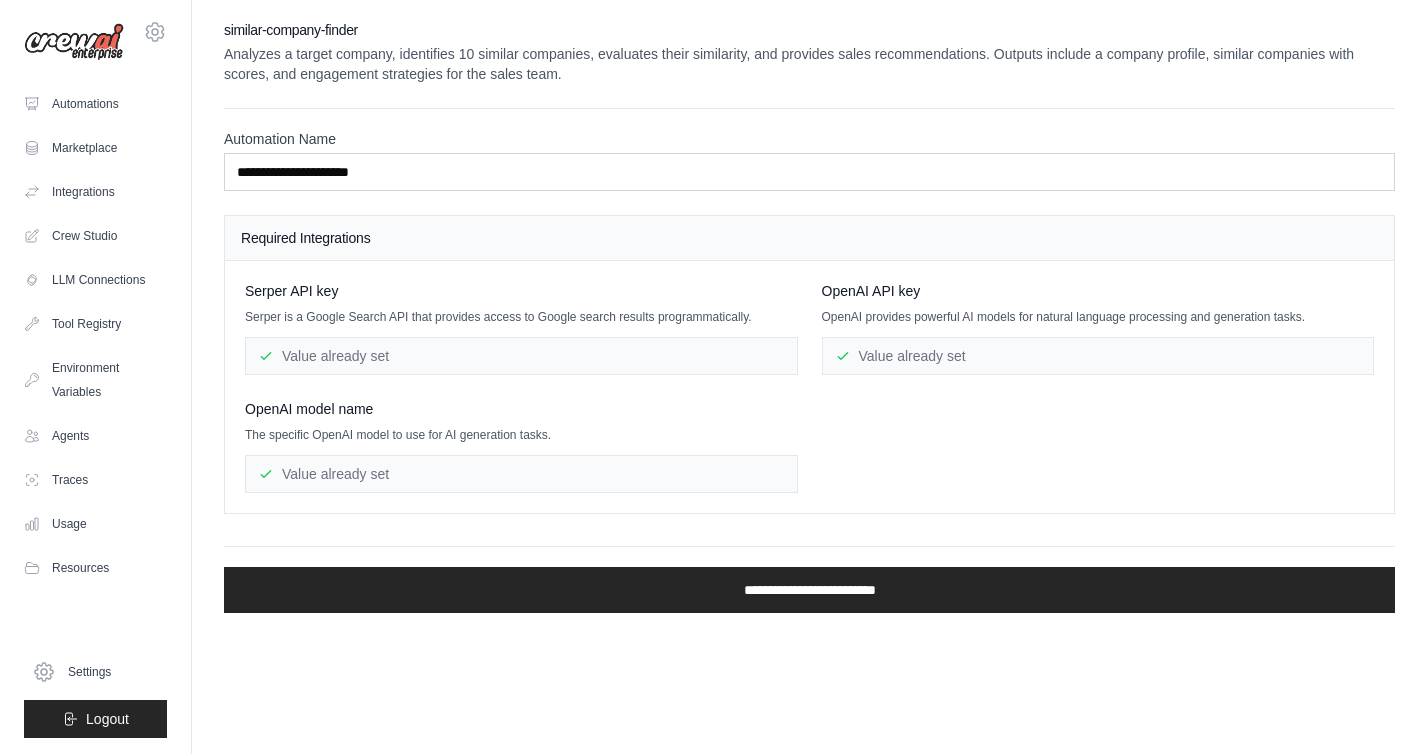 scroll, scrollTop: 0, scrollLeft: 0, axis: both 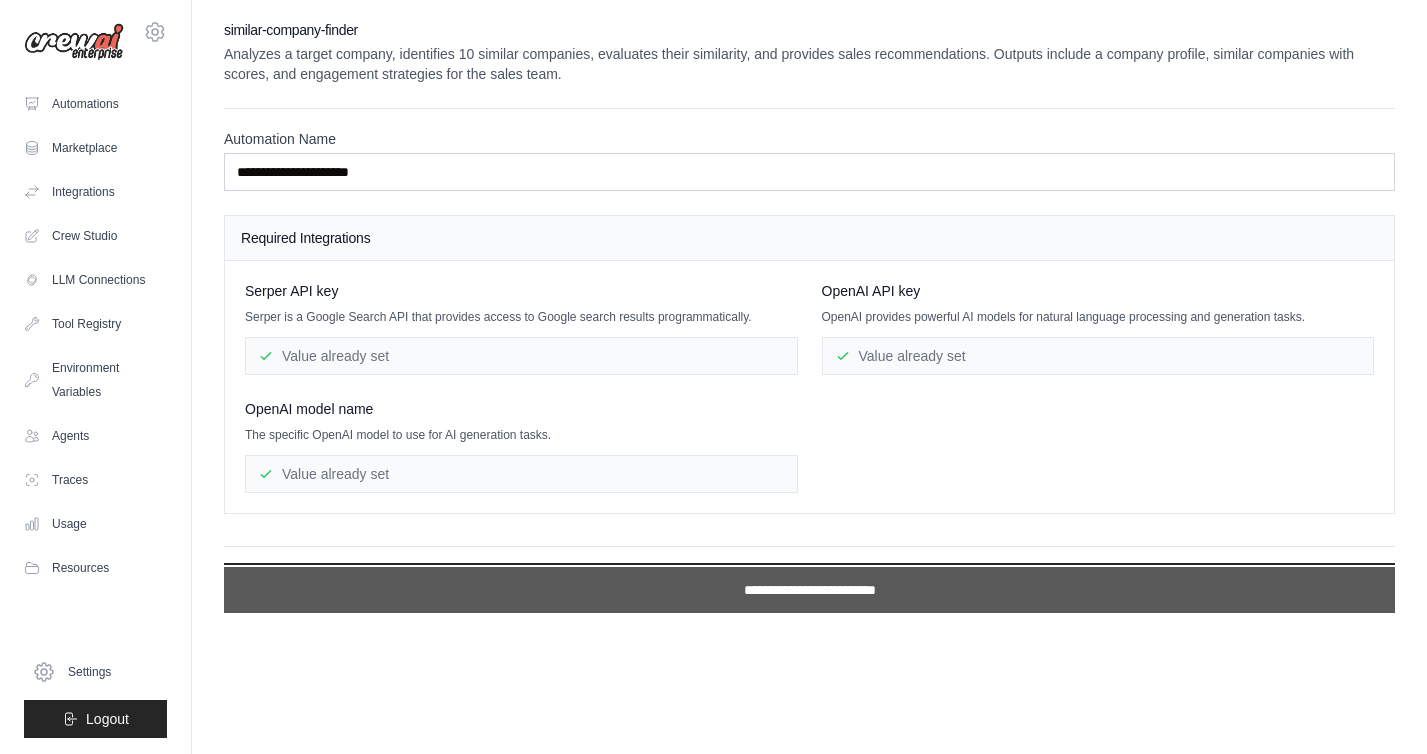 click on "**********" at bounding box center (809, 590) 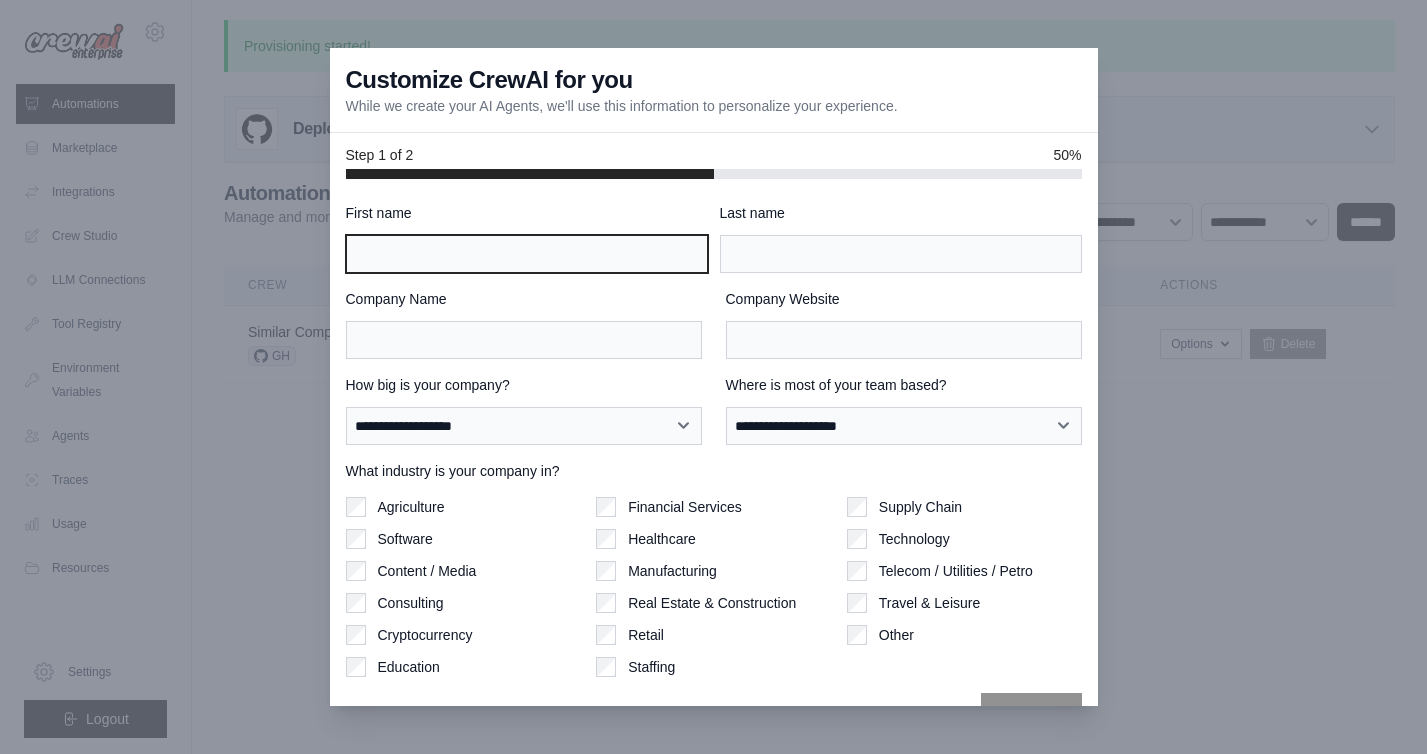 click on "First name" at bounding box center [527, 254] 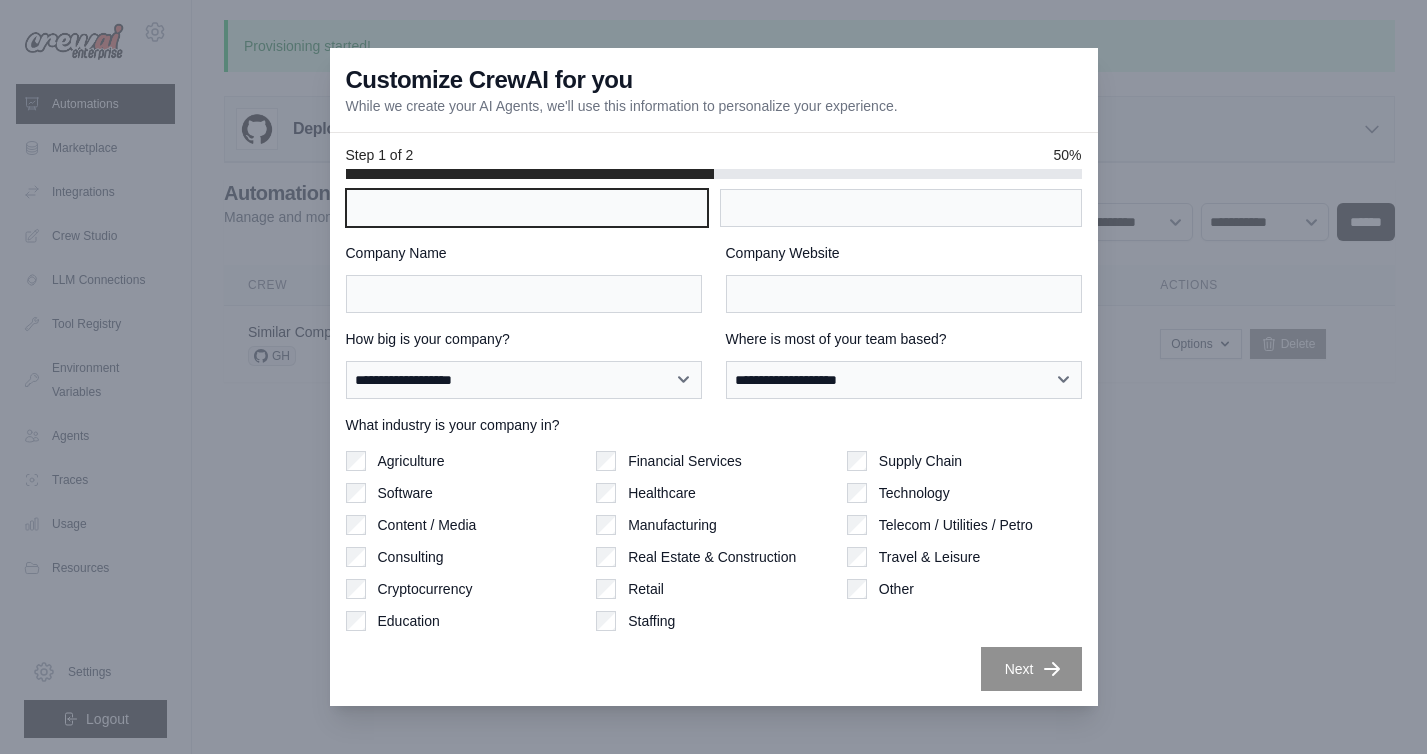 type on "*******" 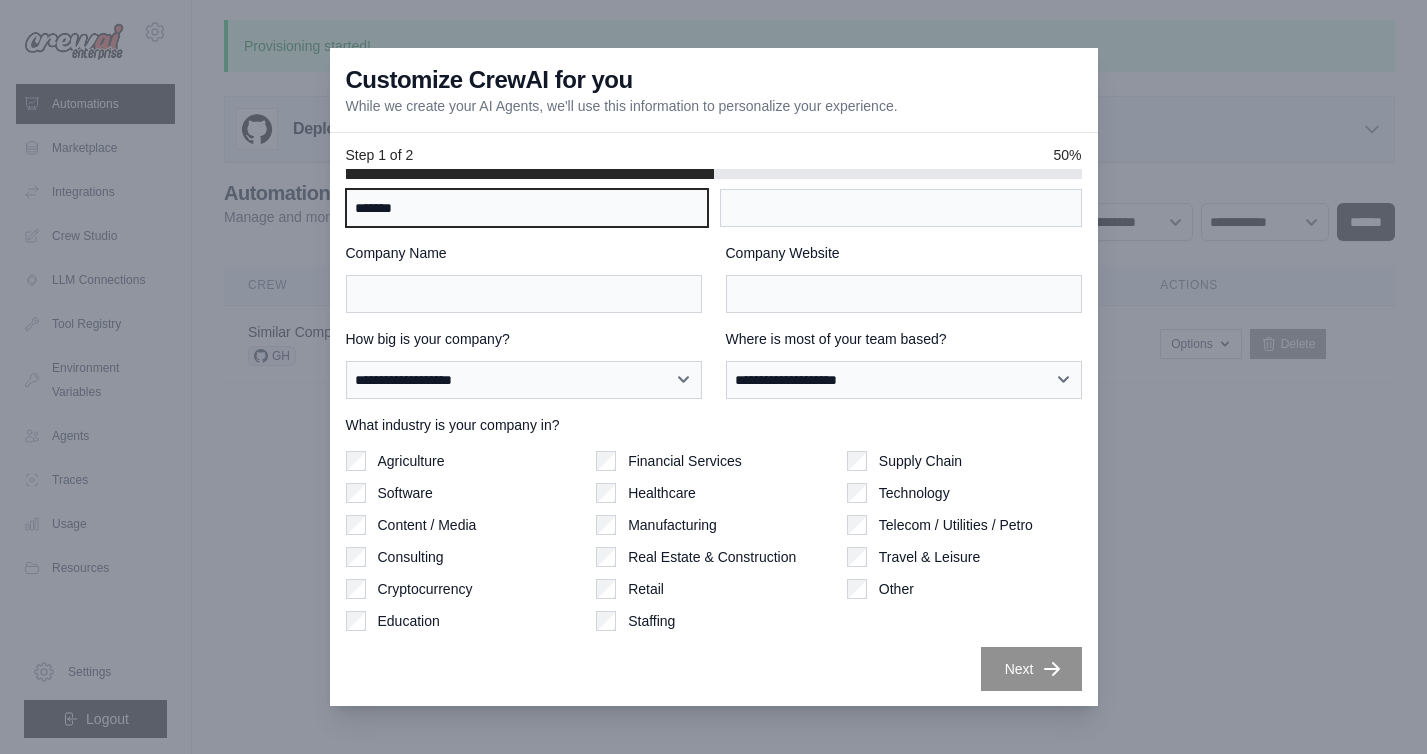 type on "******" 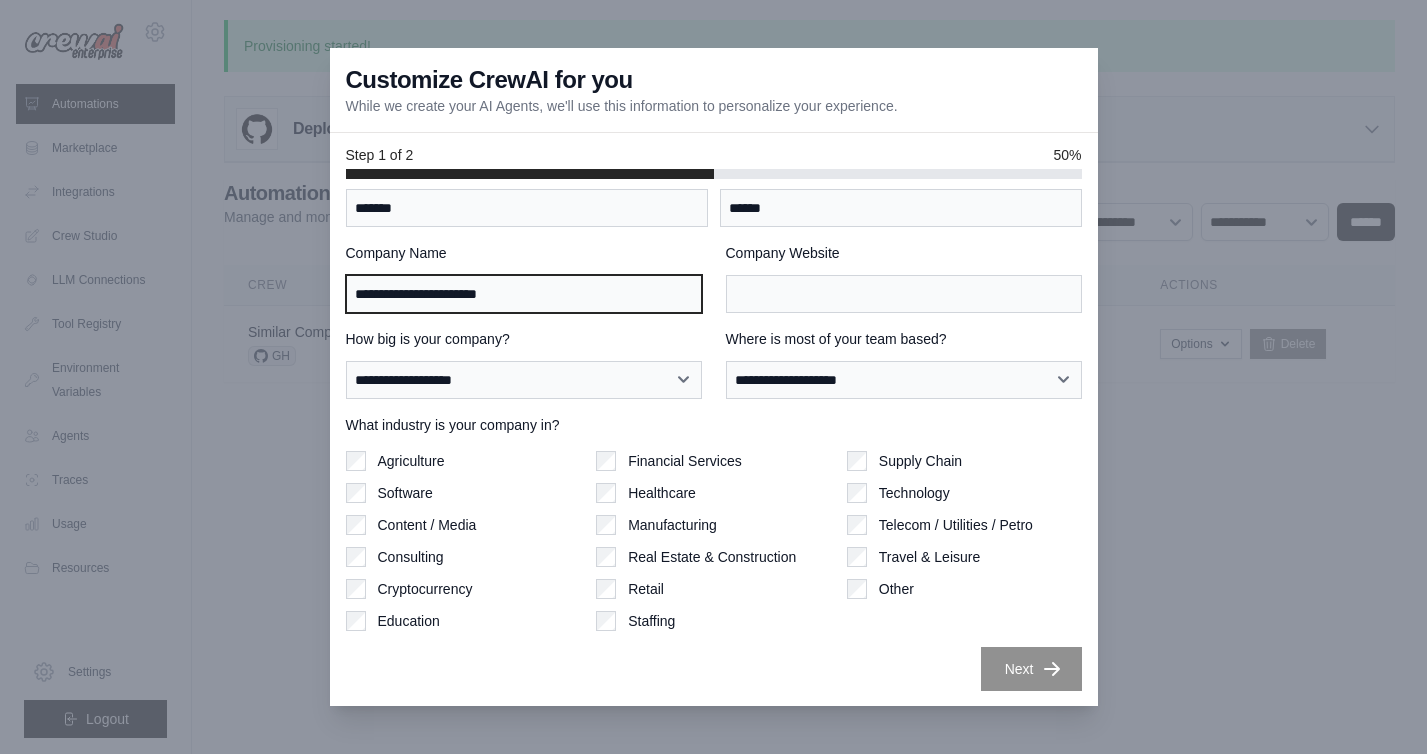 type on "**********" 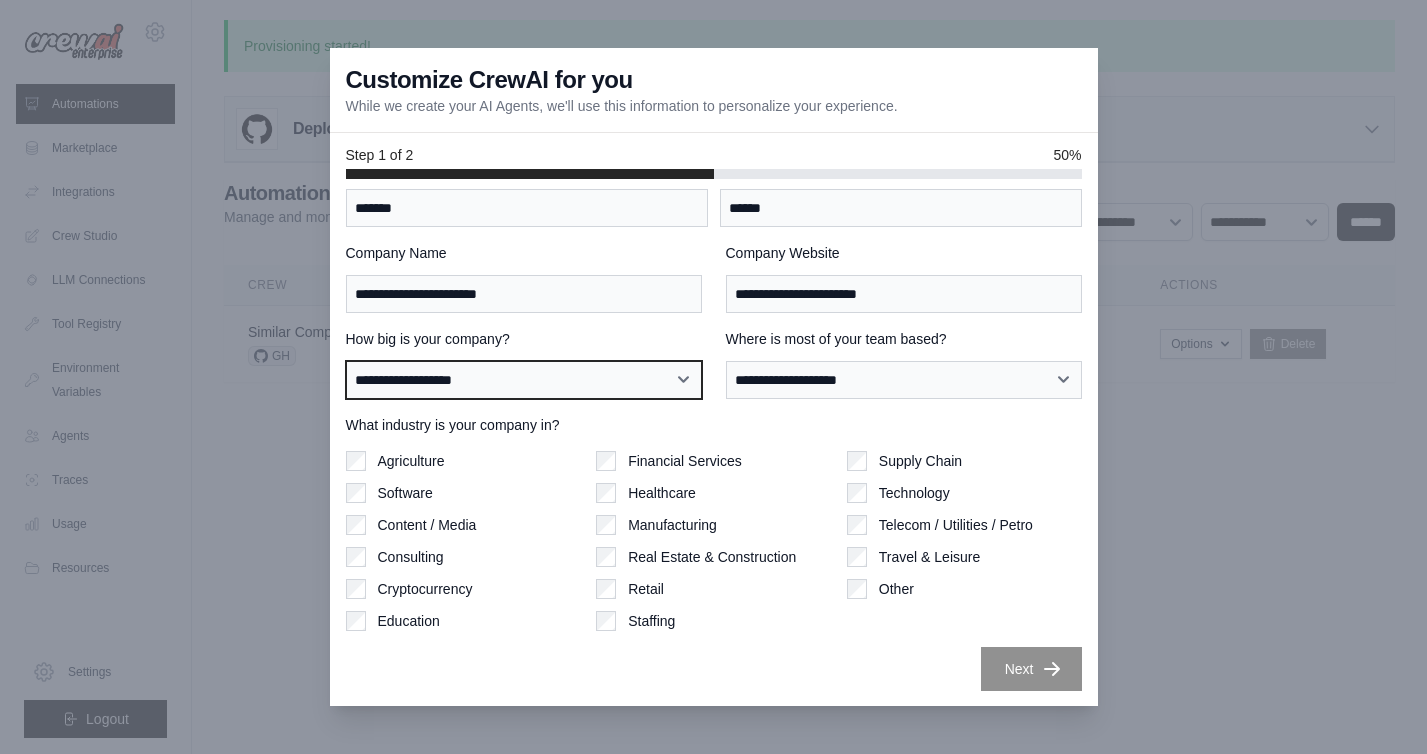 click on "**********" at bounding box center [524, 380] 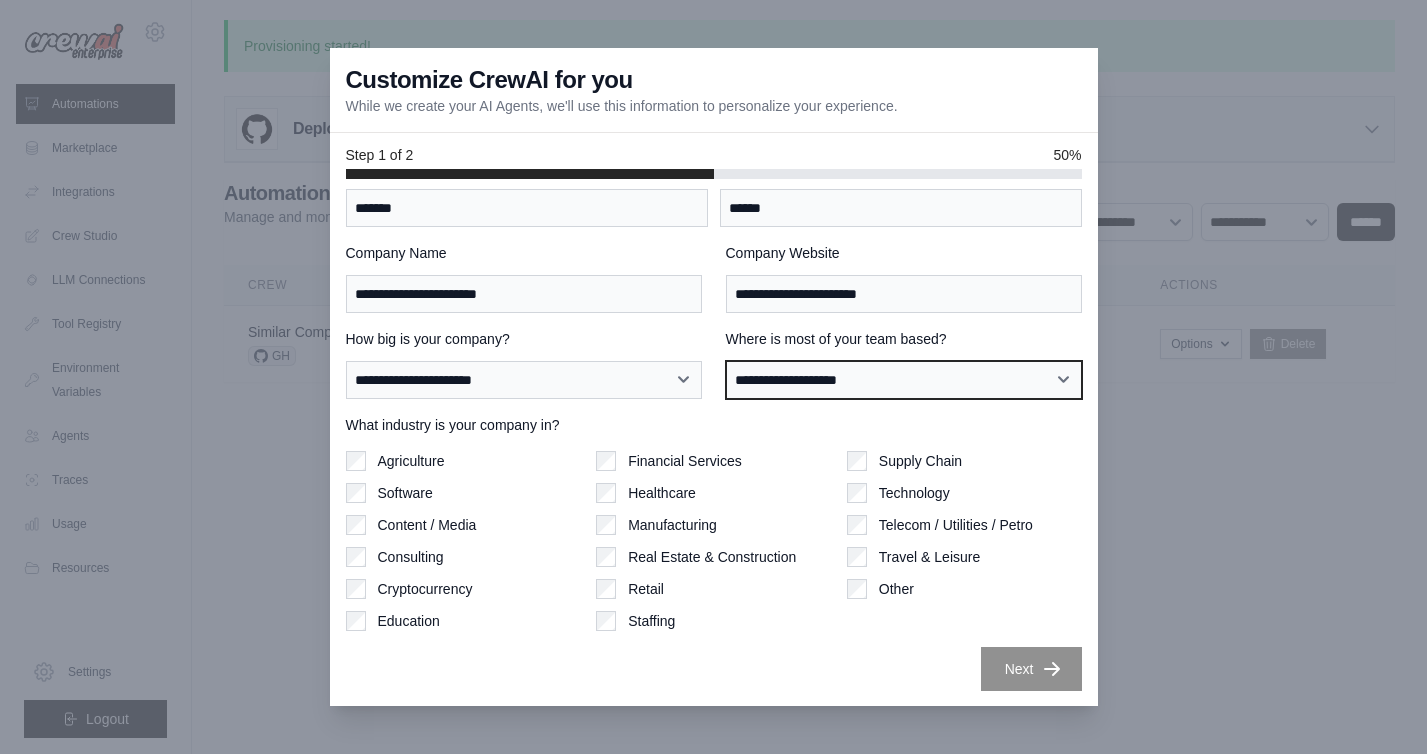 click on "**********" at bounding box center (904, 380) 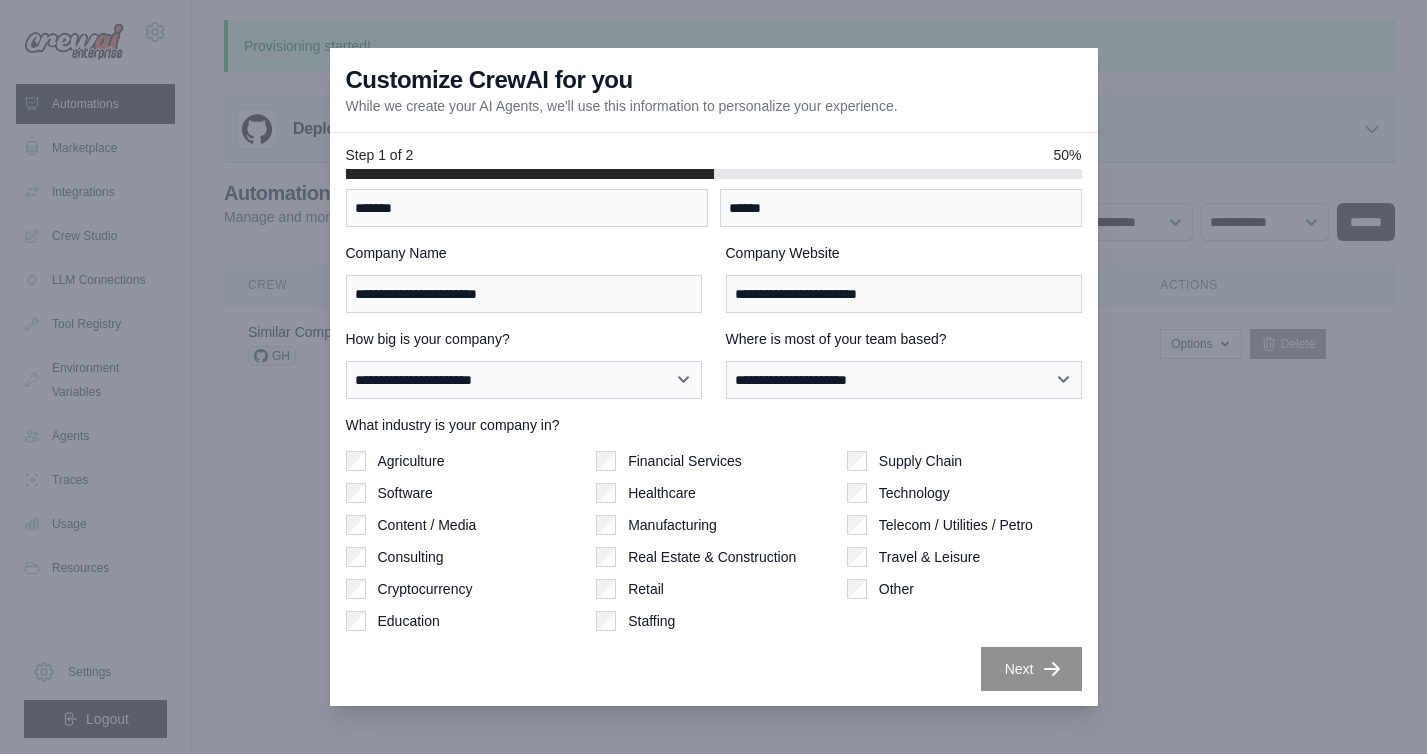 click on "Supply Chain
Technology
Telecom / Utilities / Petro
Travel & Leisure
Other" at bounding box center (964, 541) 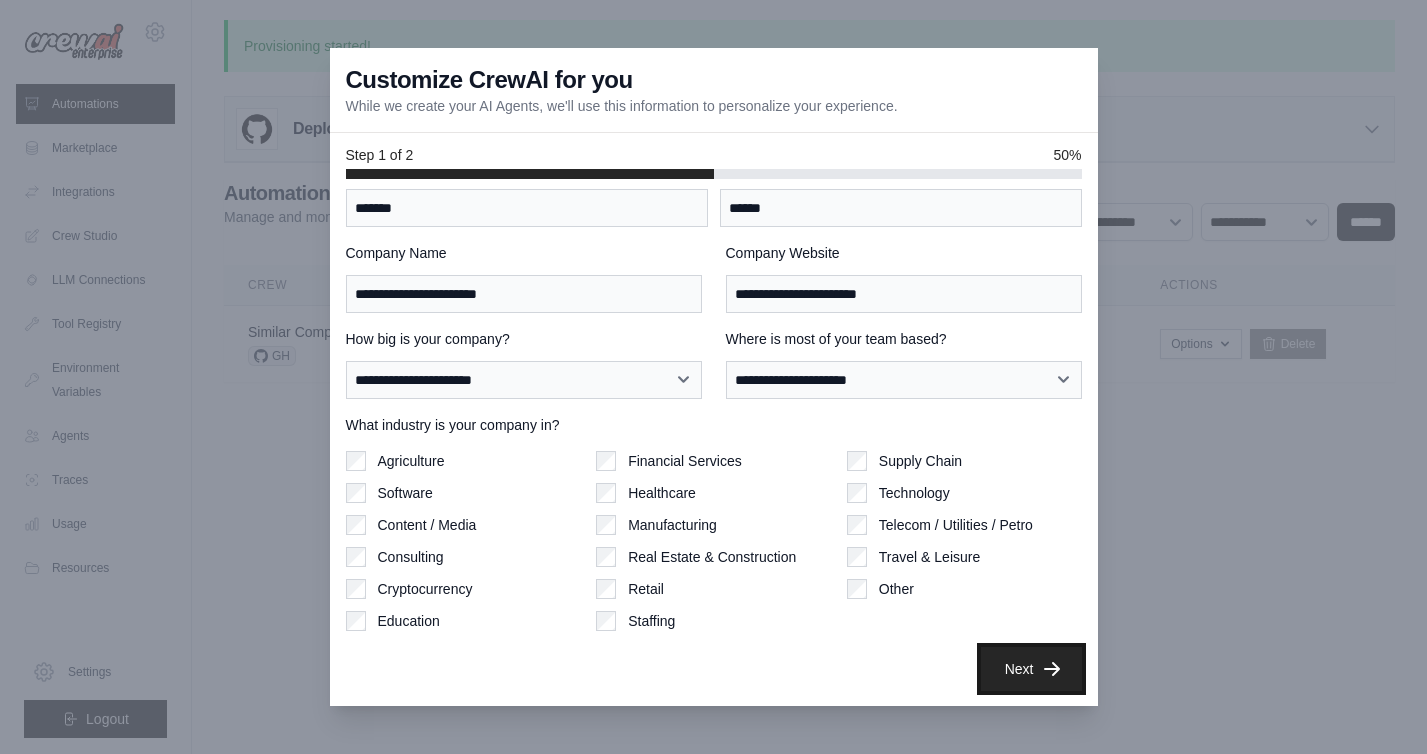 click on "Next" at bounding box center [1031, 669] 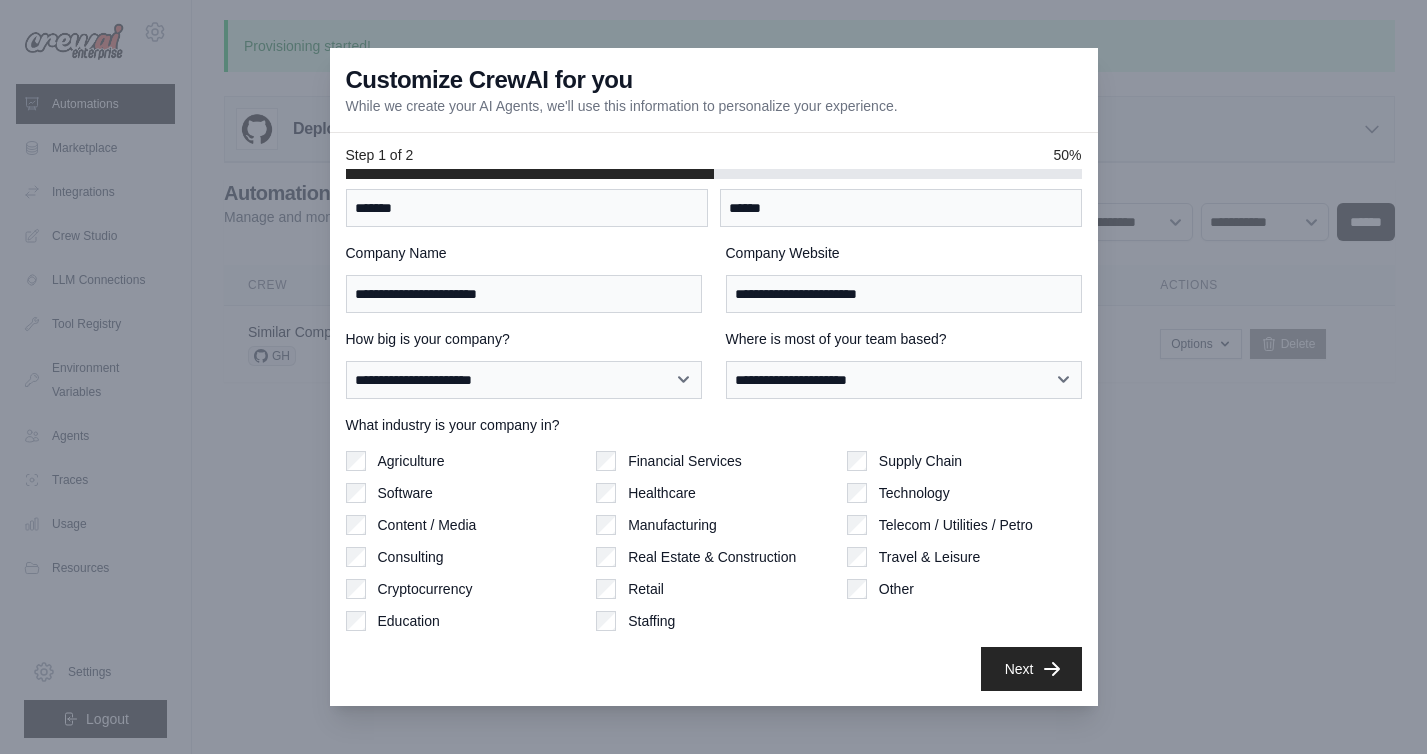 scroll, scrollTop: 0, scrollLeft: 0, axis: both 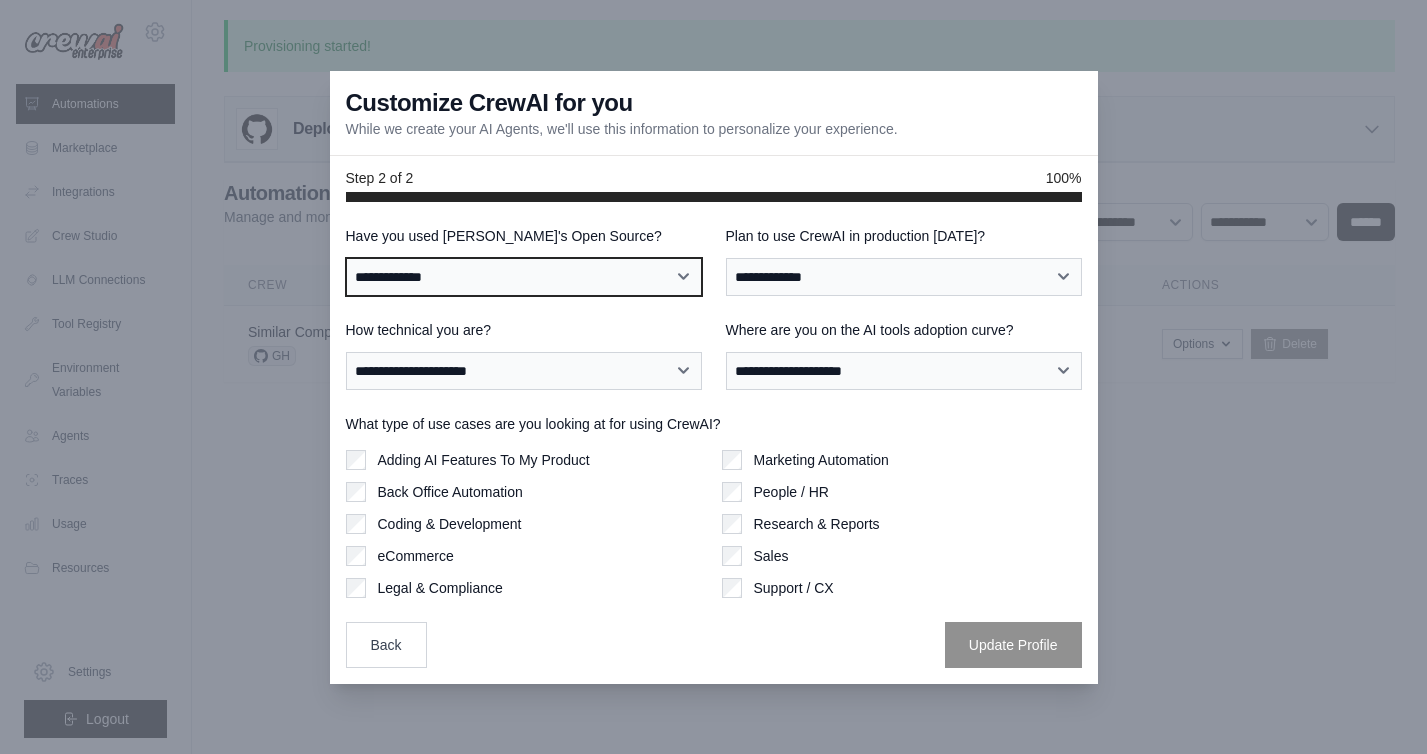 click on "**********" at bounding box center (524, 277) 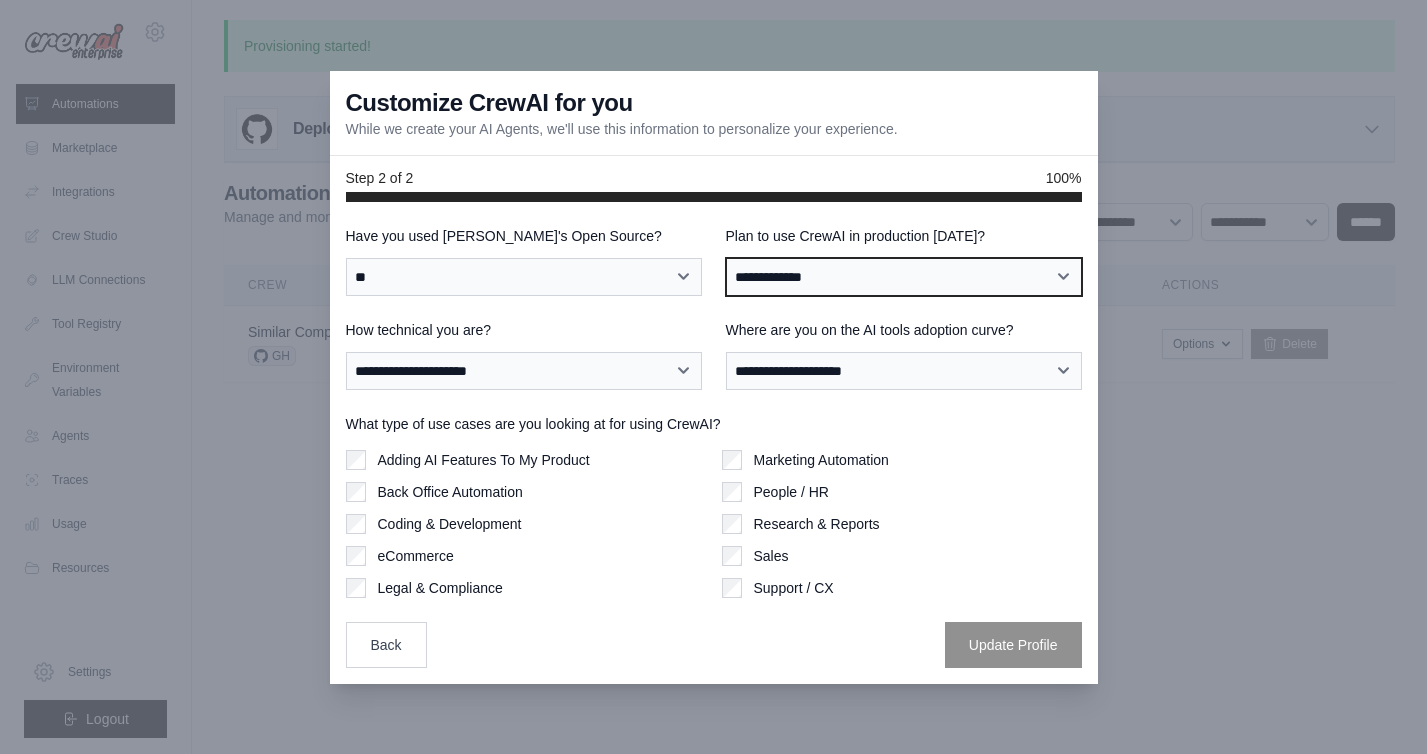 click on "**********" at bounding box center (904, 277) 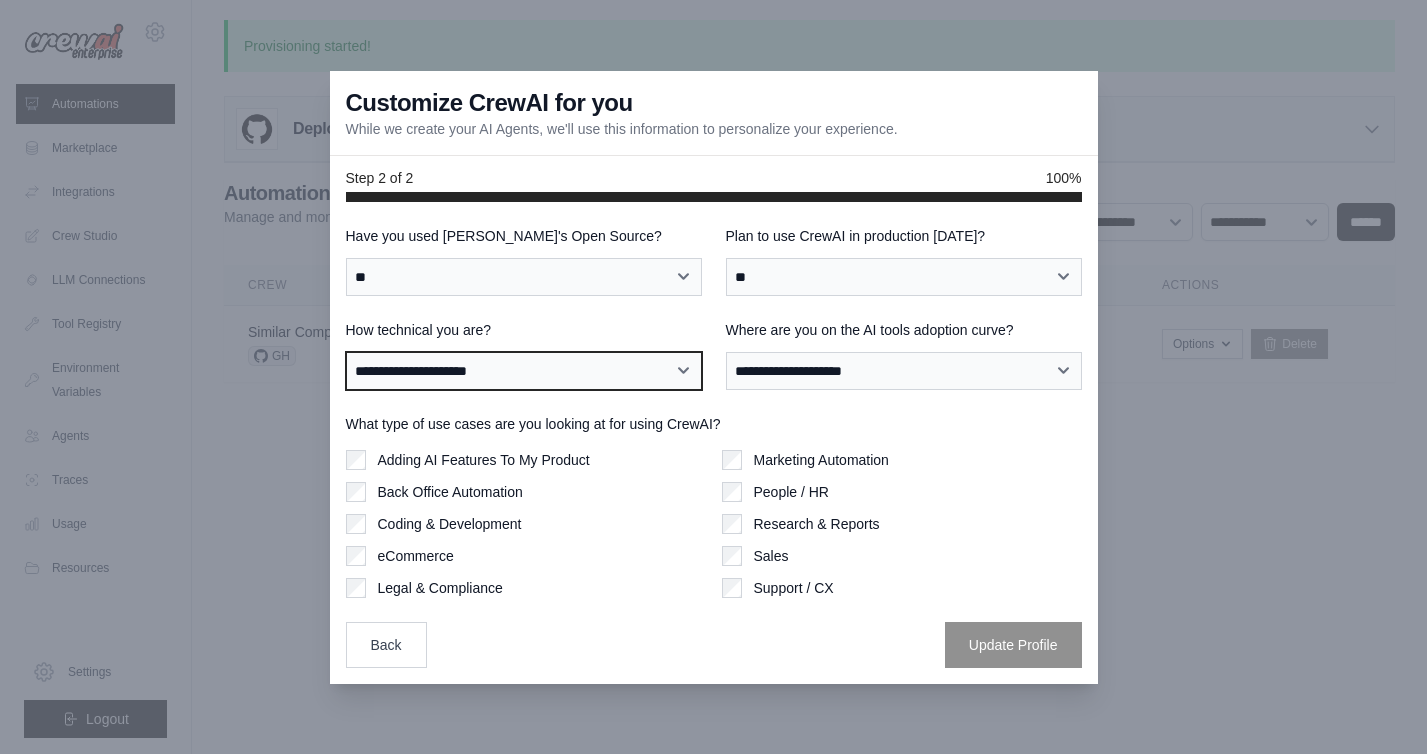 click on "**********" at bounding box center (524, 371) 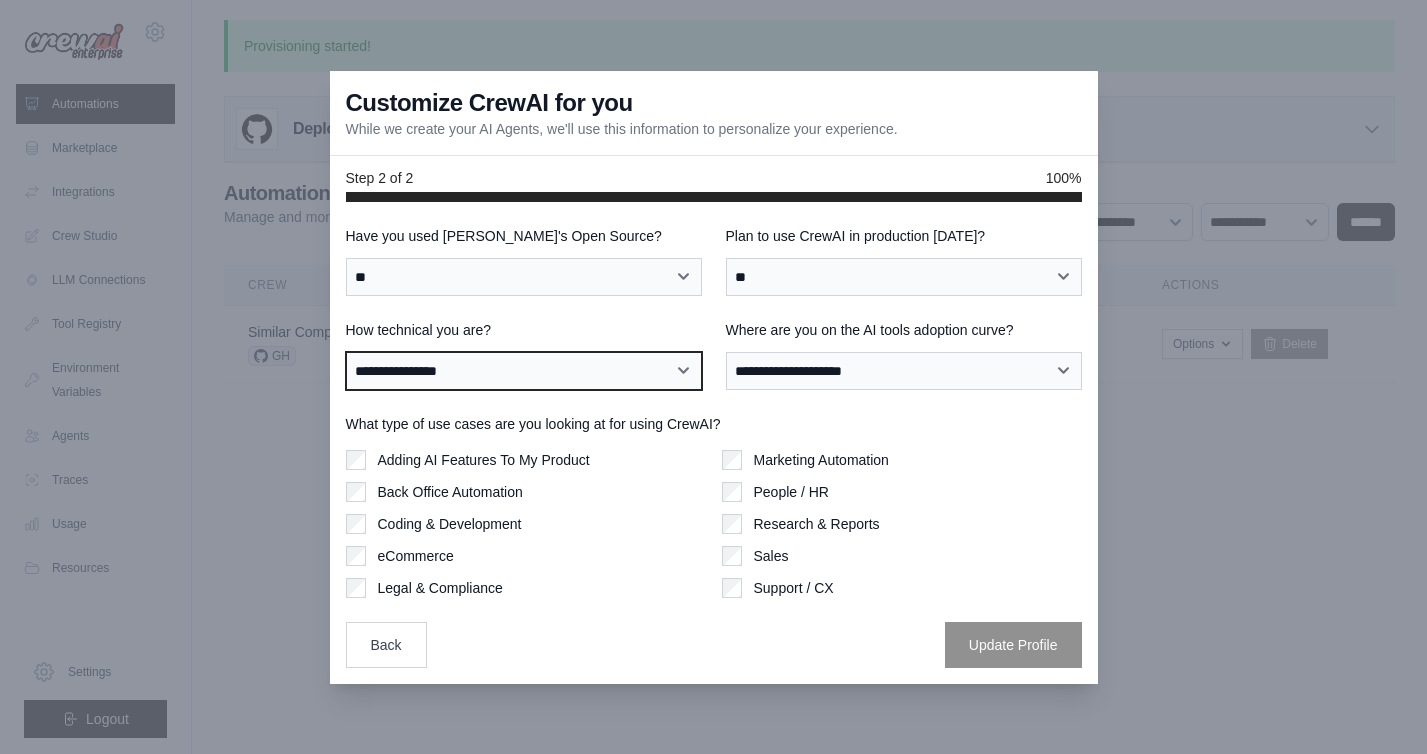 click on "**********" at bounding box center (524, 371) 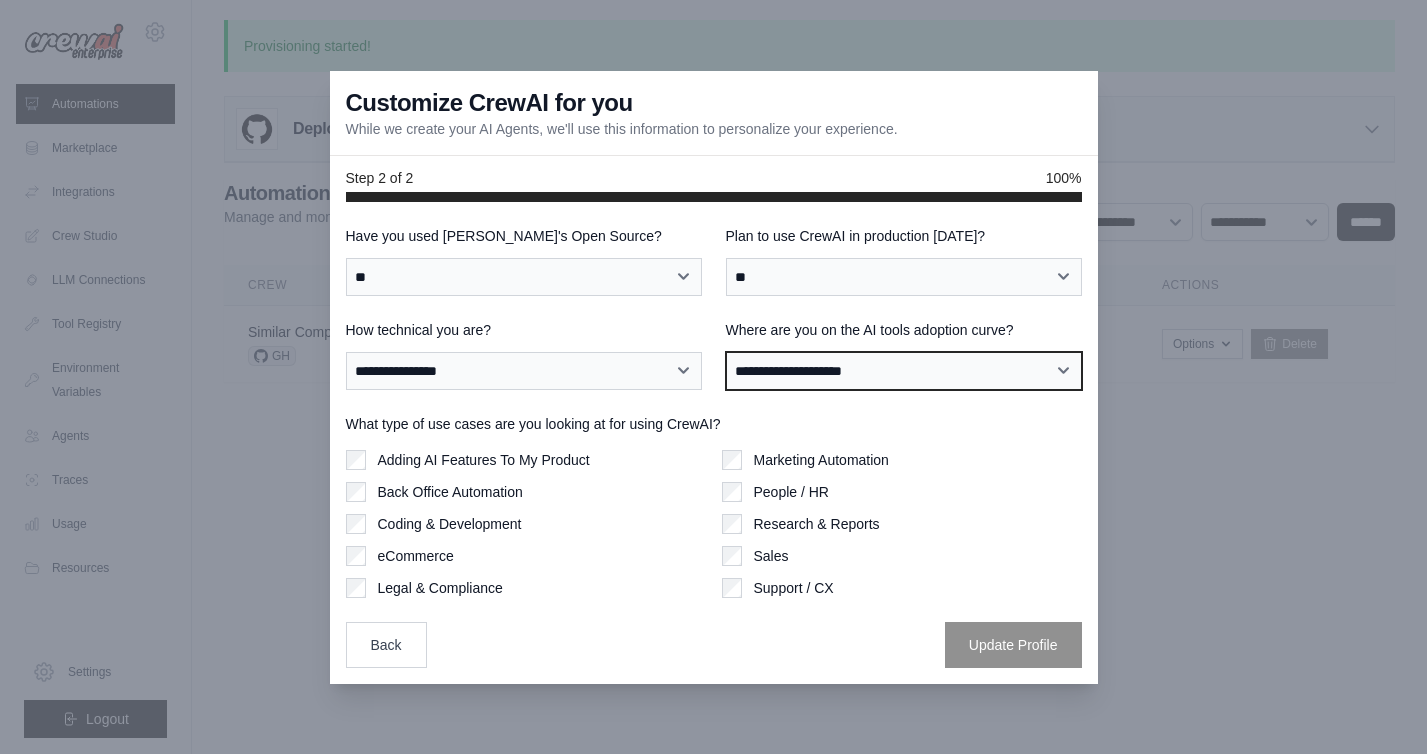 click on "**********" at bounding box center [904, 371] 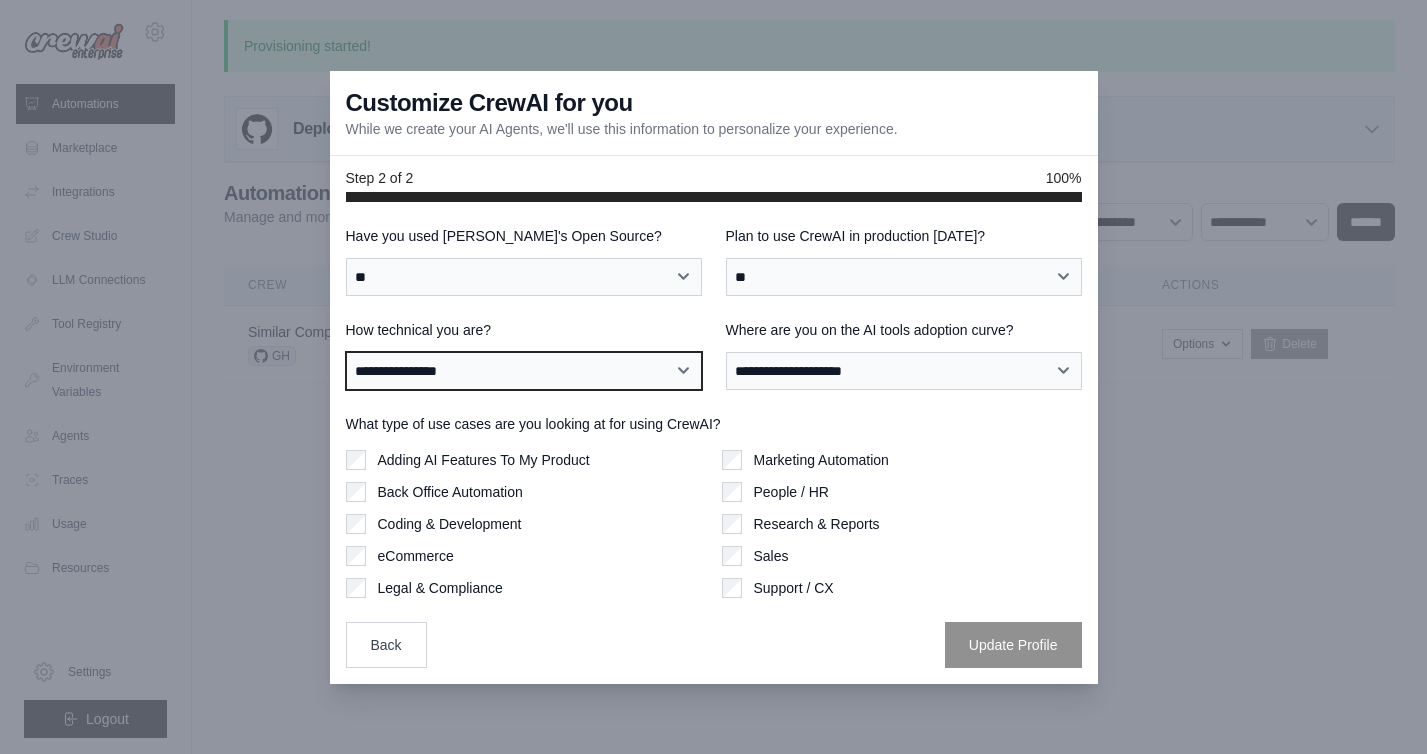 click on "**********" at bounding box center [524, 371] 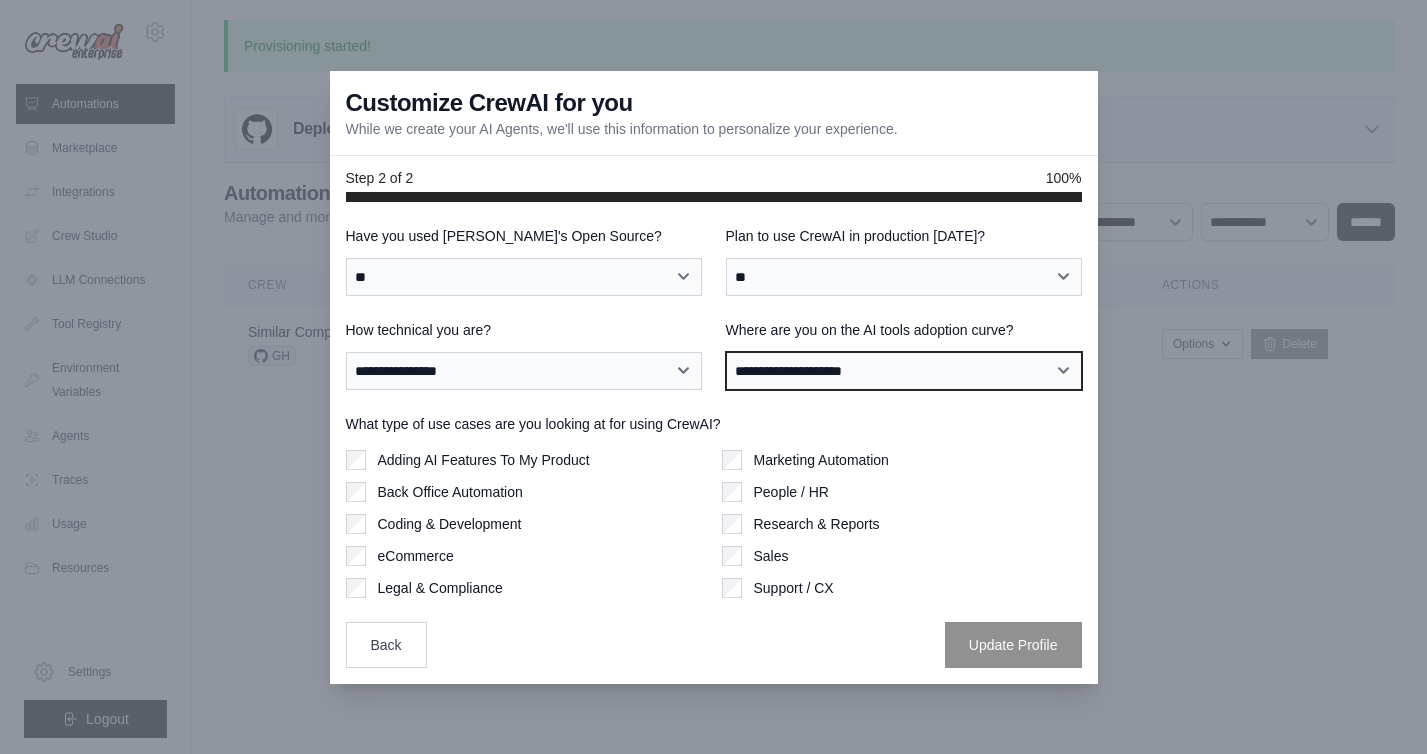 click on "**********" at bounding box center (904, 371) 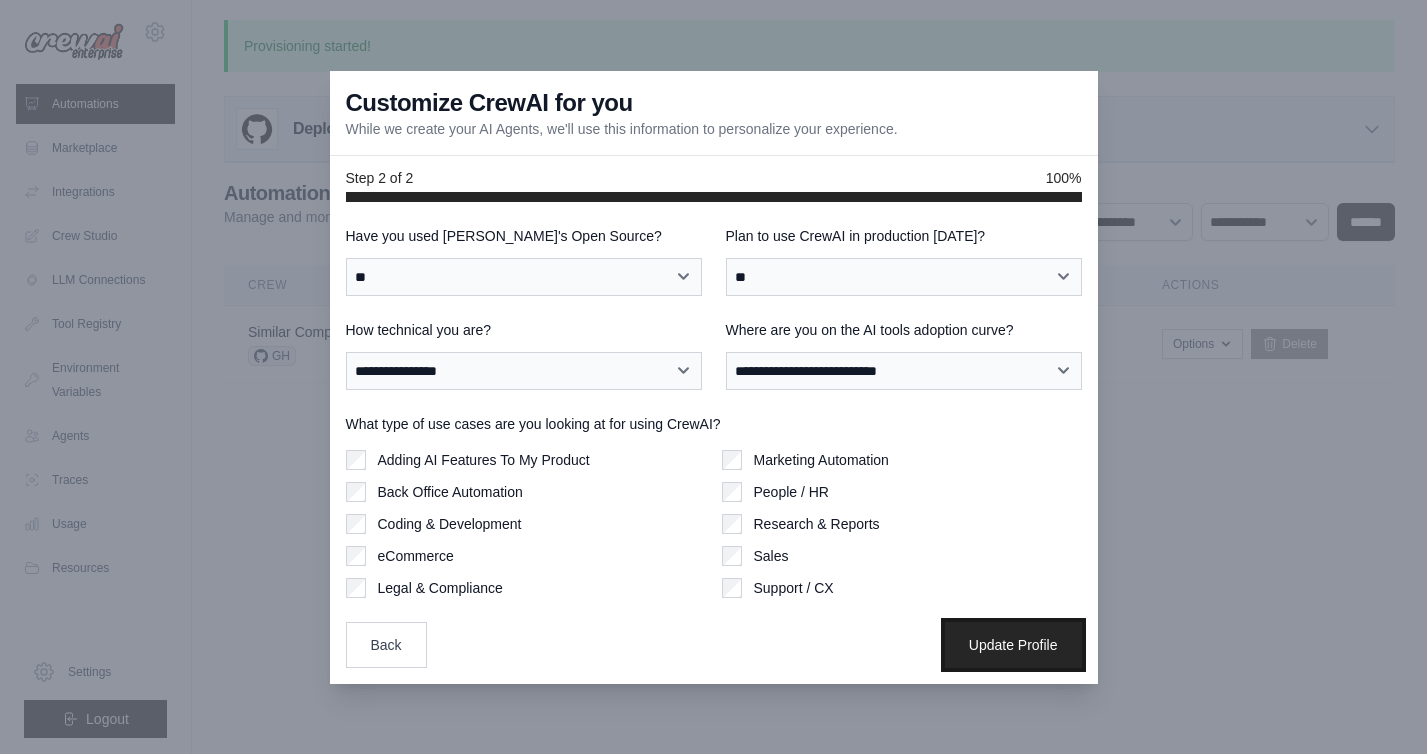 click on "Update Profile" at bounding box center (1013, 645) 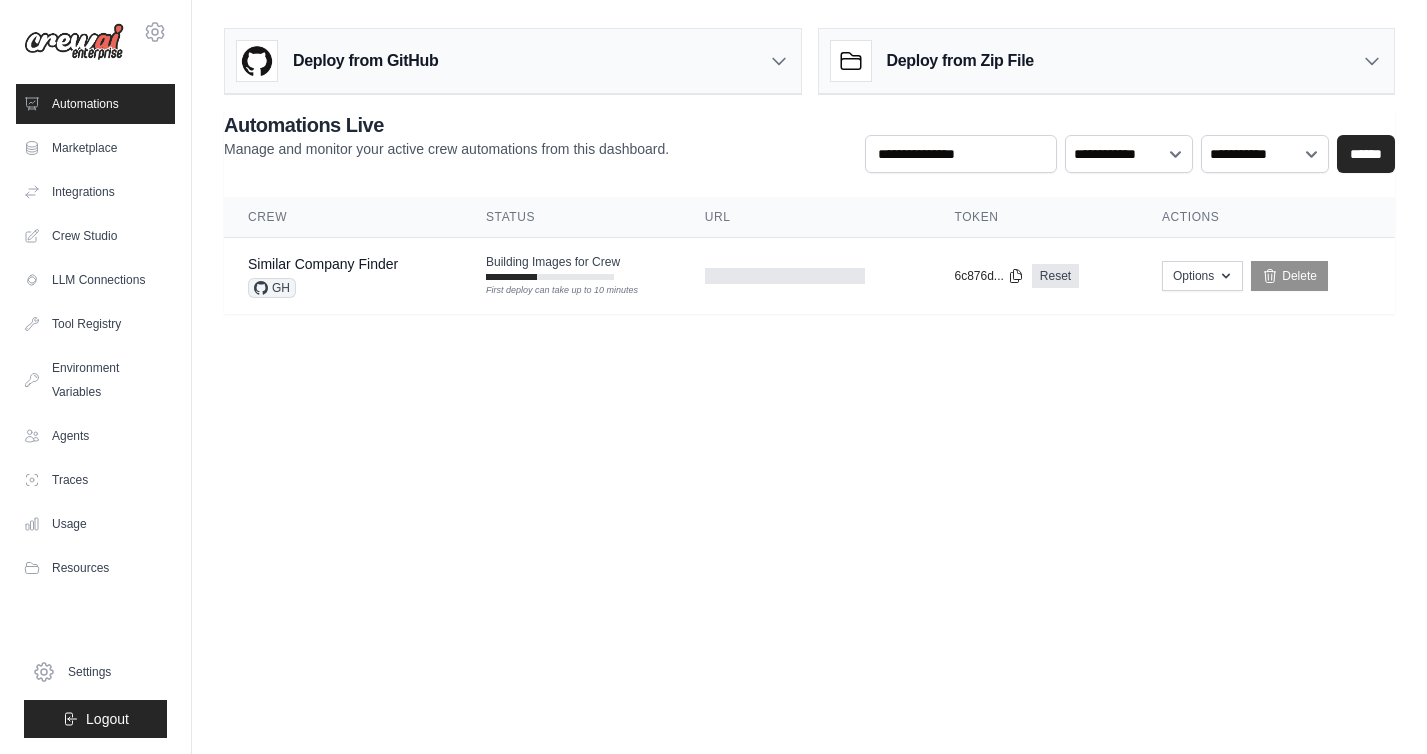 scroll, scrollTop: 0, scrollLeft: 0, axis: both 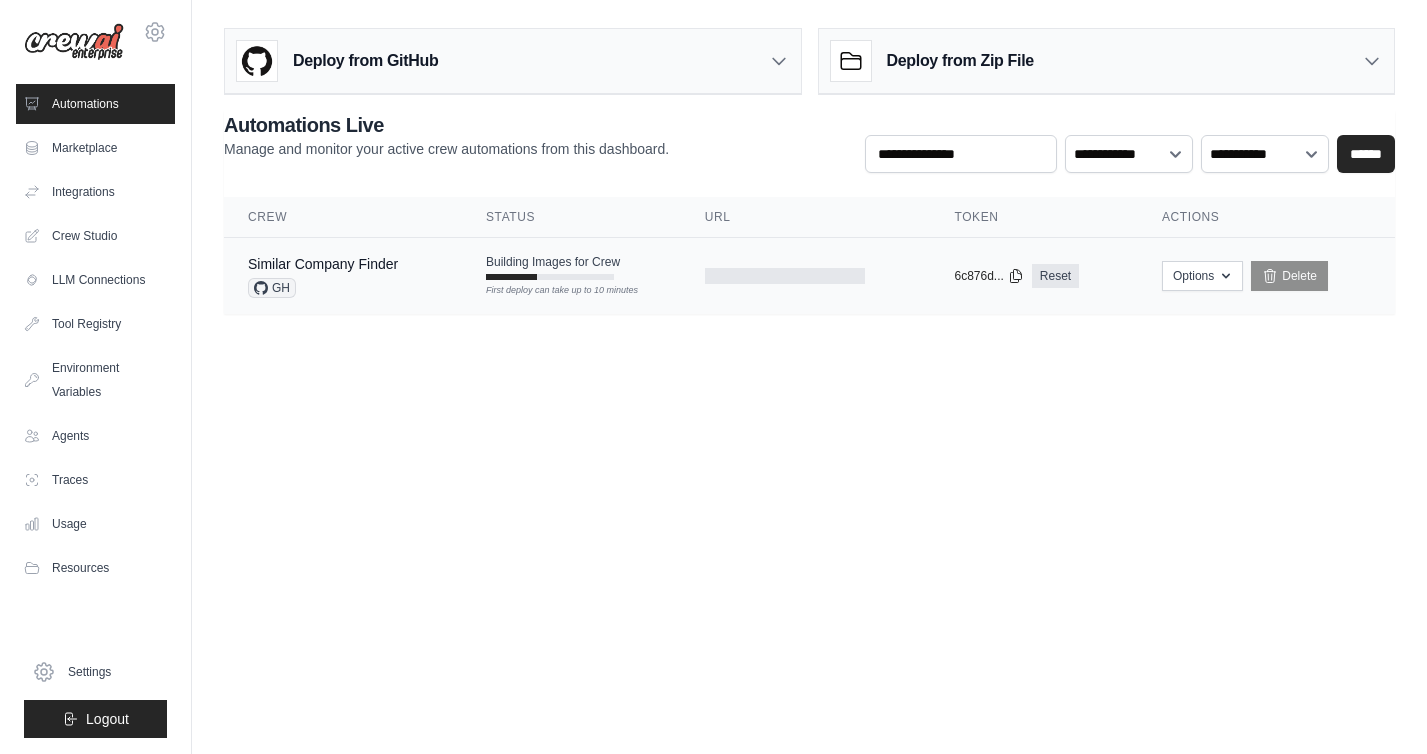 click on "Similar Company Finder
GH" at bounding box center (323, 276) 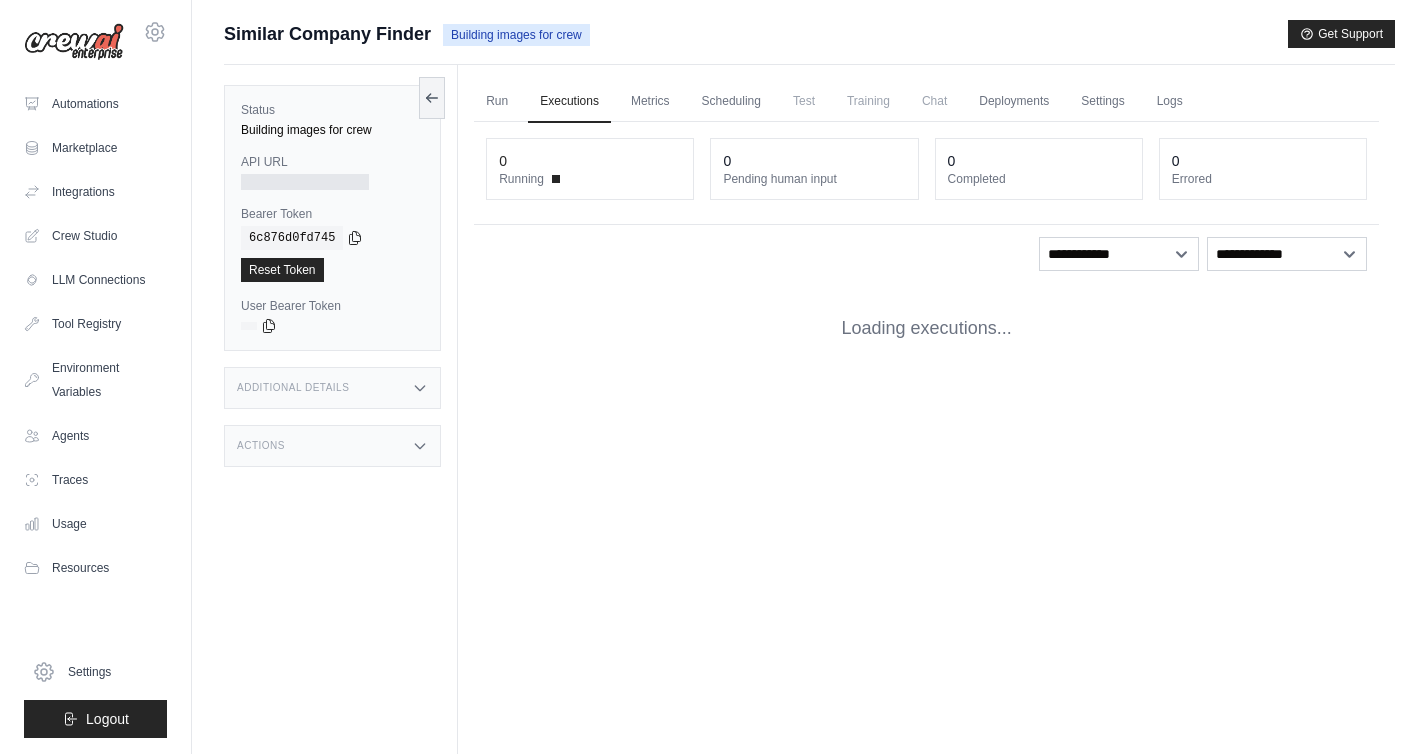 scroll, scrollTop: 0, scrollLeft: 0, axis: both 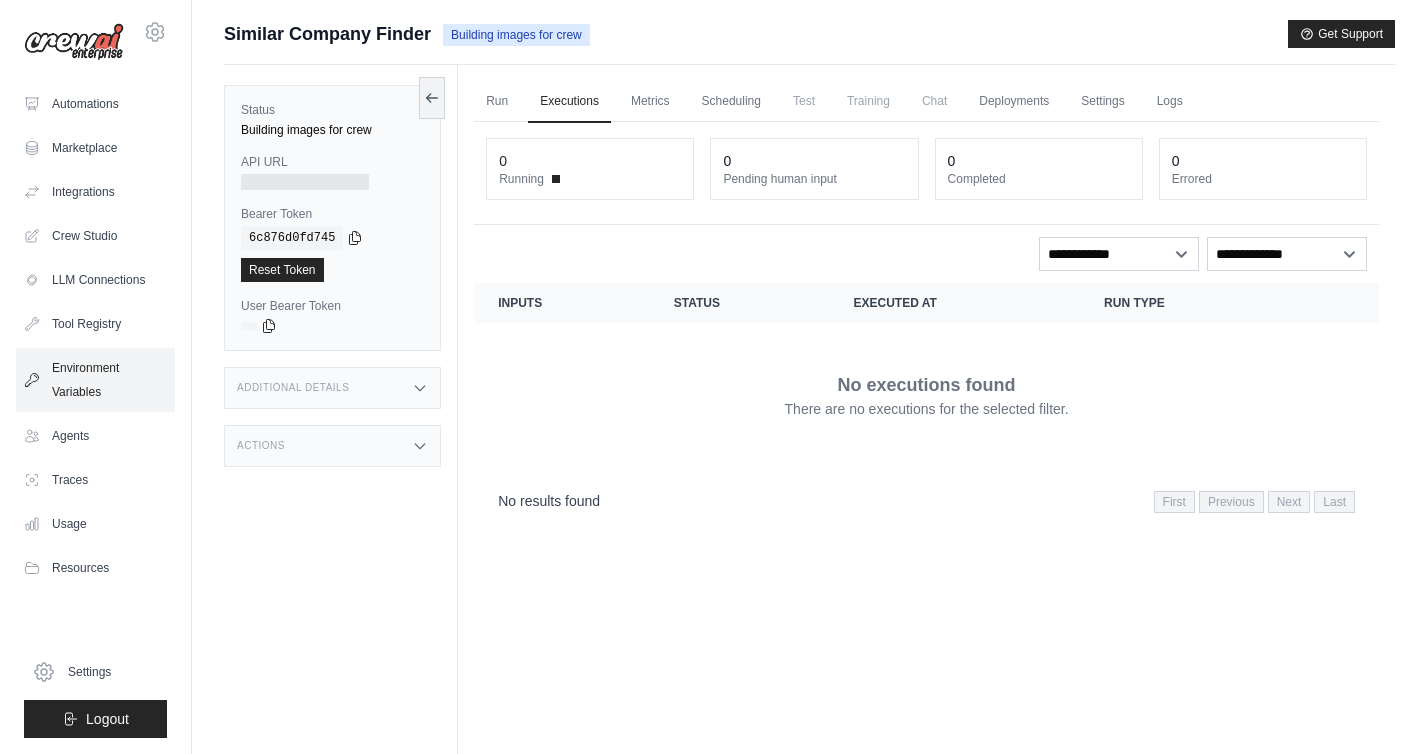 click on "Environment Variables" at bounding box center (95, 380) 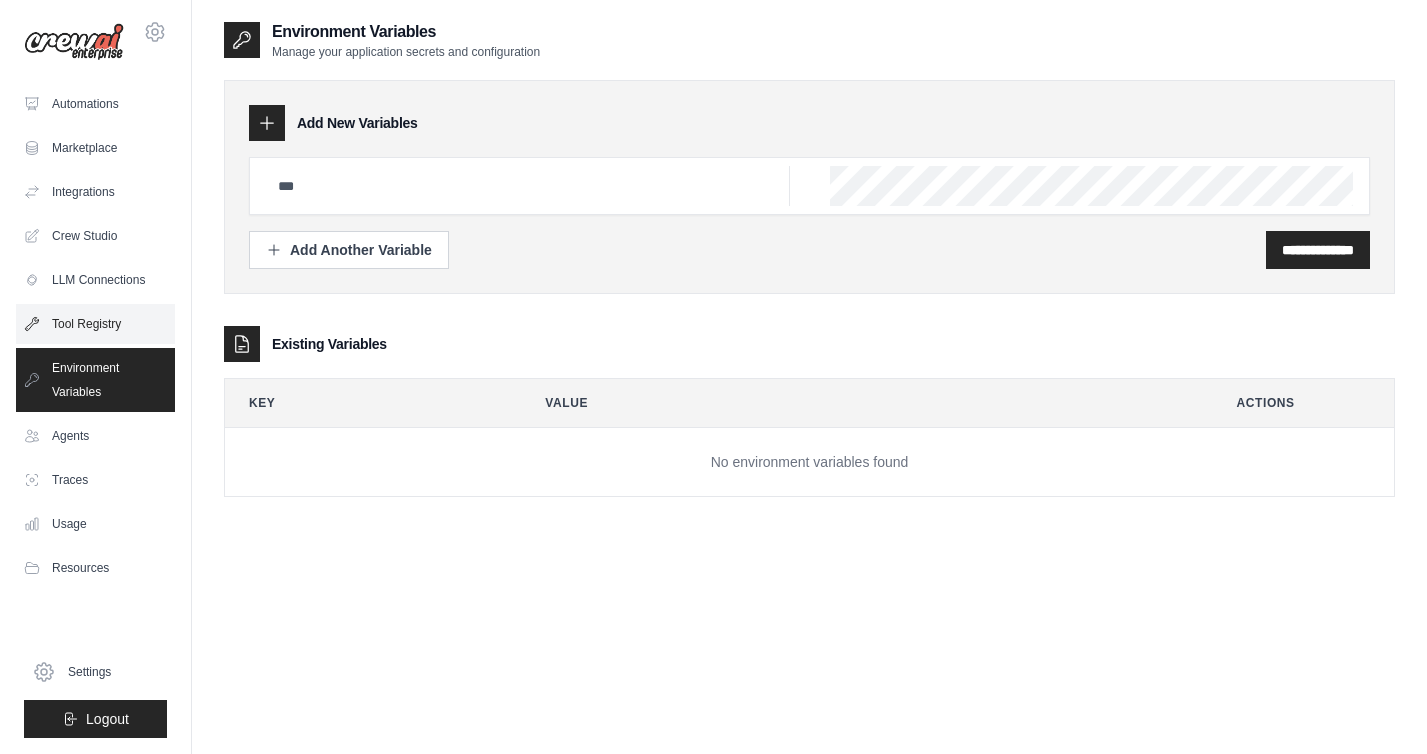 click on "Tool Registry" at bounding box center [95, 324] 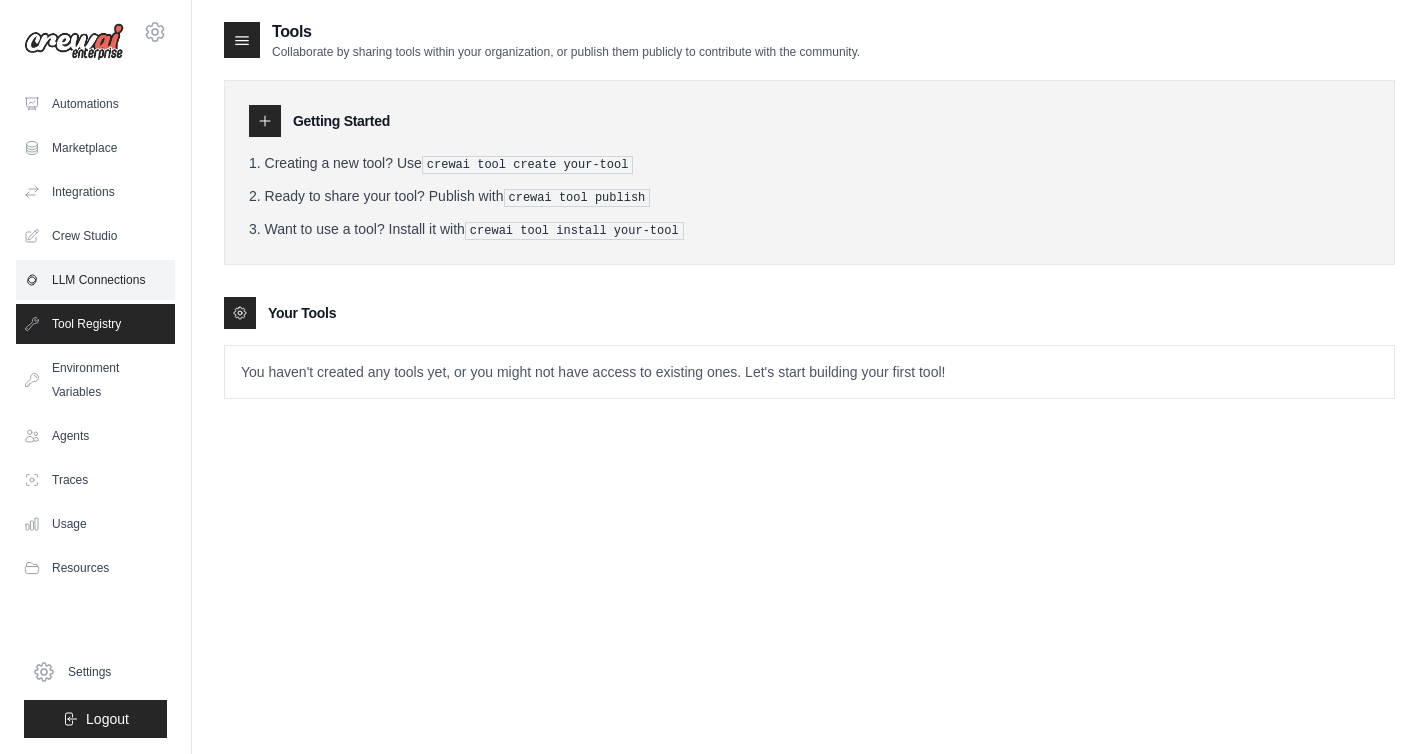 click on "LLM Connections" at bounding box center (95, 280) 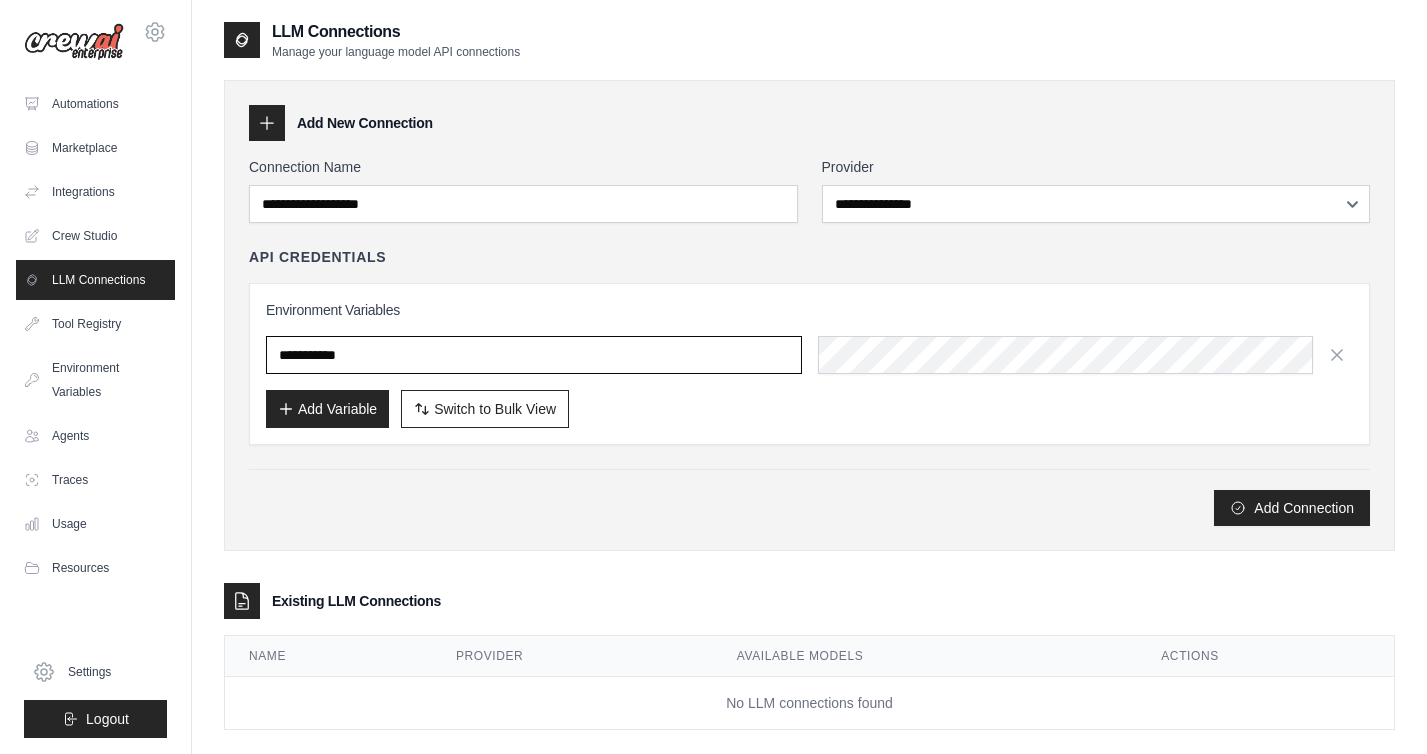 drag, startPoint x: 348, startPoint y: 352, endPoint x: 816, endPoint y: 379, distance: 468.7782 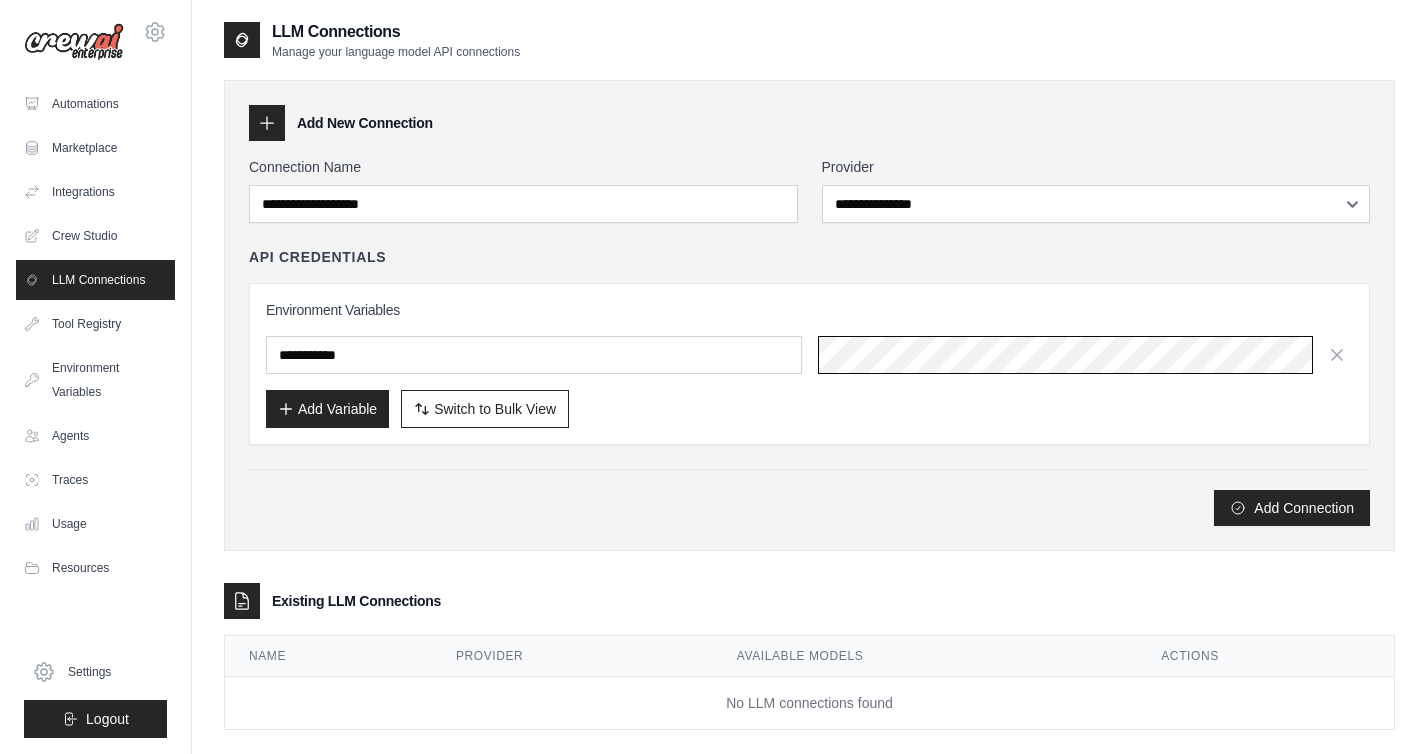 scroll, scrollTop: 0, scrollLeft: 912, axis: horizontal 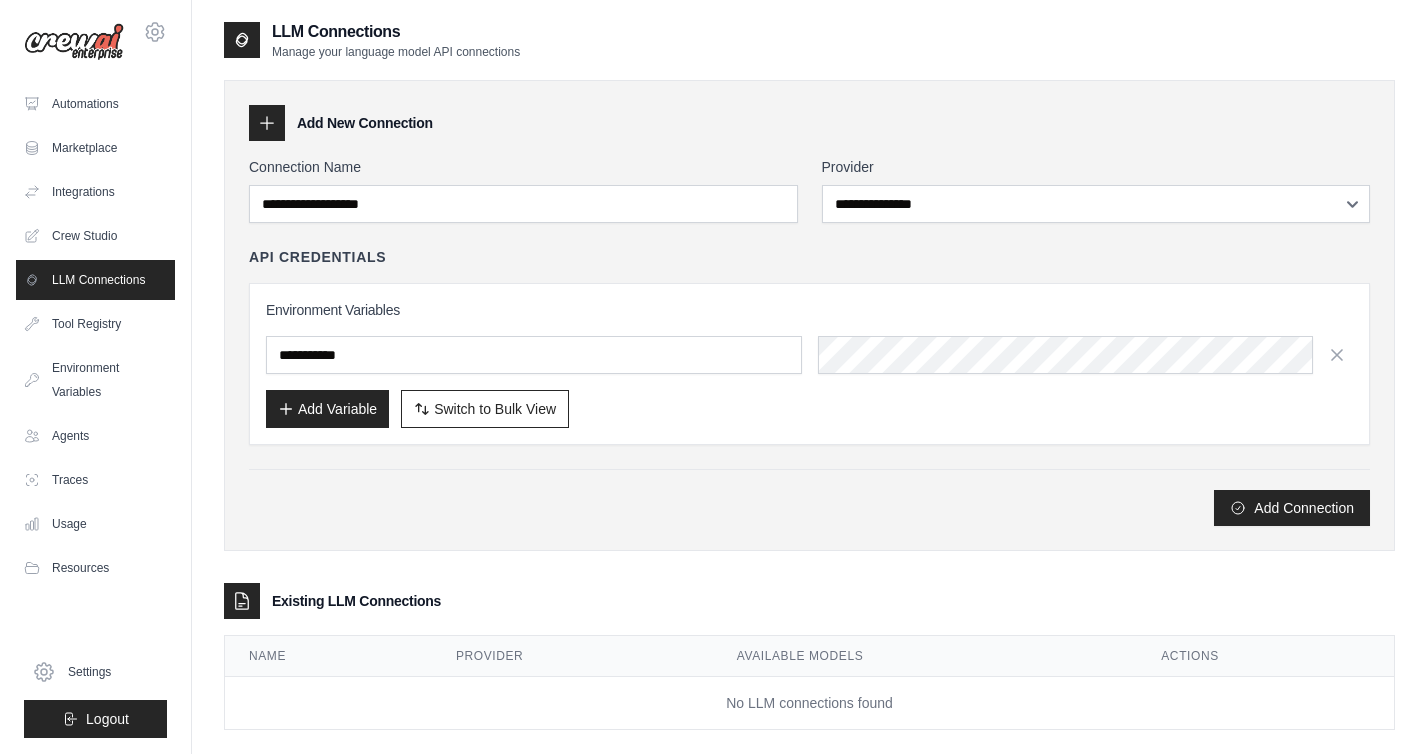 click on "Add Variable" at bounding box center [327, 409] 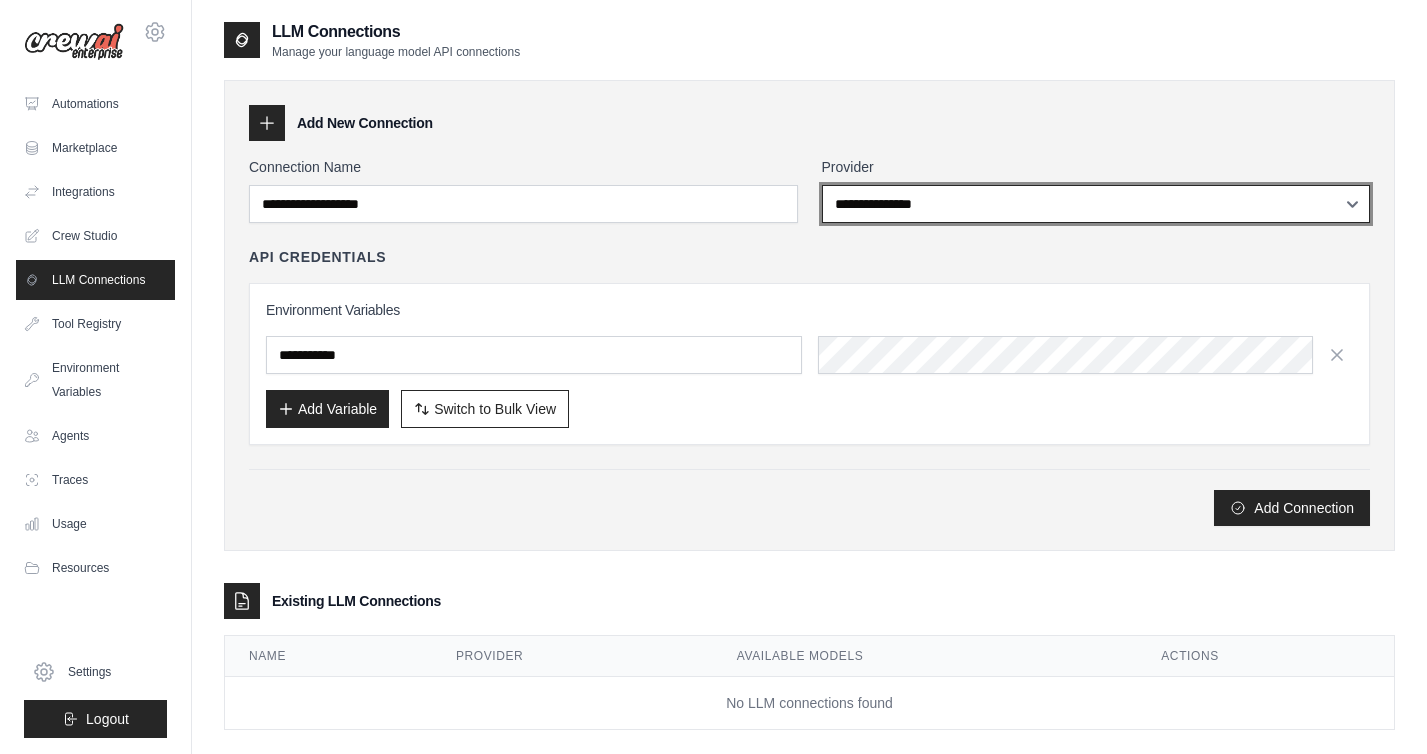click on "**********" at bounding box center [1096, 204] 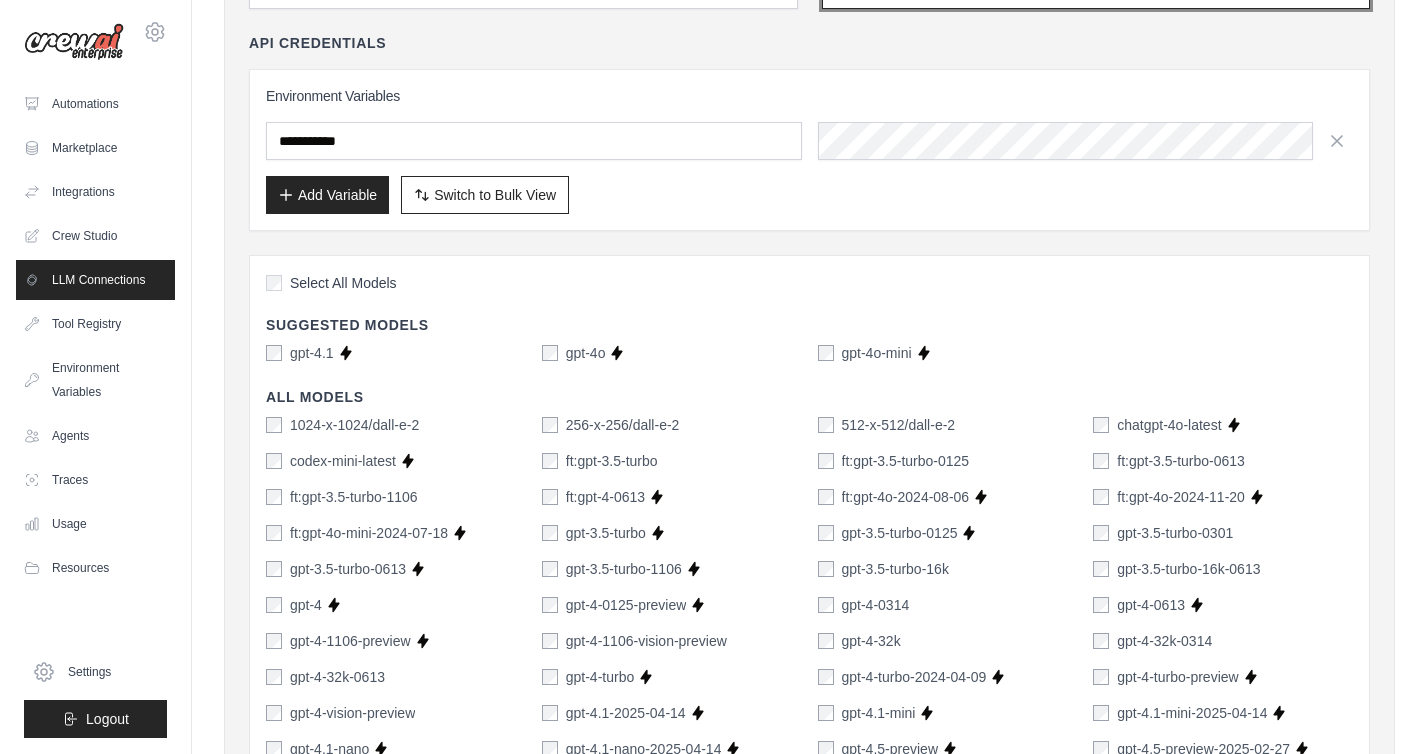 scroll, scrollTop: 260, scrollLeft: 0, axis: vertical 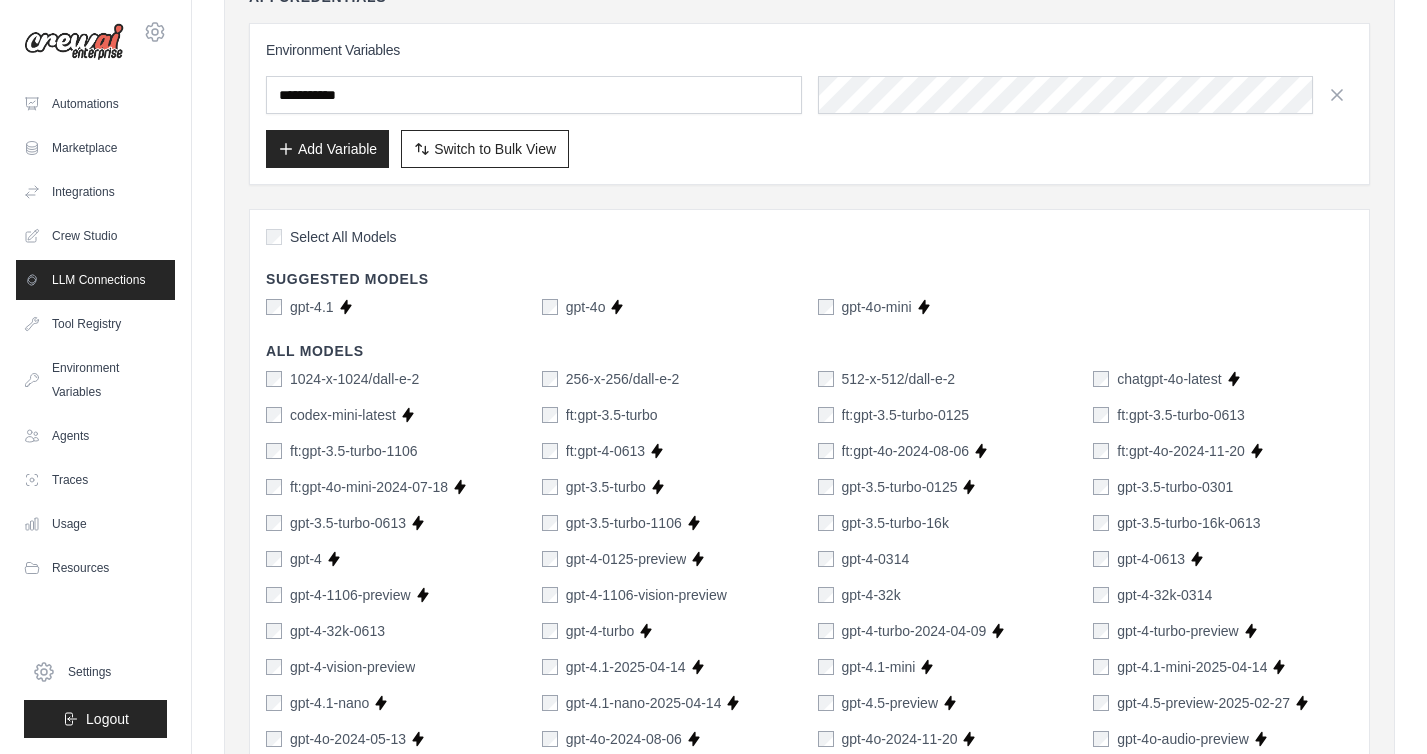click on "gpt-4o" at bounding box center [586, 307] 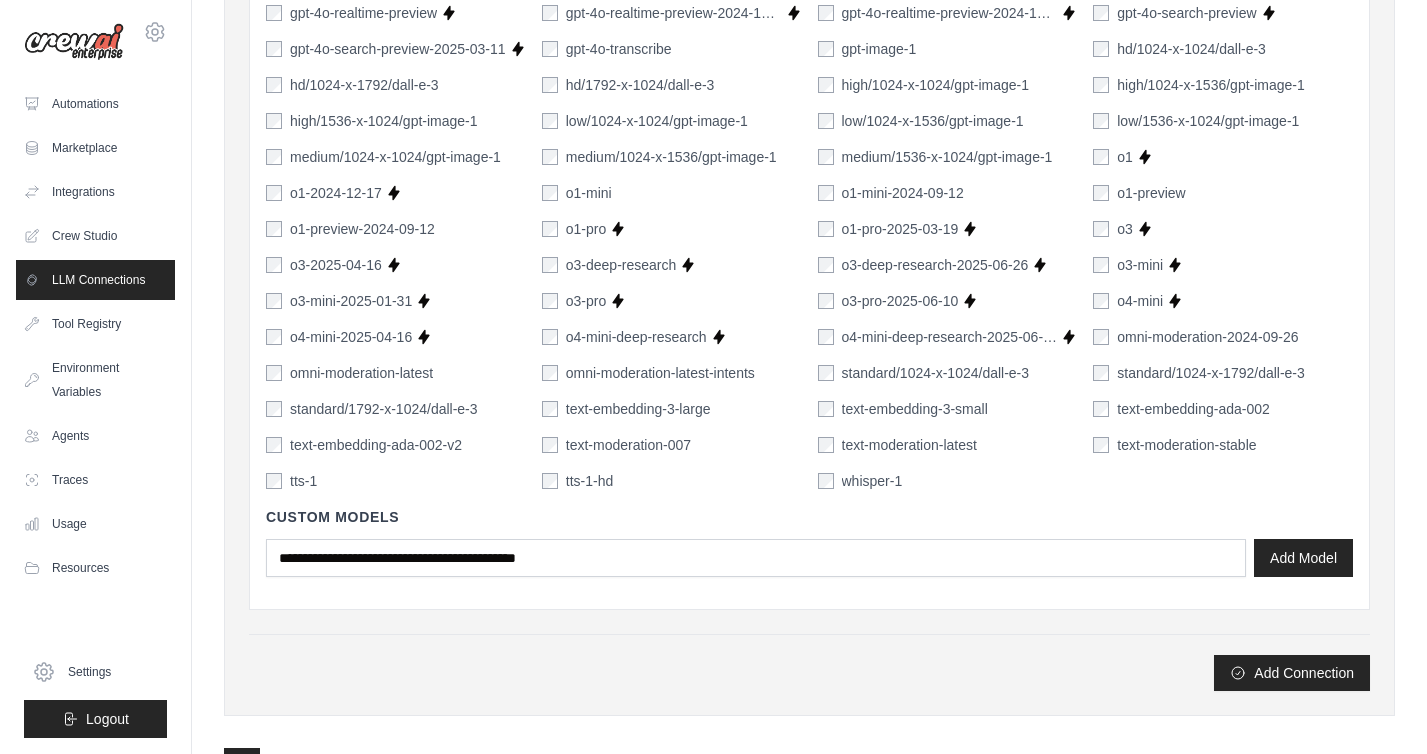 scroll, scrollTop: 1323, scrollLeft: 0, axis: vertical 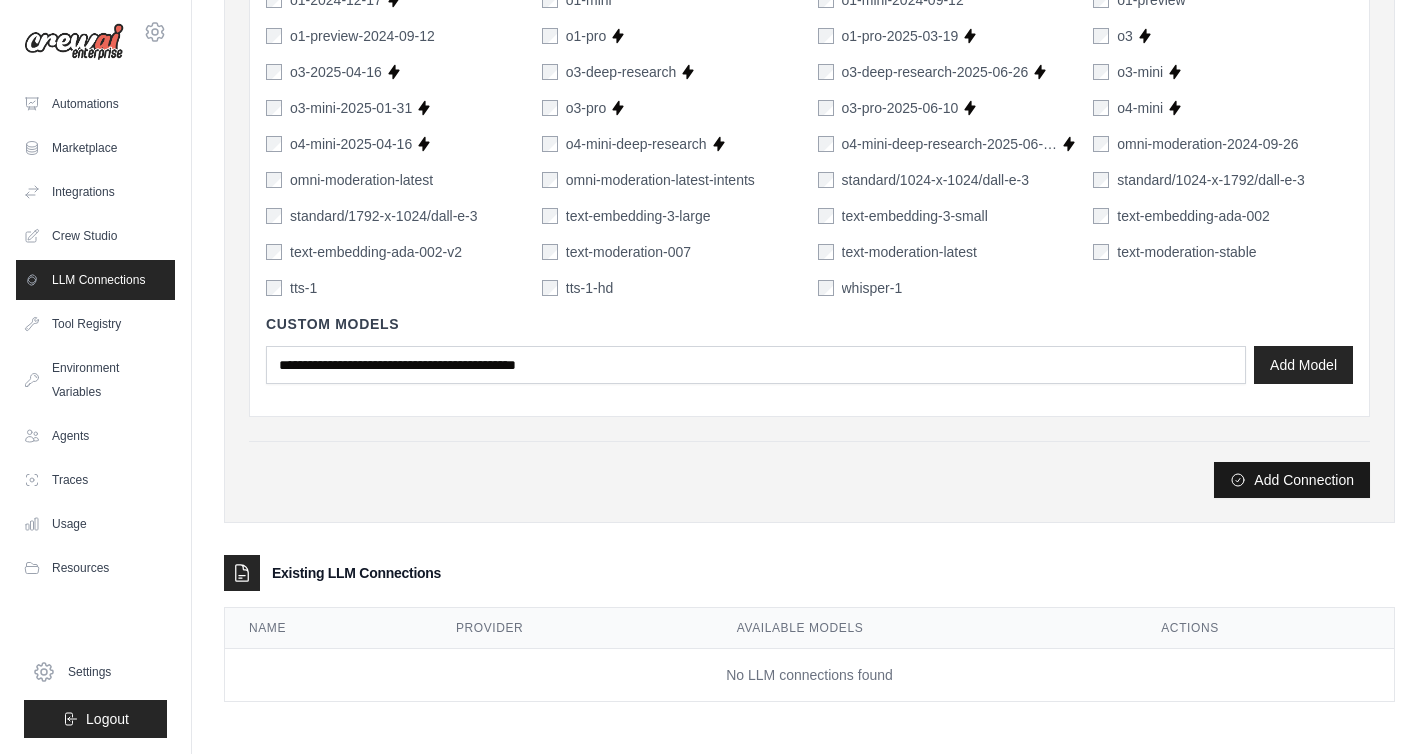 click on "Add Connection" at bounding box center [1292, 480] 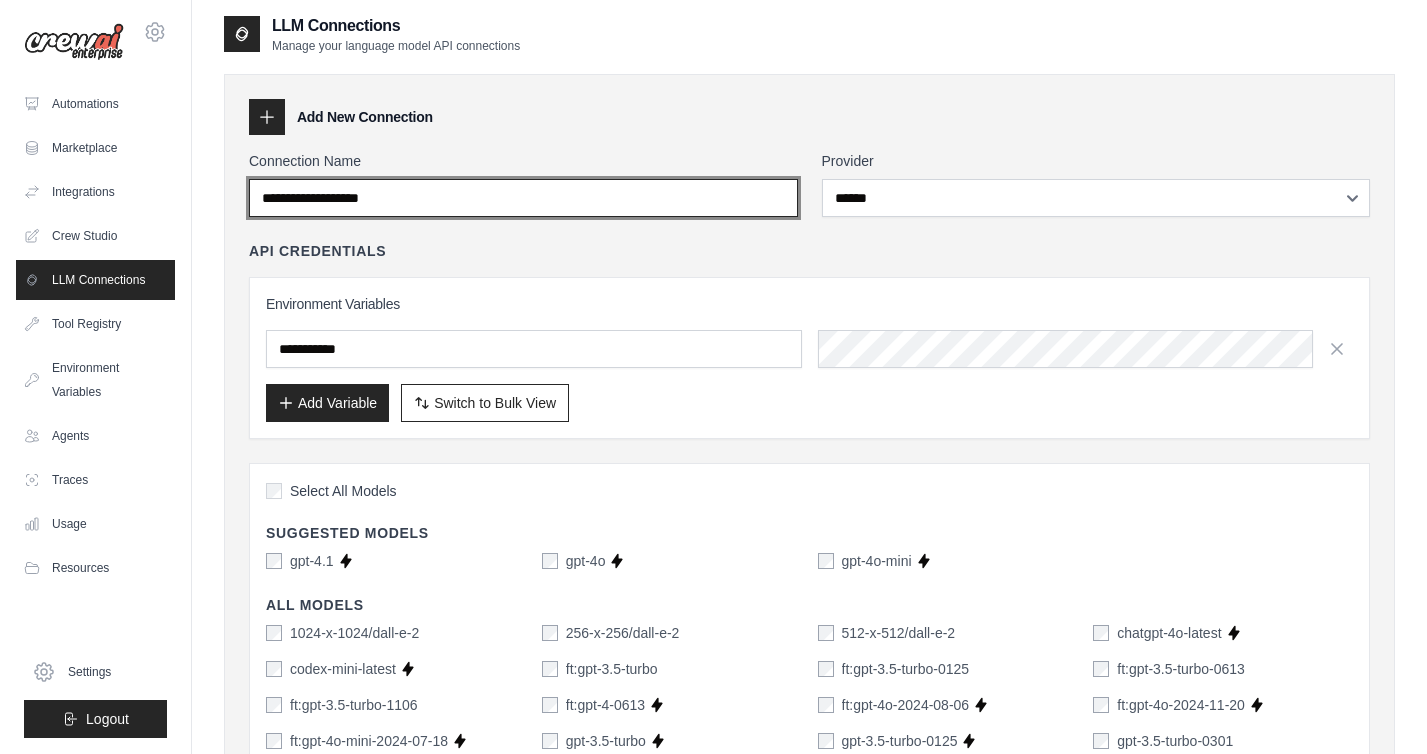 scroll, scrollTop: 0, scrollLeft: 0, axis: both 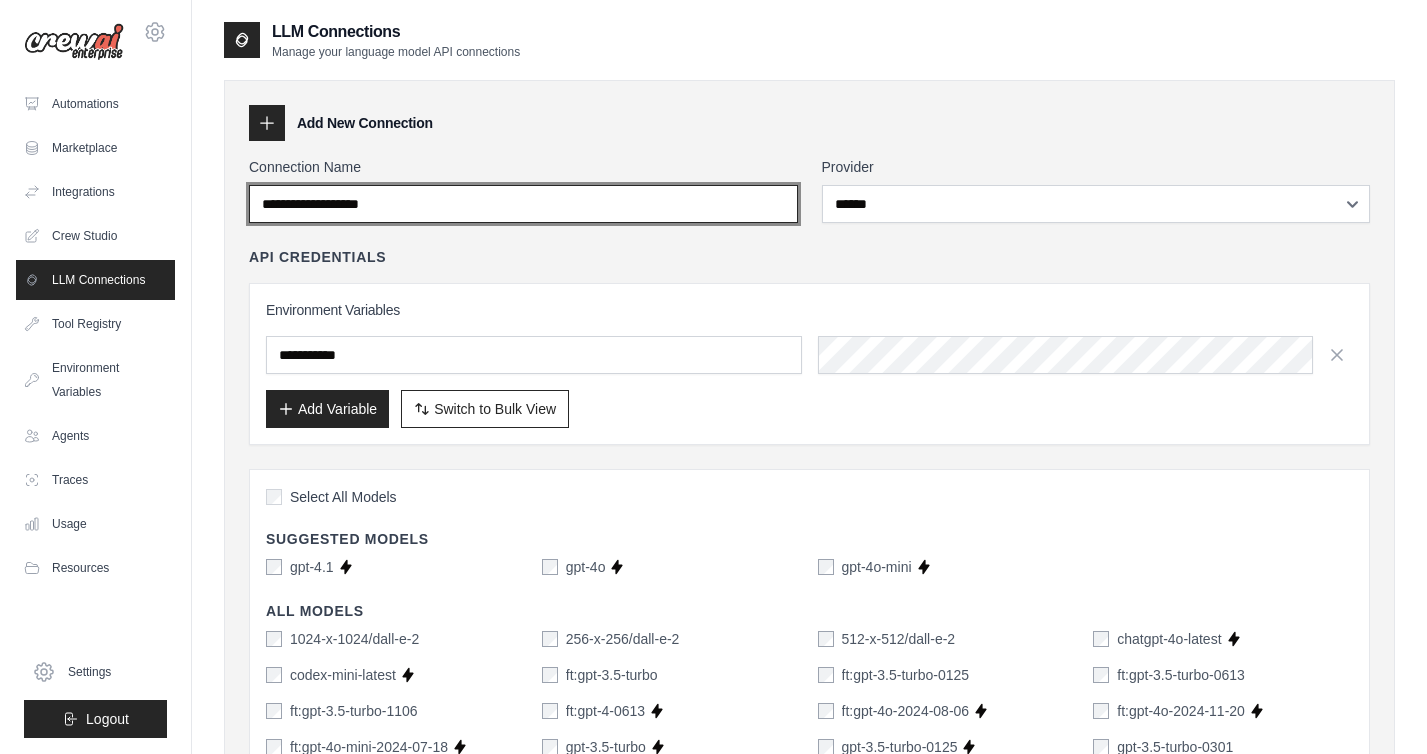 click on "Connection Name" at bounding box center [523, 204] 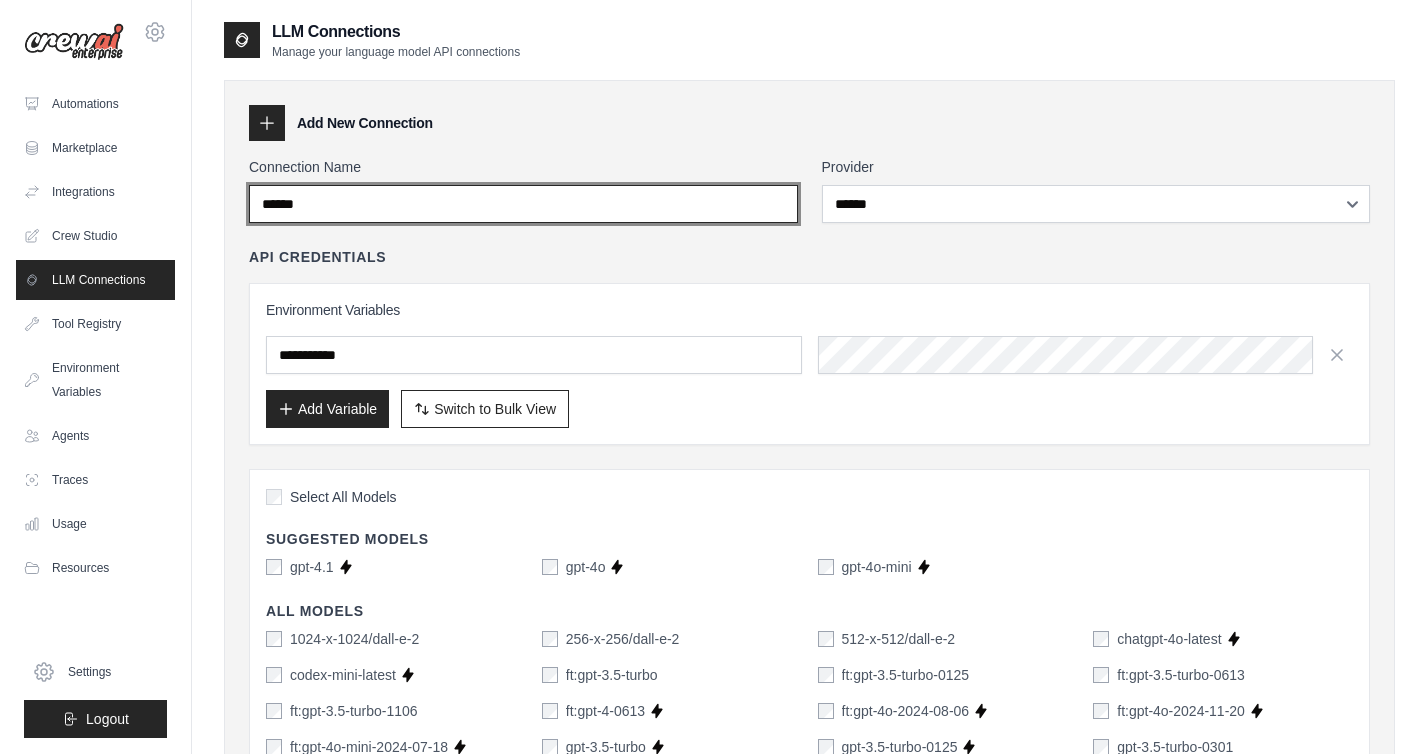 type on "******" 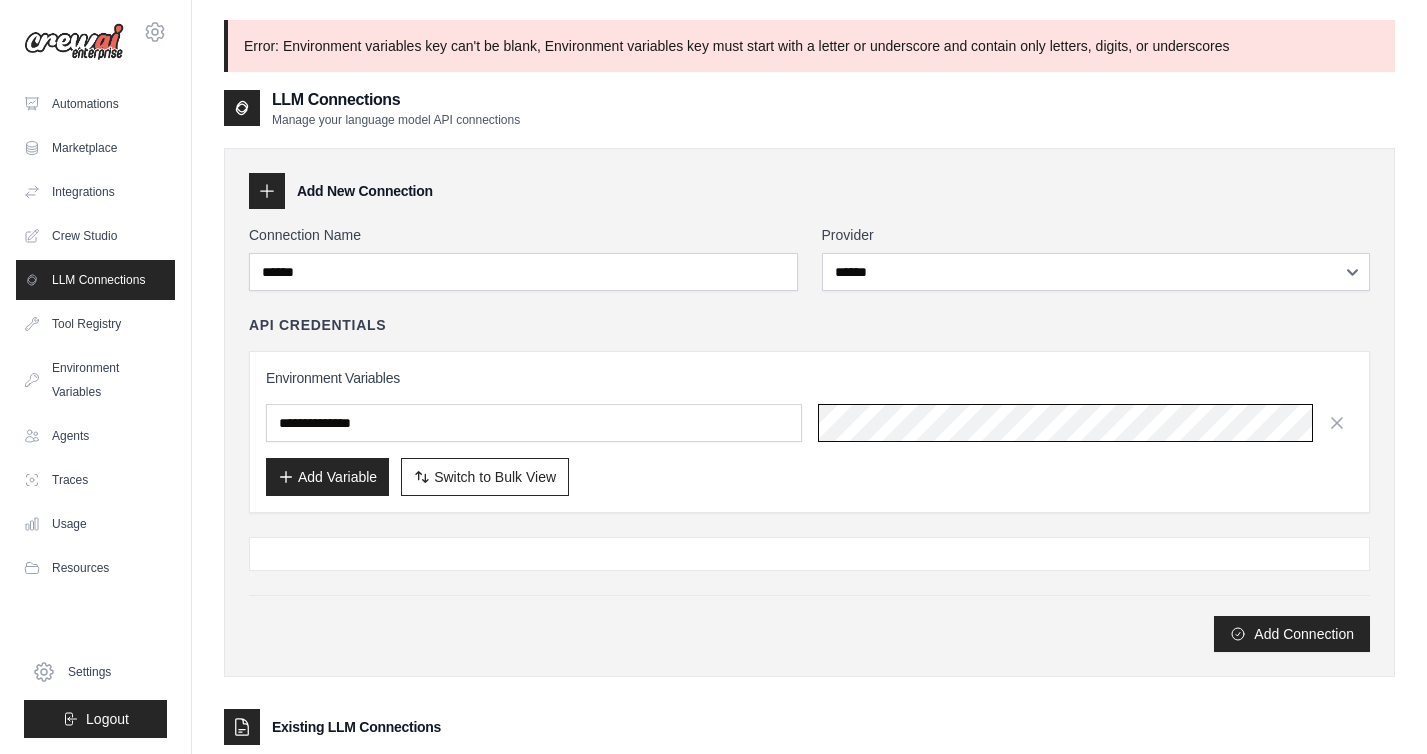 scroll, scrollTop: 0, scrollLeft: 912, axis: horizontal 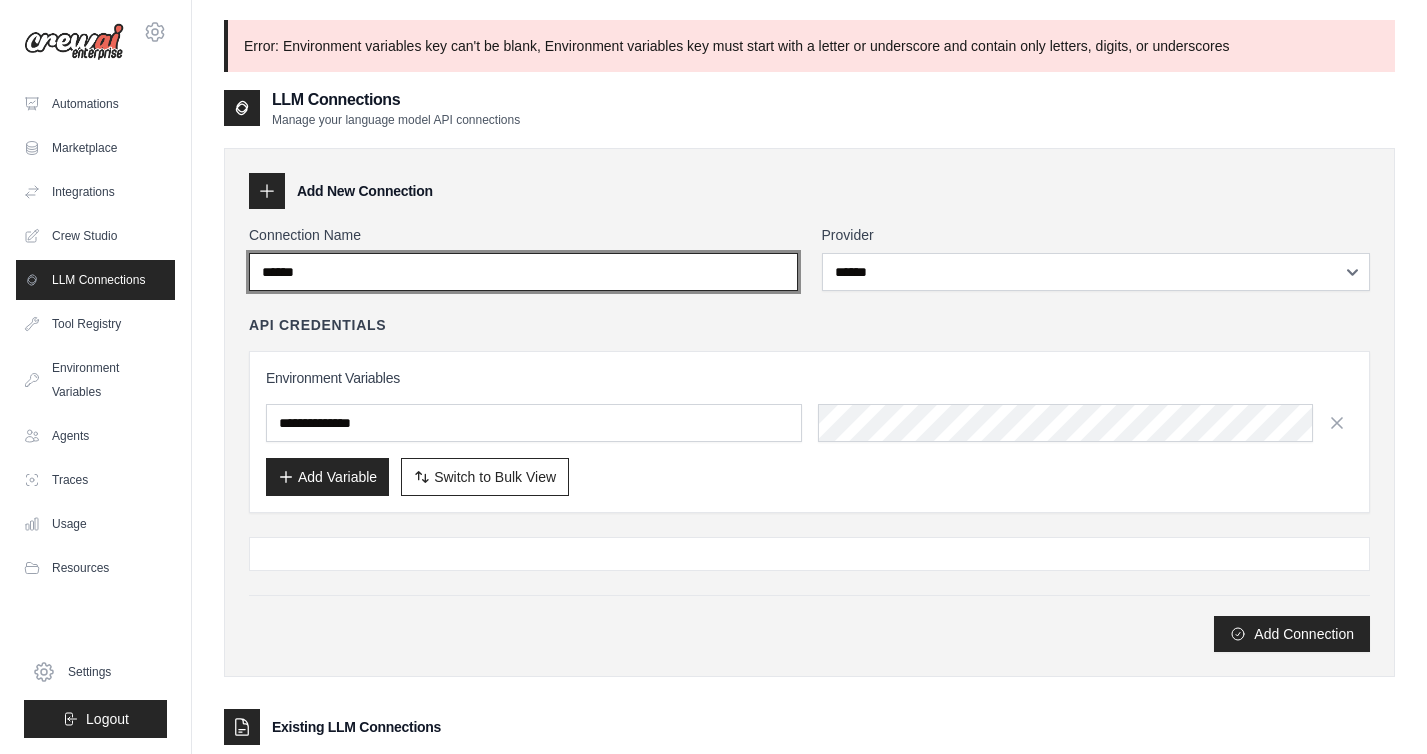 click on "******" at bounding box center [523, 272] 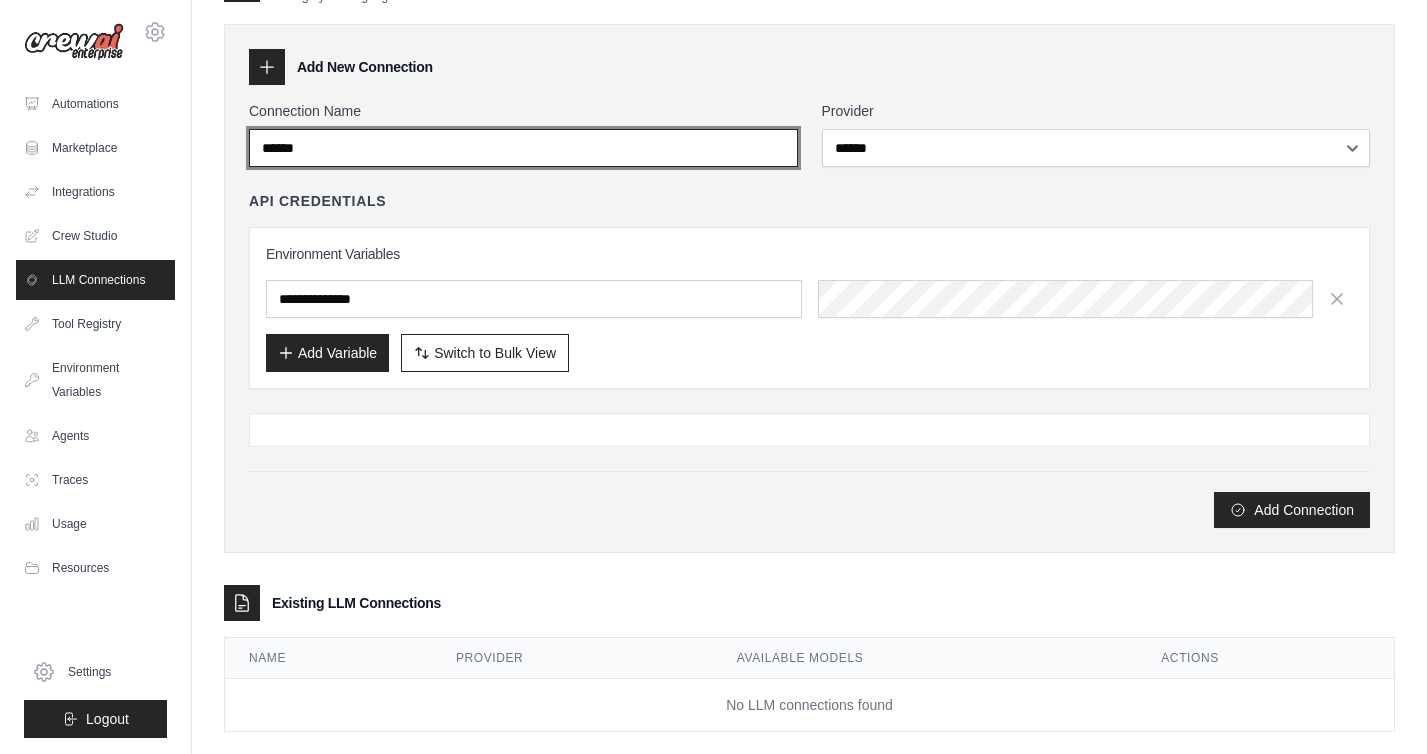 scroll, scrollTop: 154, scrollLeft: 0, axis: vertical 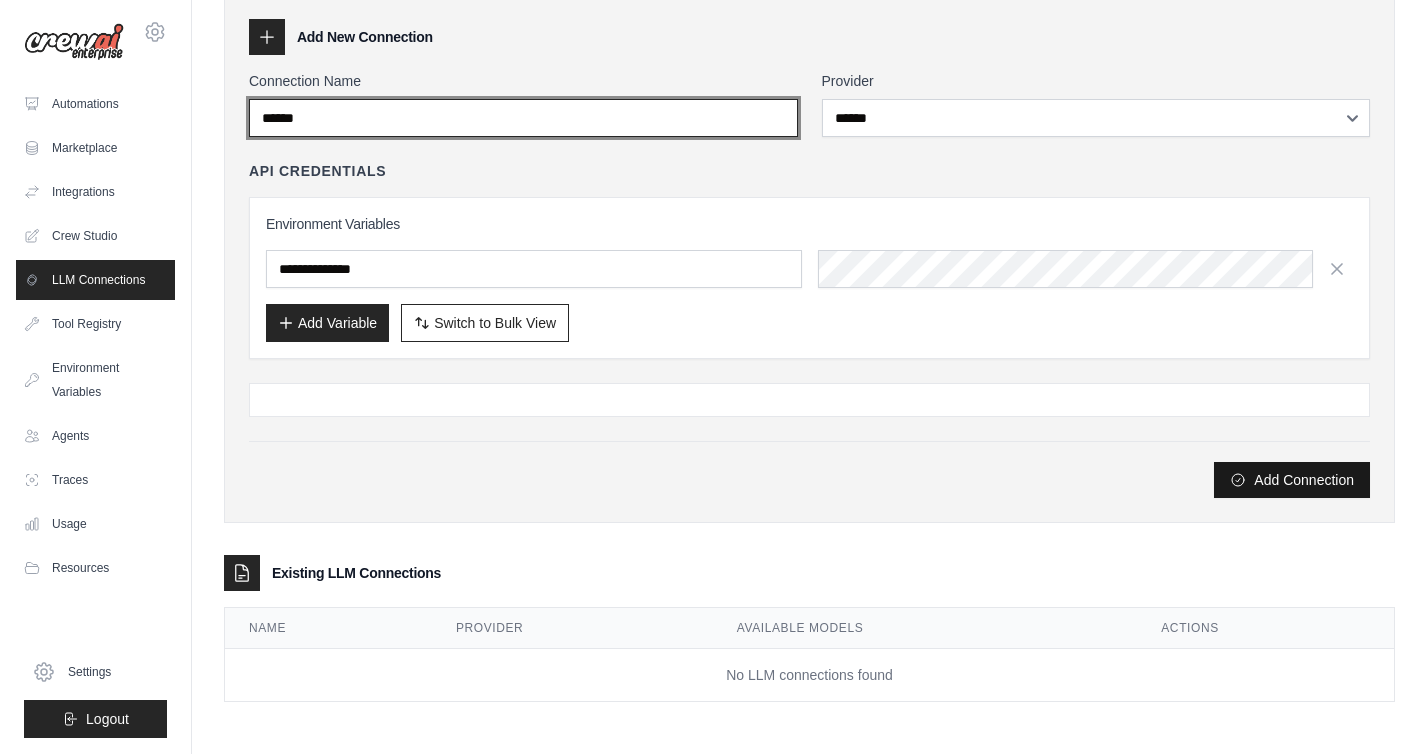 type on "******" 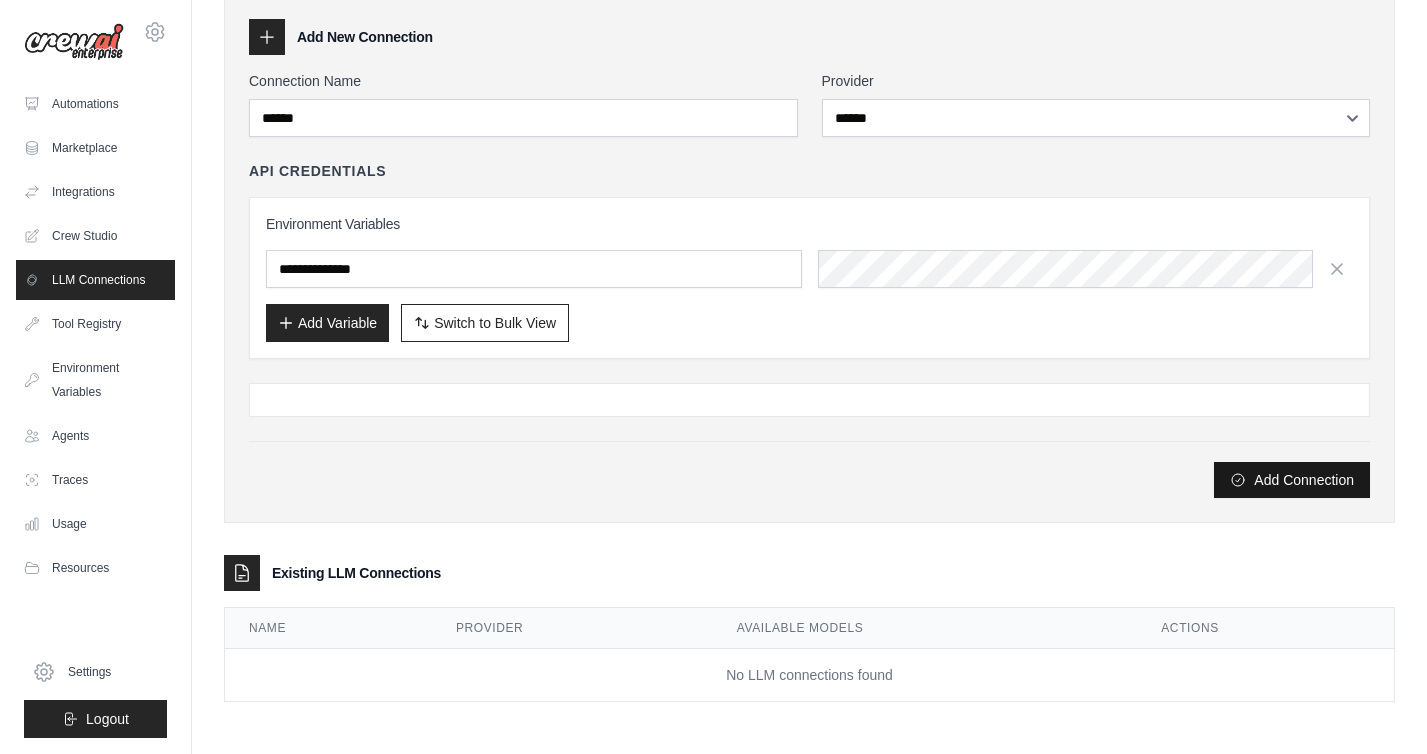 click on "Add Connection" at bounding box center [1292, 480] 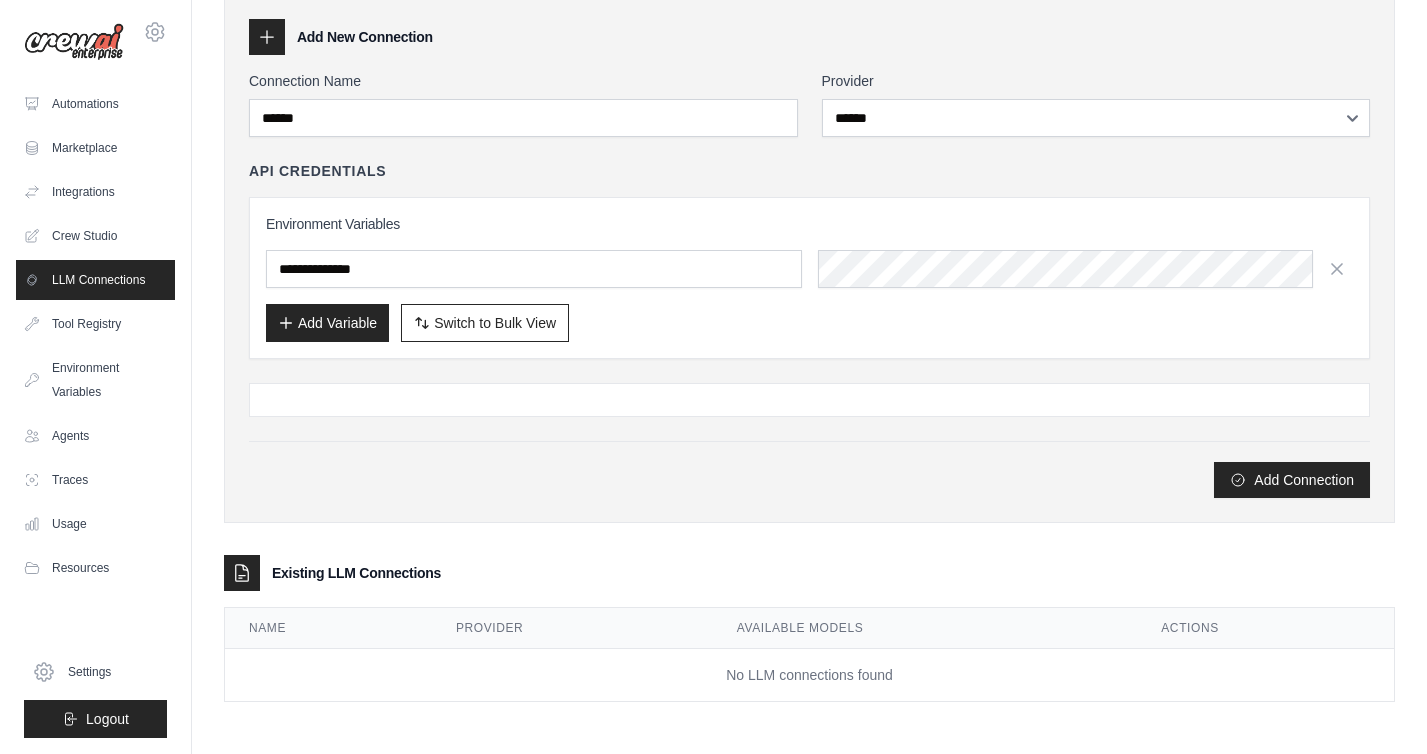 click at bounding box center [809, 400] 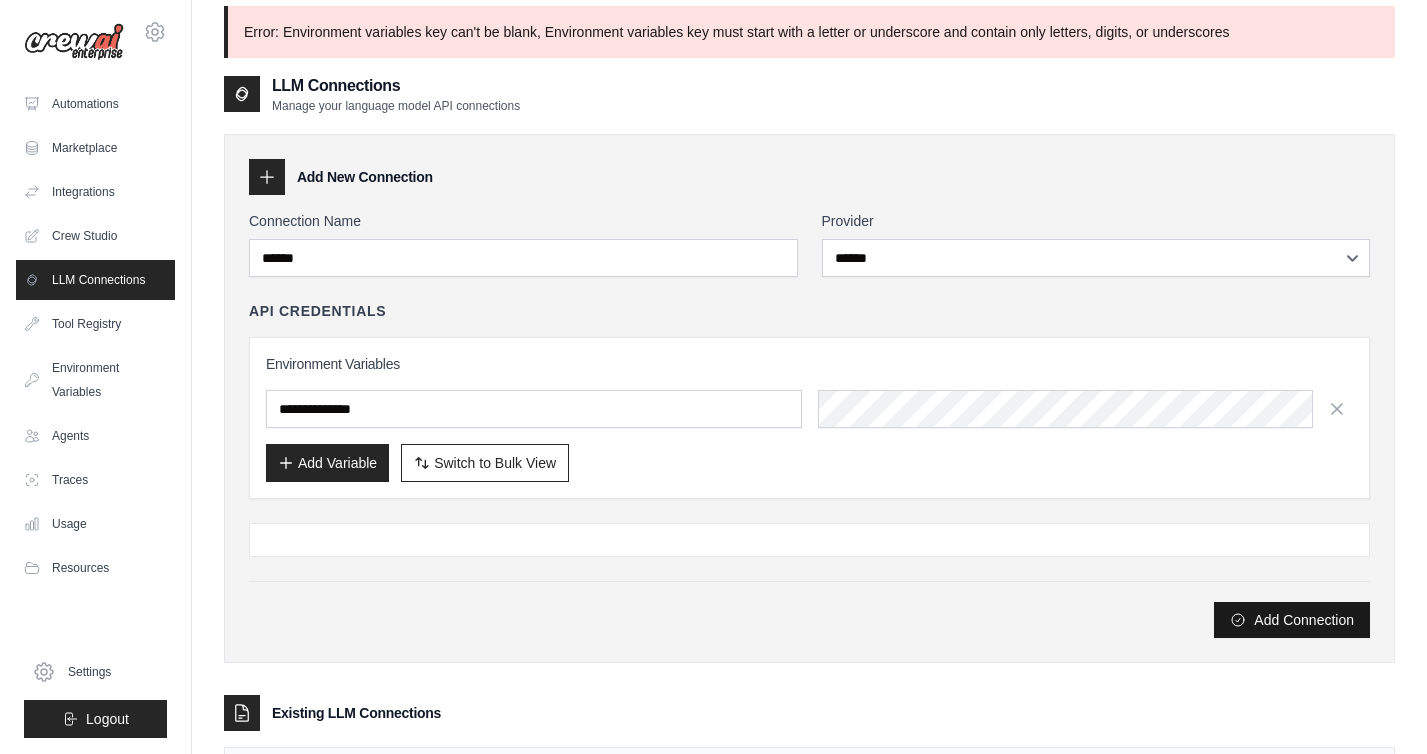 click on "Add Connection" at bounding box center (1292, 620) 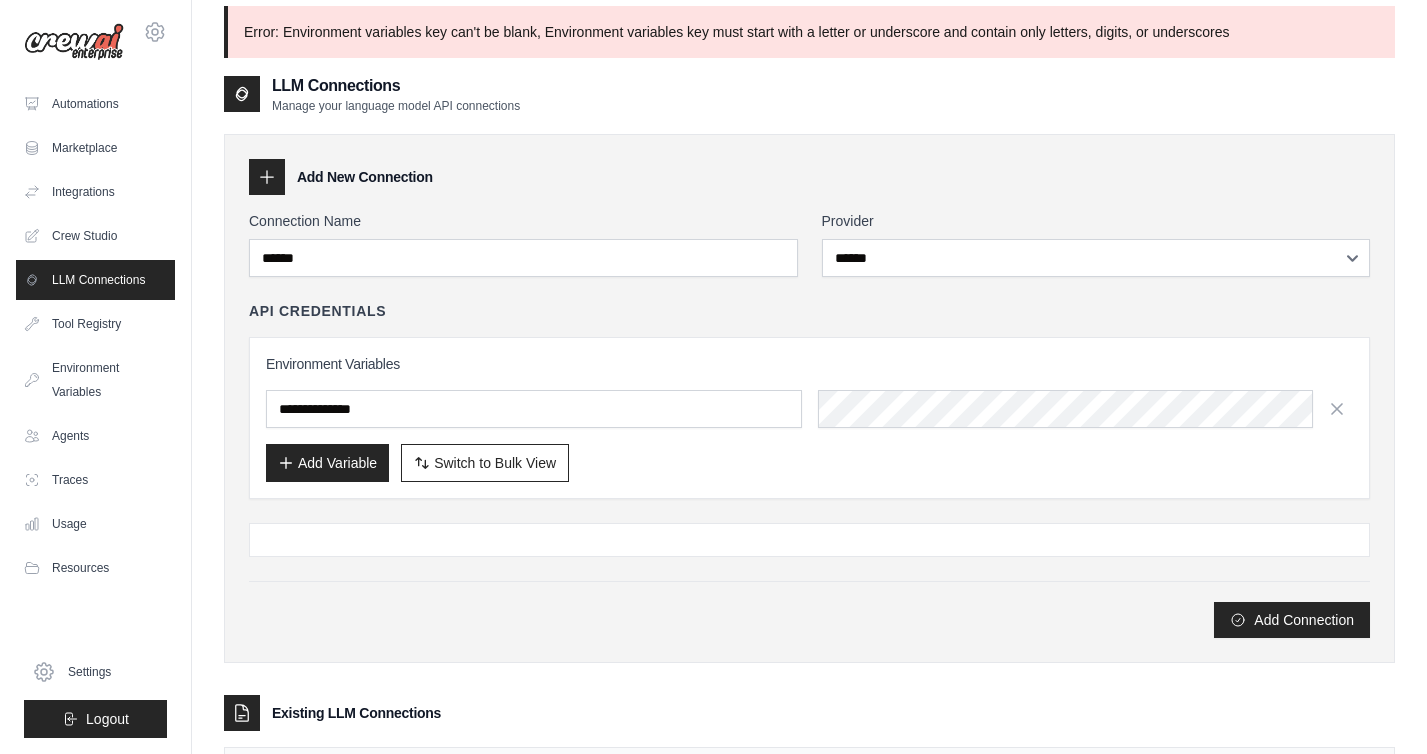 click on "Add Variable" at bounding box center [327, 463] 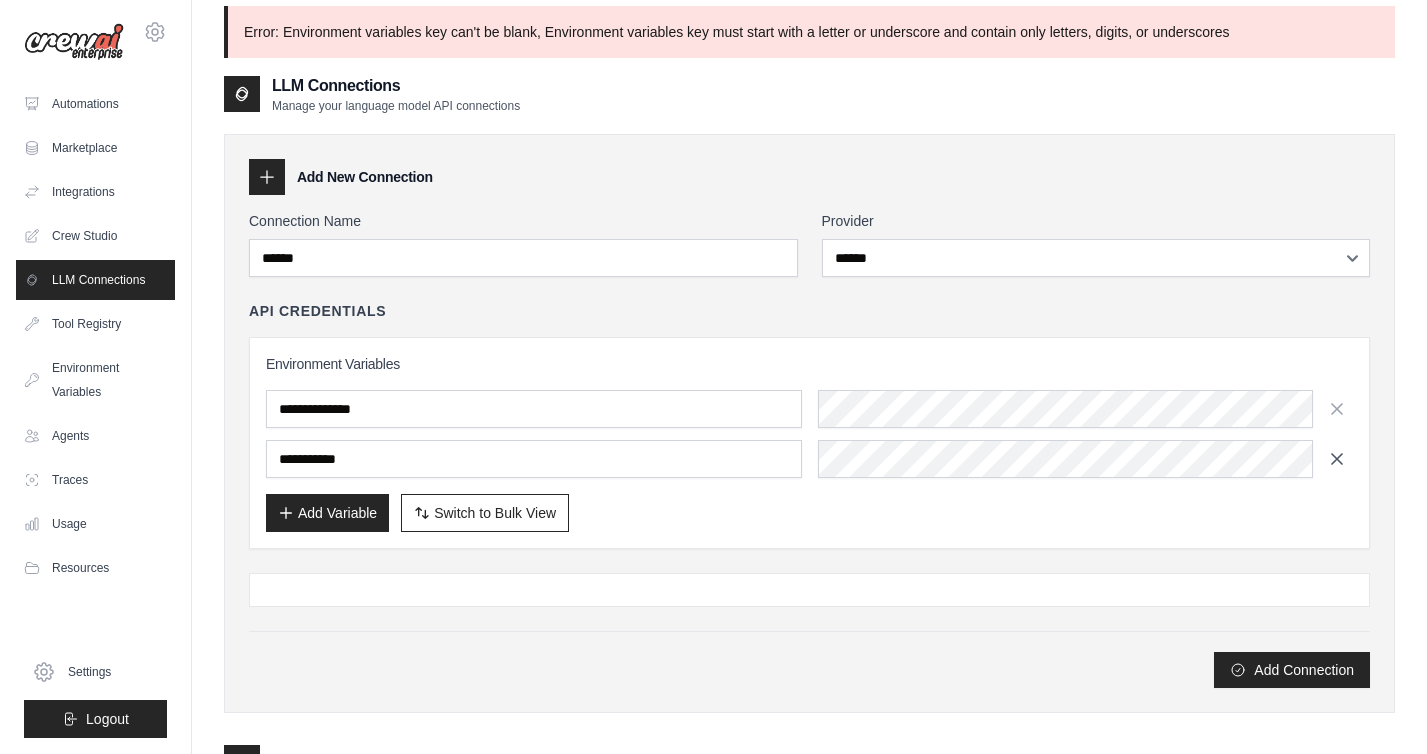 click 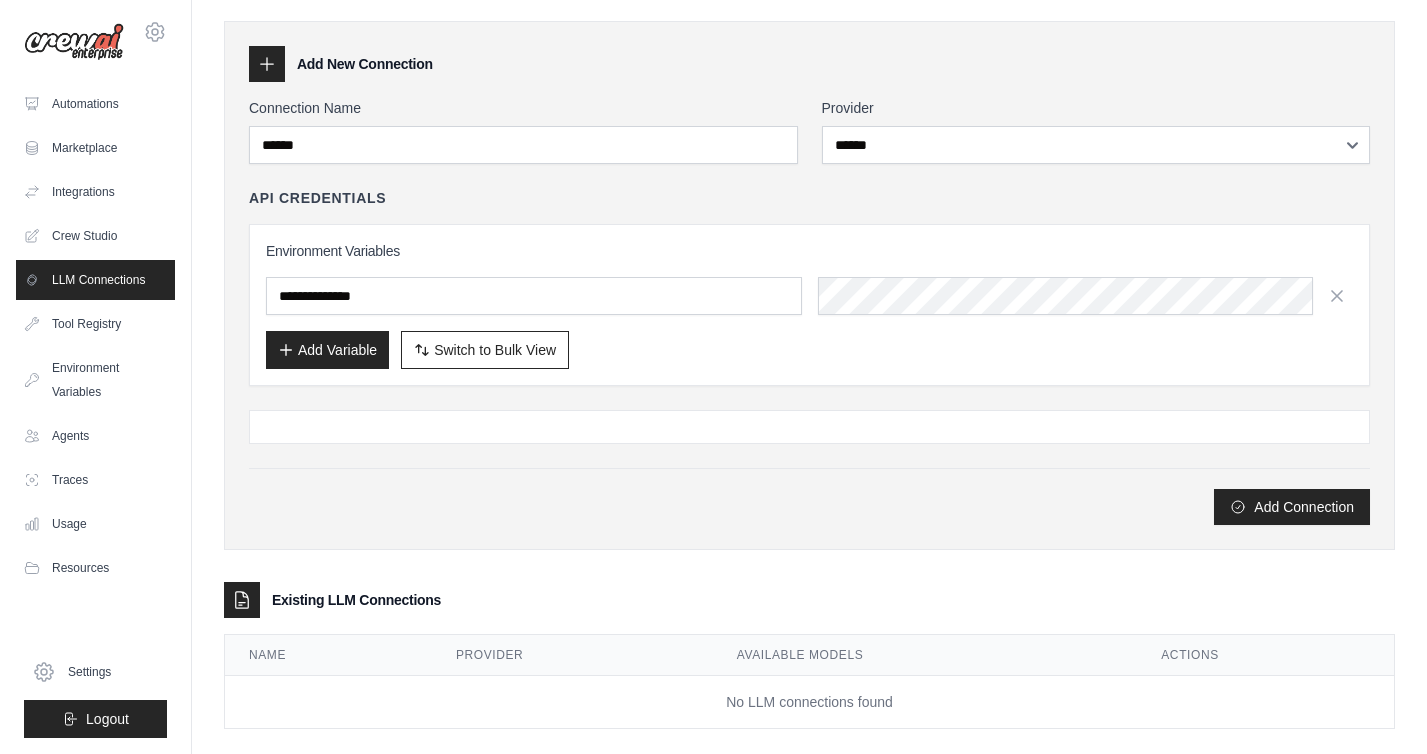 scroll, scrollTop: 154, scrollLeft: 0, axis: vertical 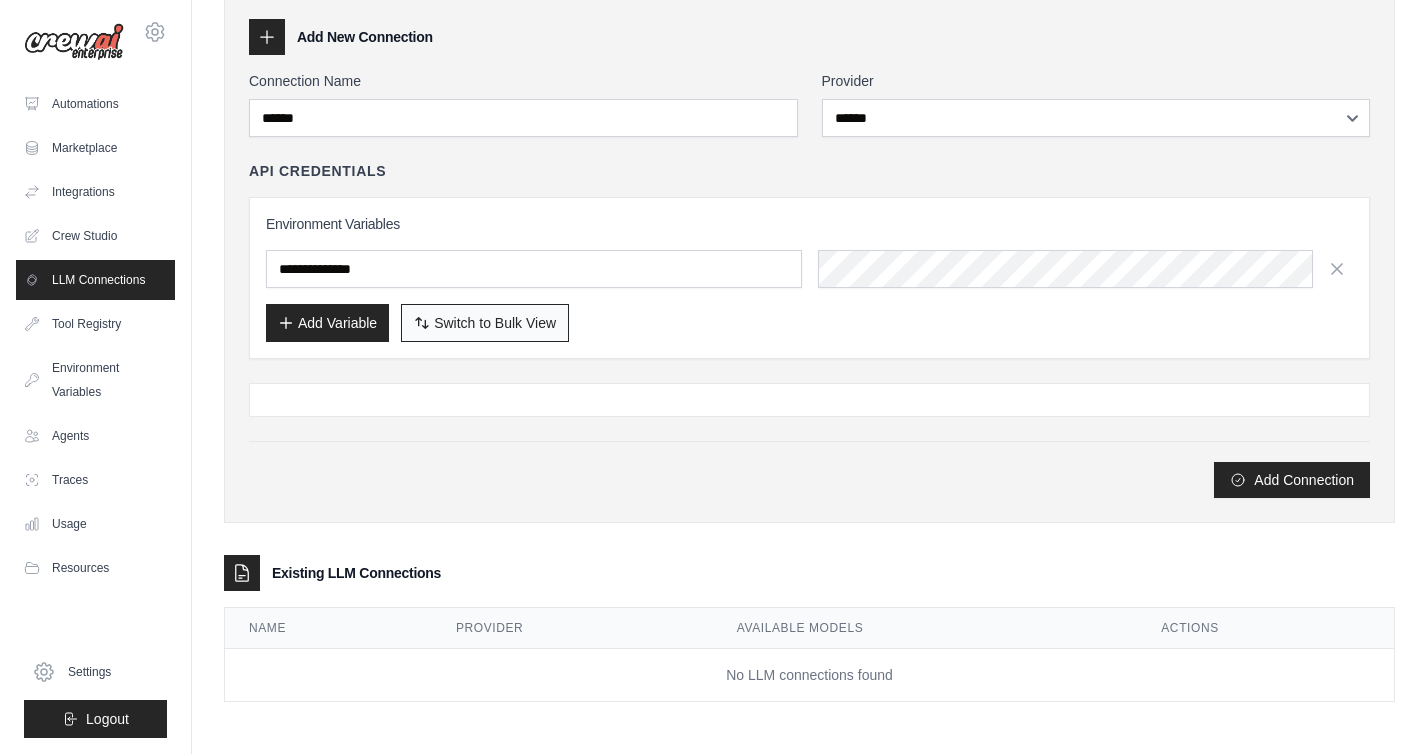 click on "Switch to Bulk View" at bounding box center [495, 323] 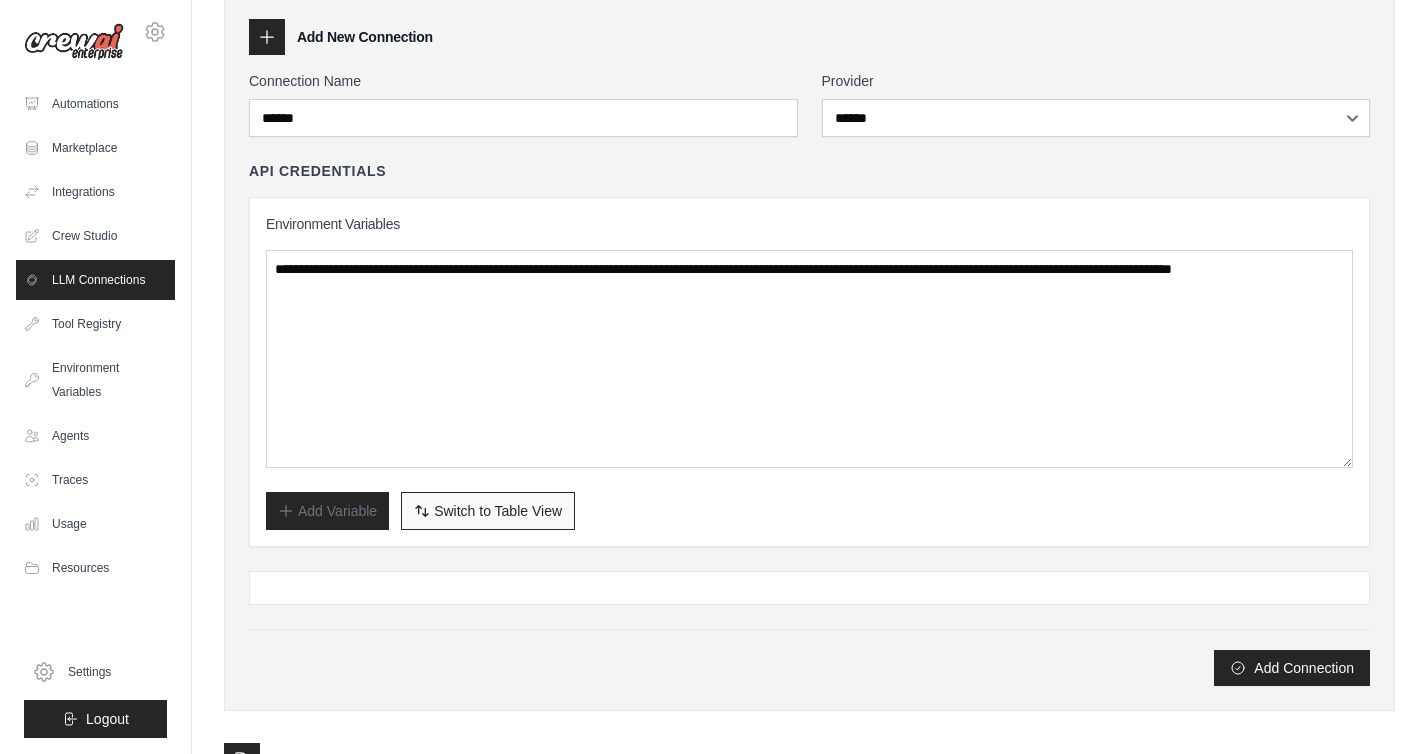 click on "Switch to Table View" at bounding box center [498, 511] 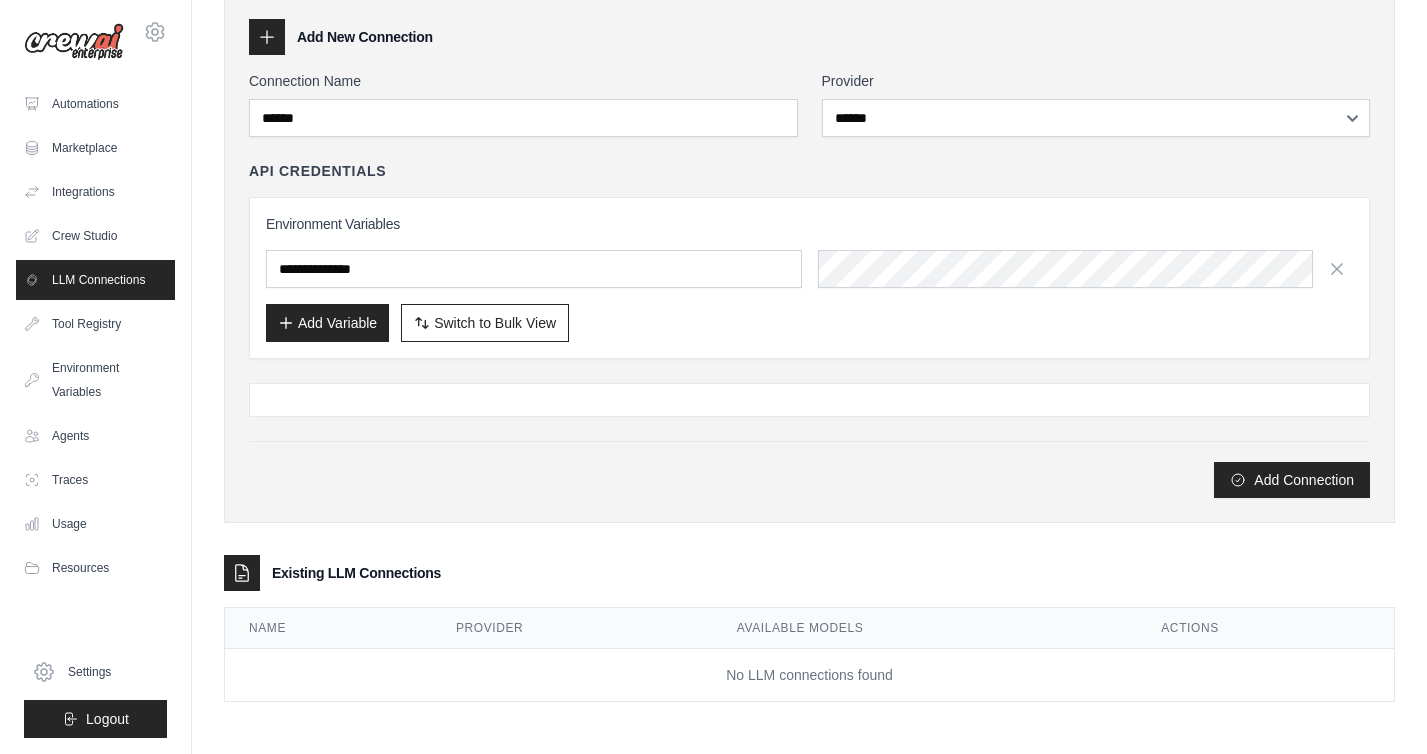 click at bounding box center [809, 400] 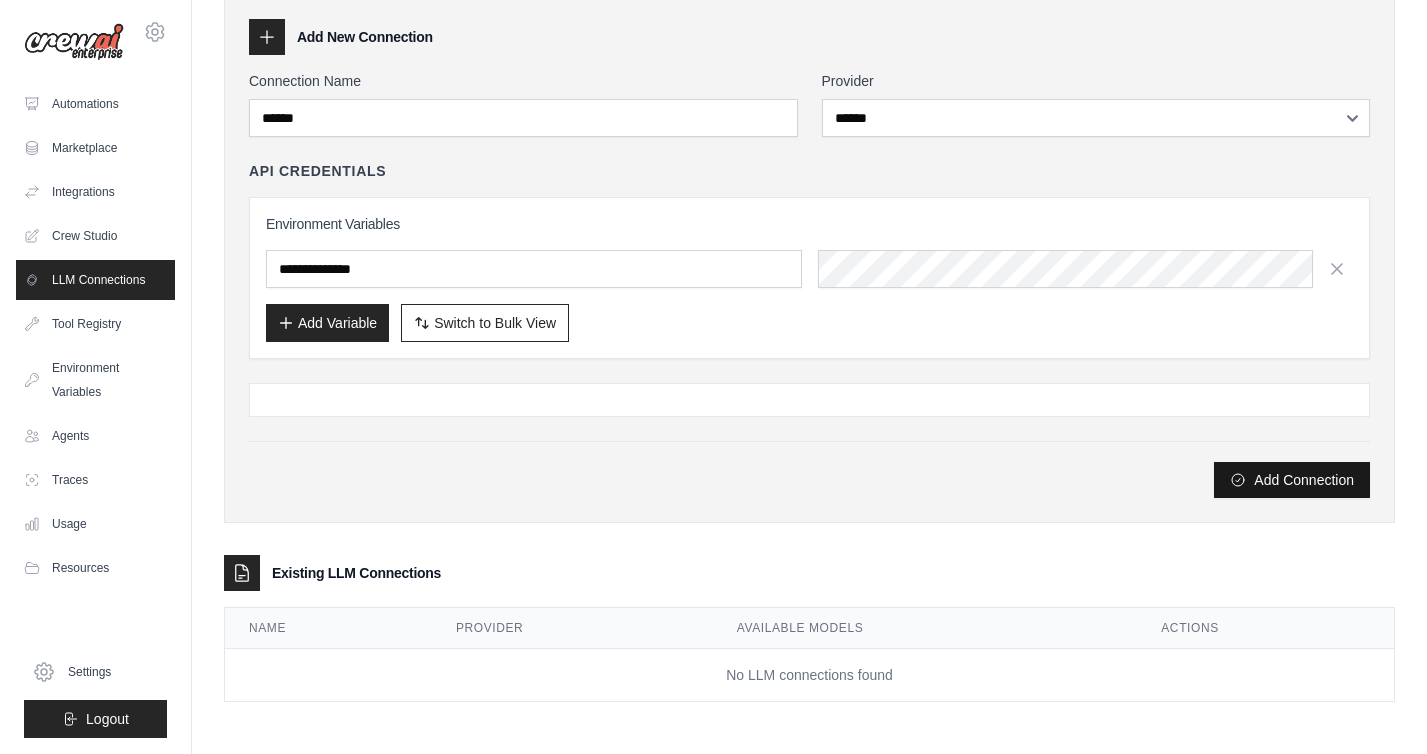 click on "Add Connection" at bounding box center [1292, 480] 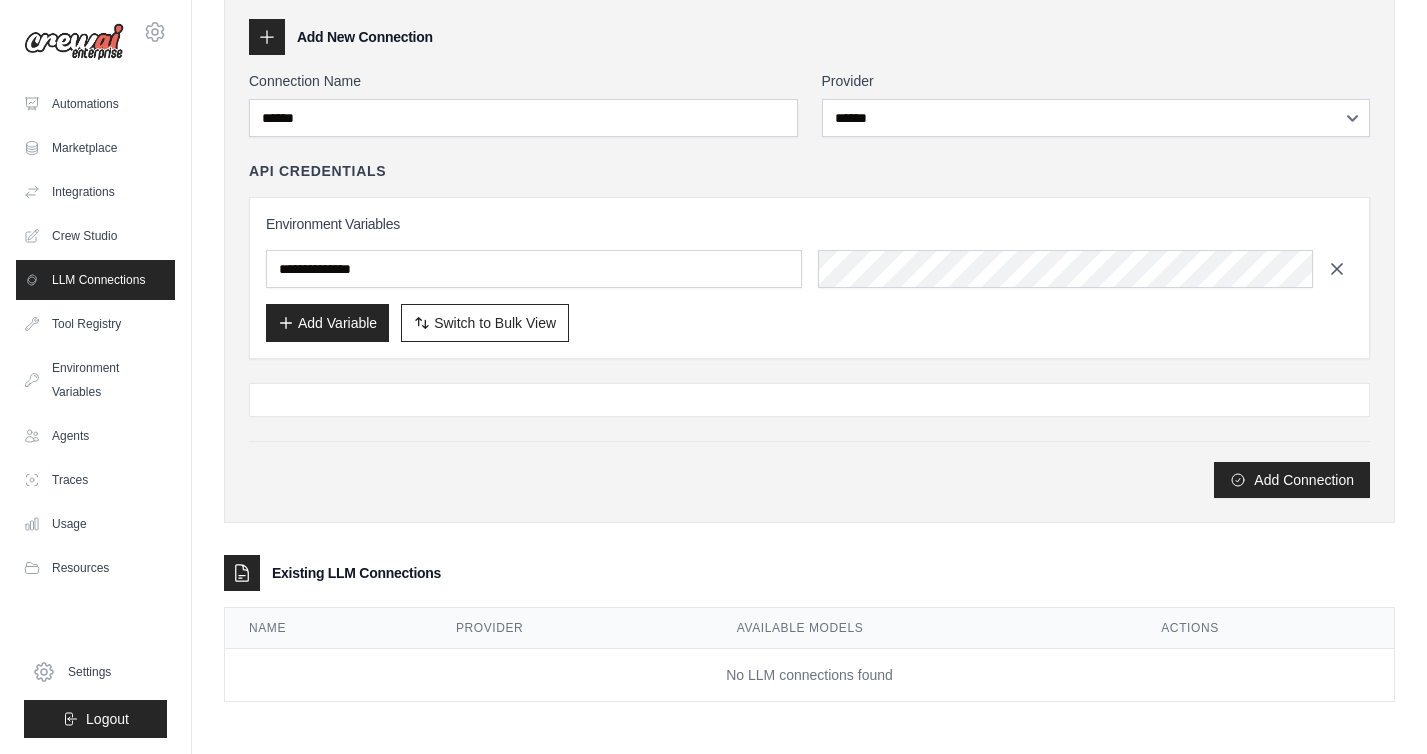 click 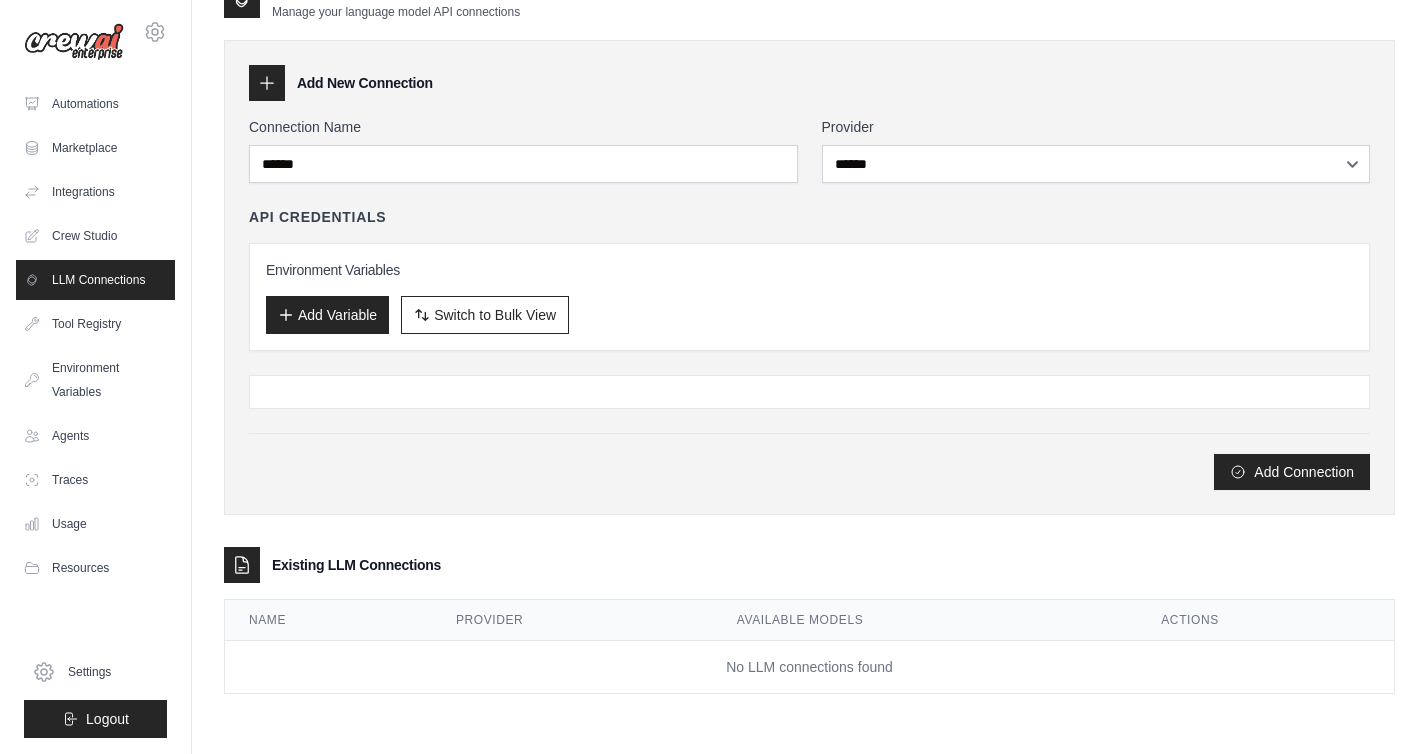 scroll, scrollTop: 108, scrollLeft: 0, axis: vertical 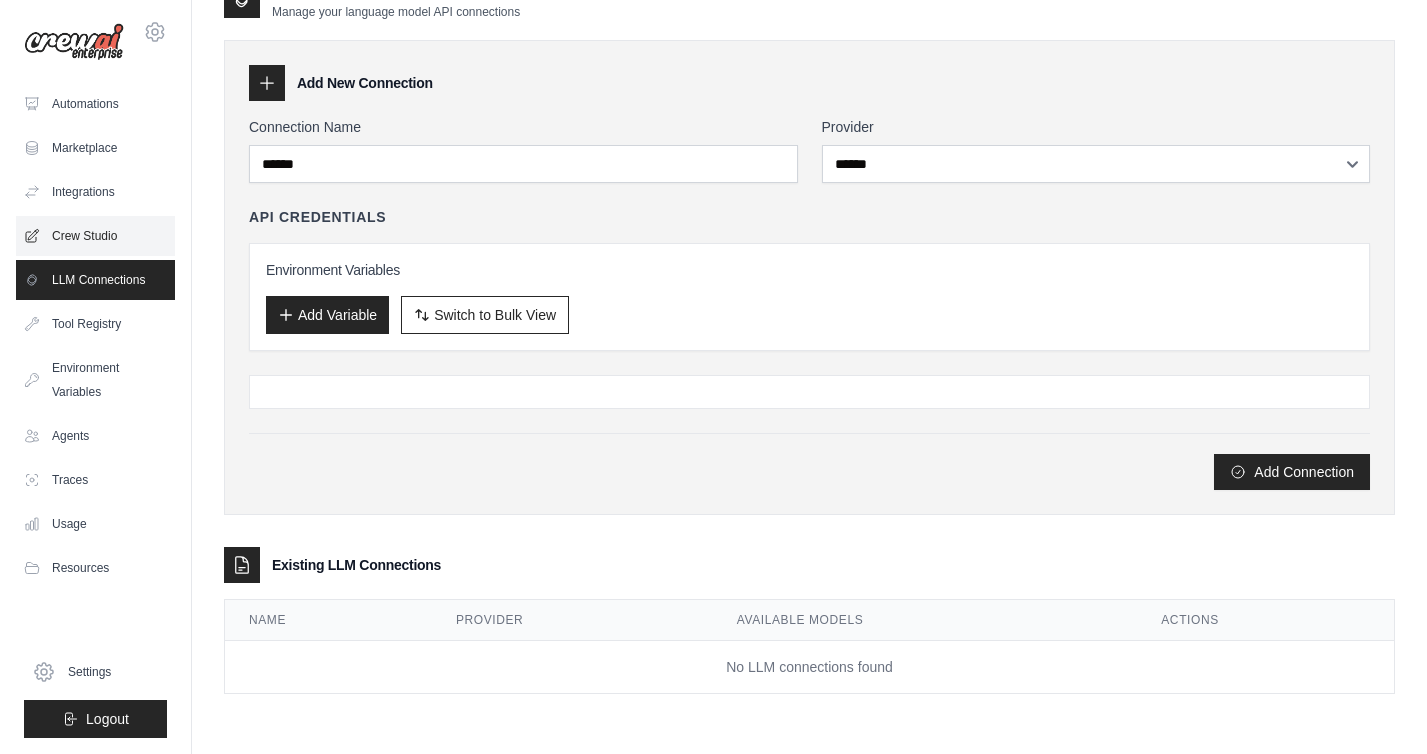 click on "Crew Studio" at bounding box center [95, 236] 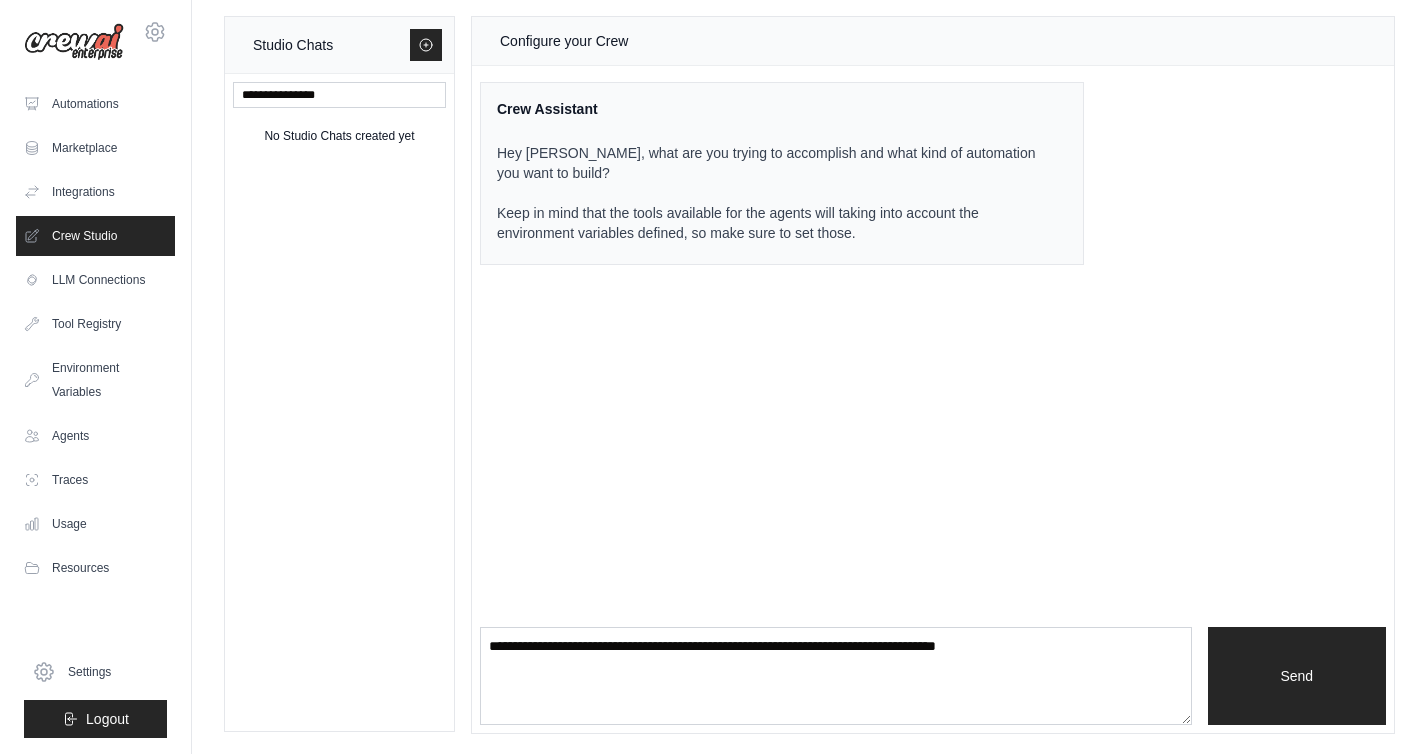 scroll, scrollTop: 0, scrollLeft: 0, axis: both 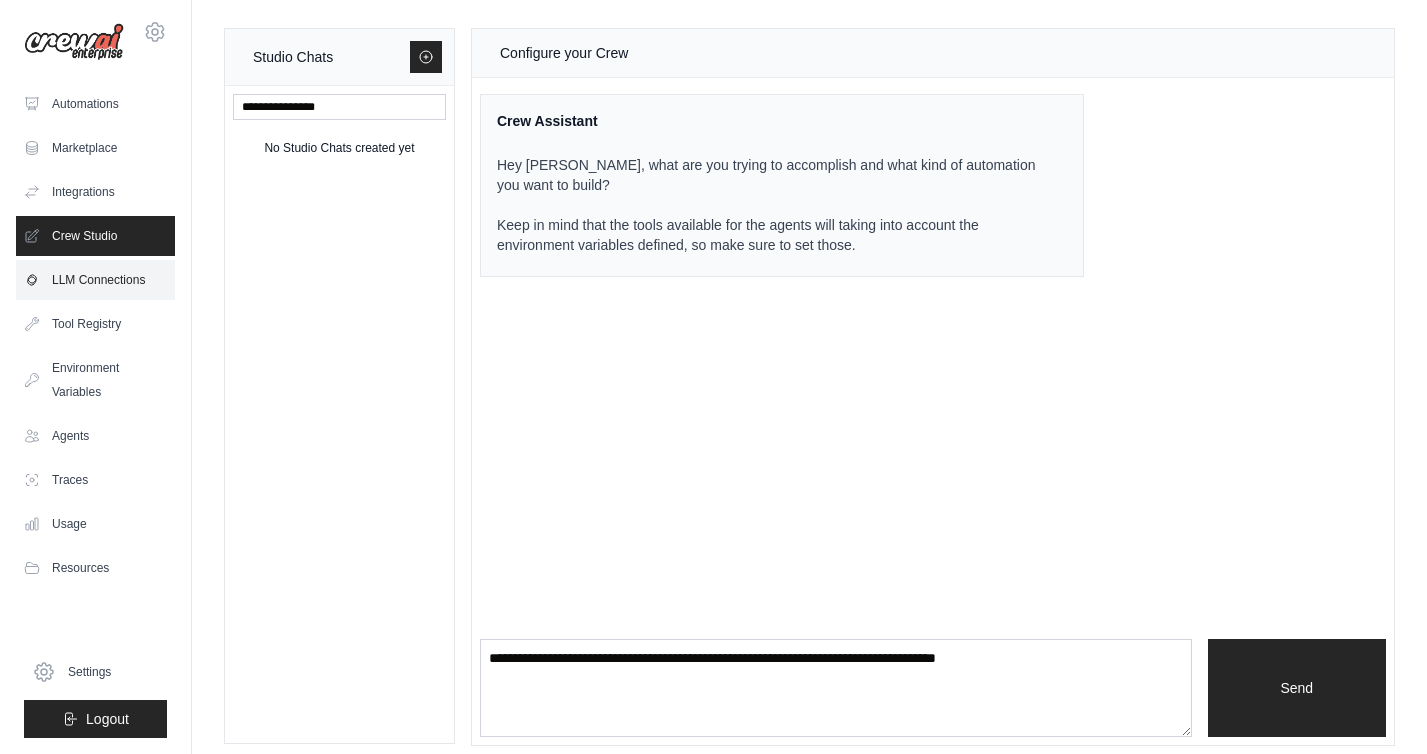 click on "LLM Connections" at bounding box center (95, 280) 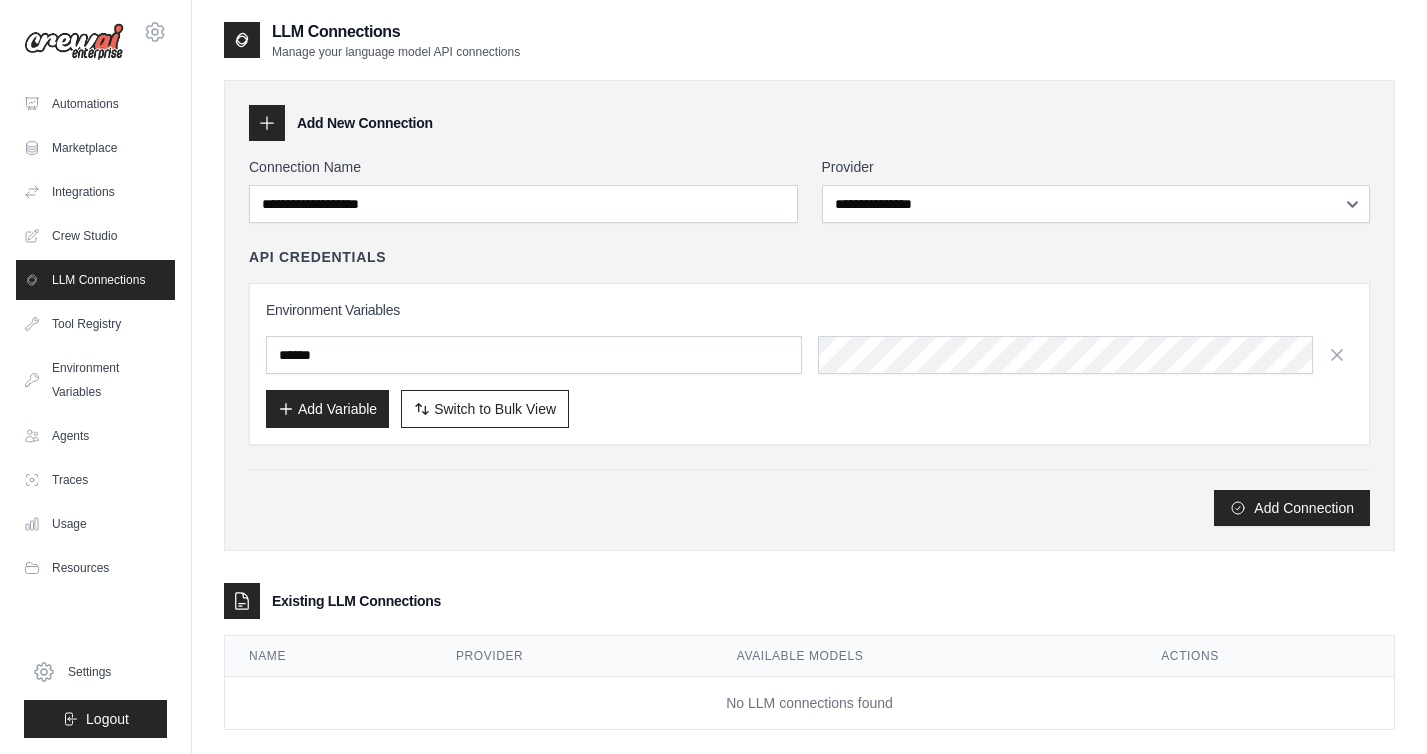 type on "******" 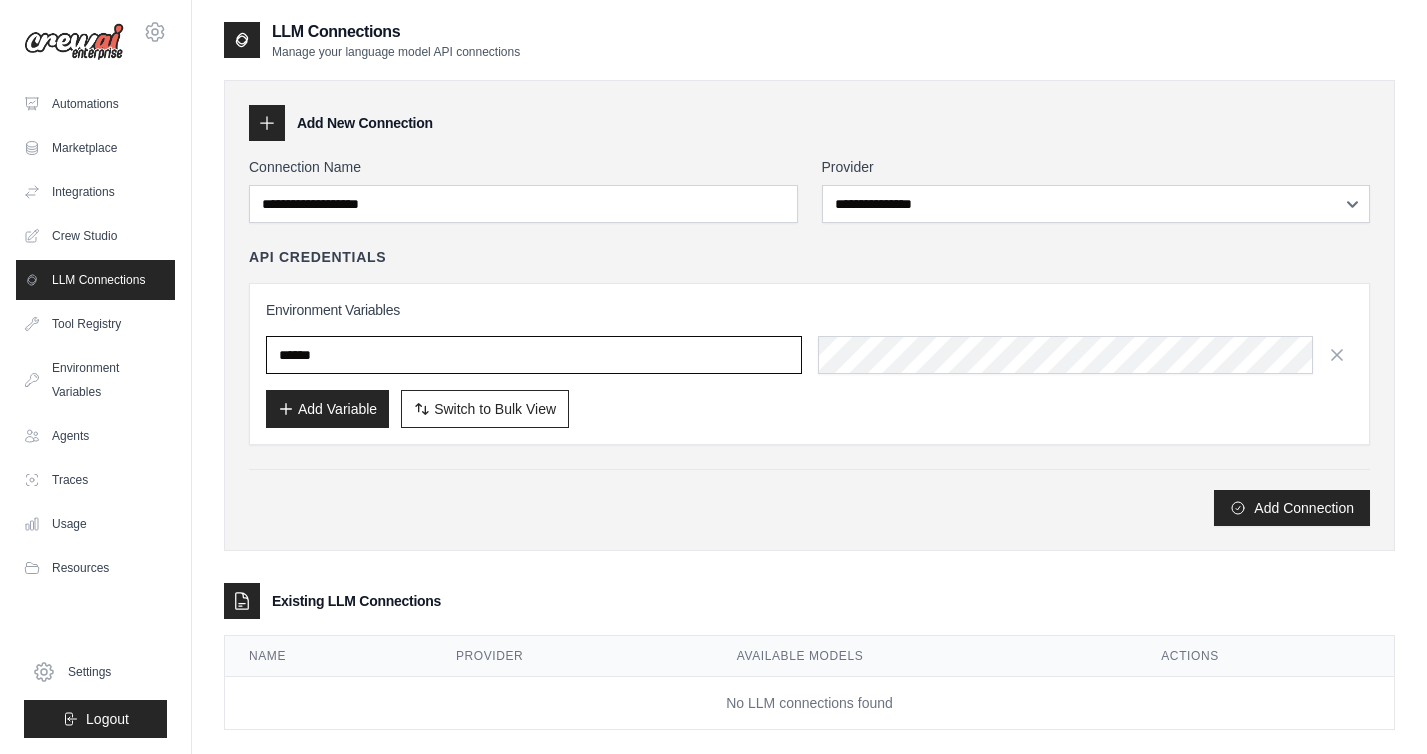 click on "******" at bounding box center [534, 355] 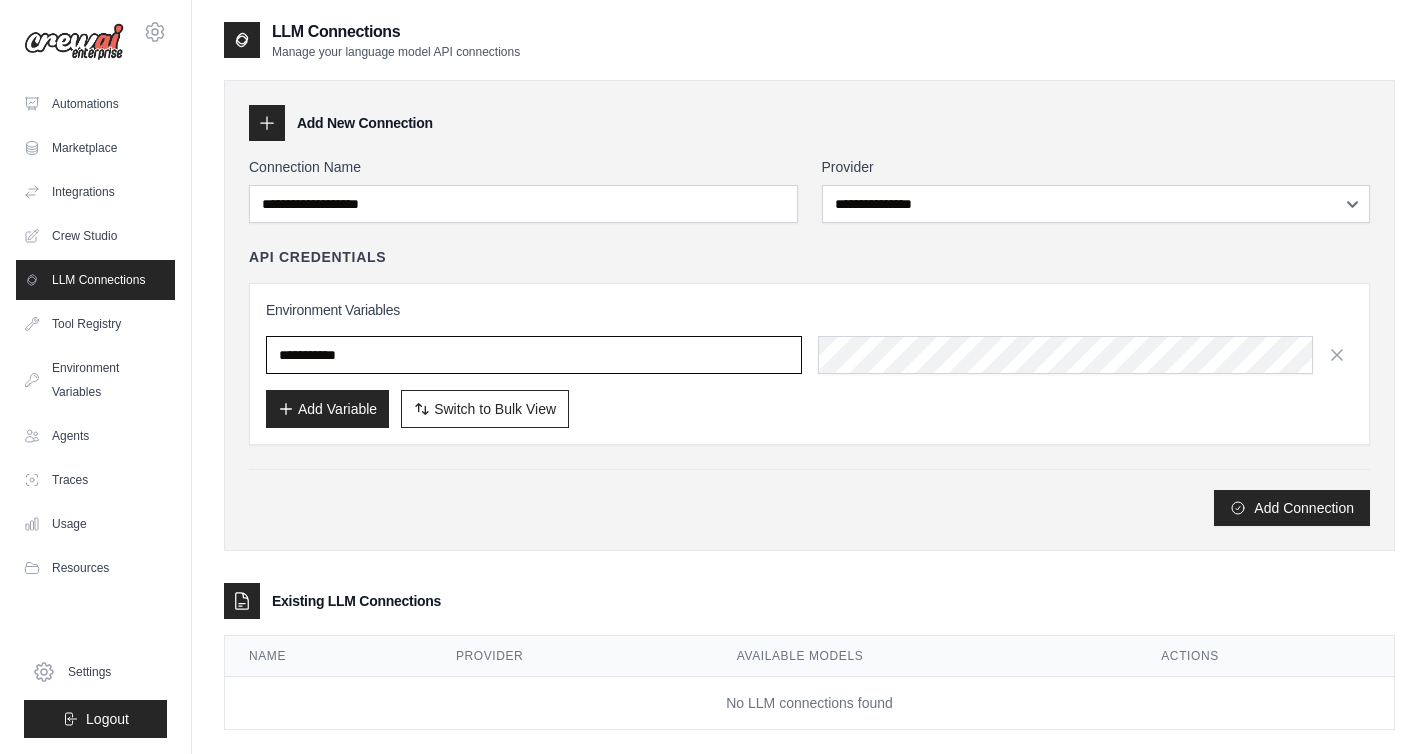 type on "**********" 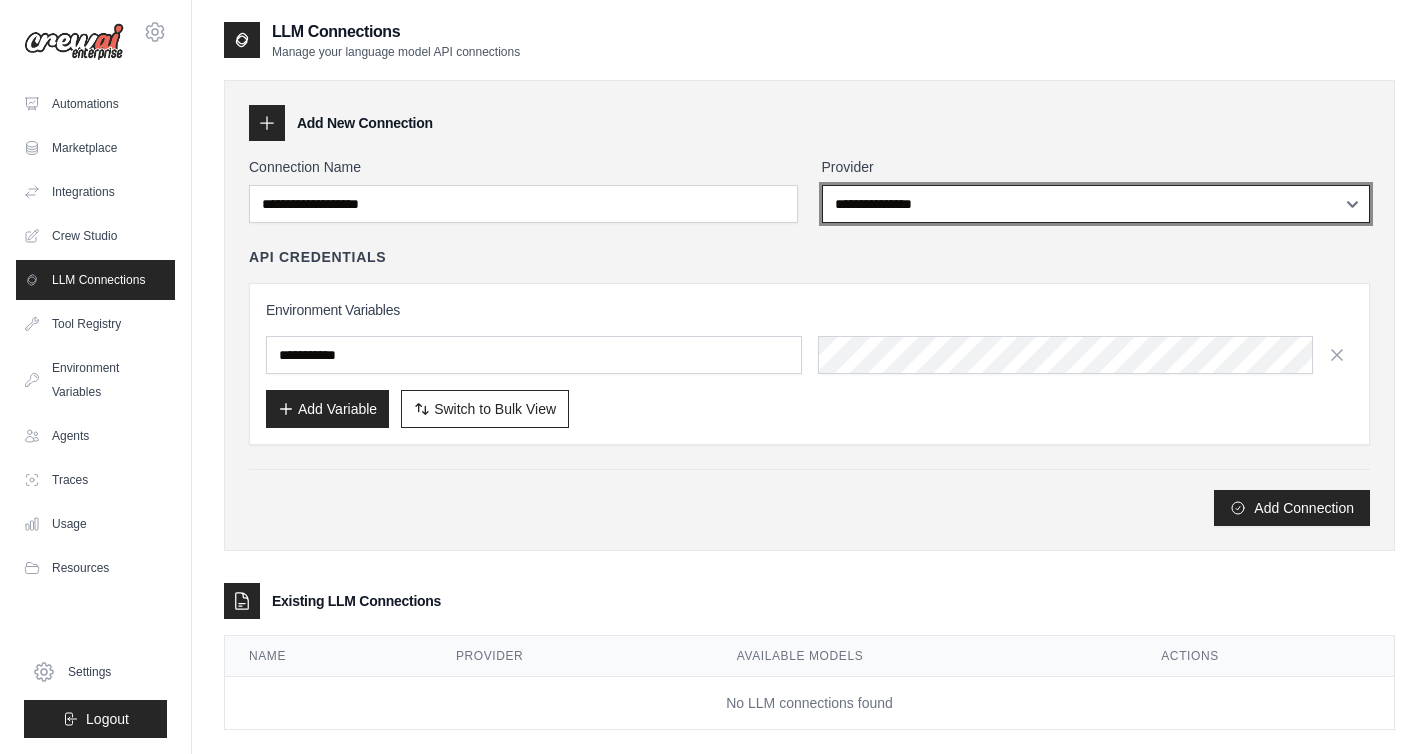 click on "**********" at bounding box center (1096, 204) 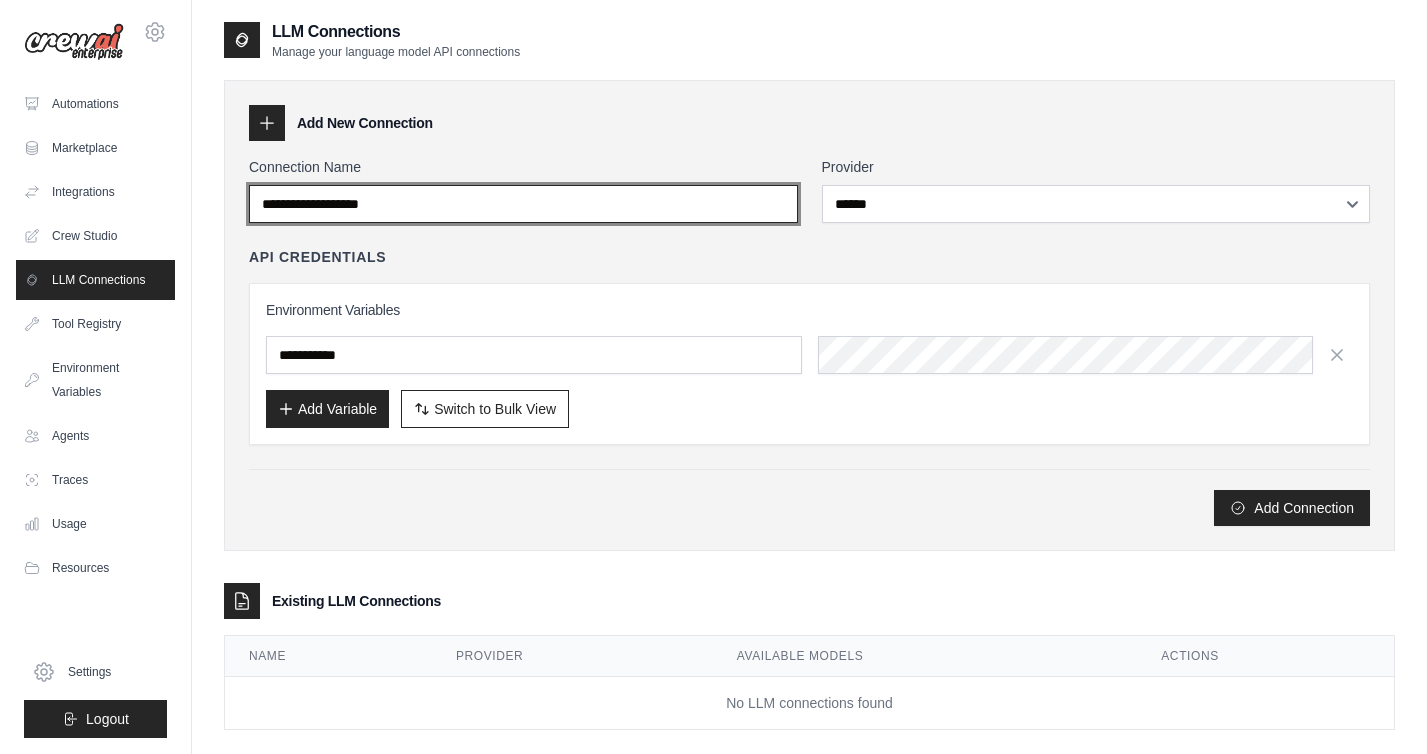 click on "Connection Name" at bounding box center (523, 204) 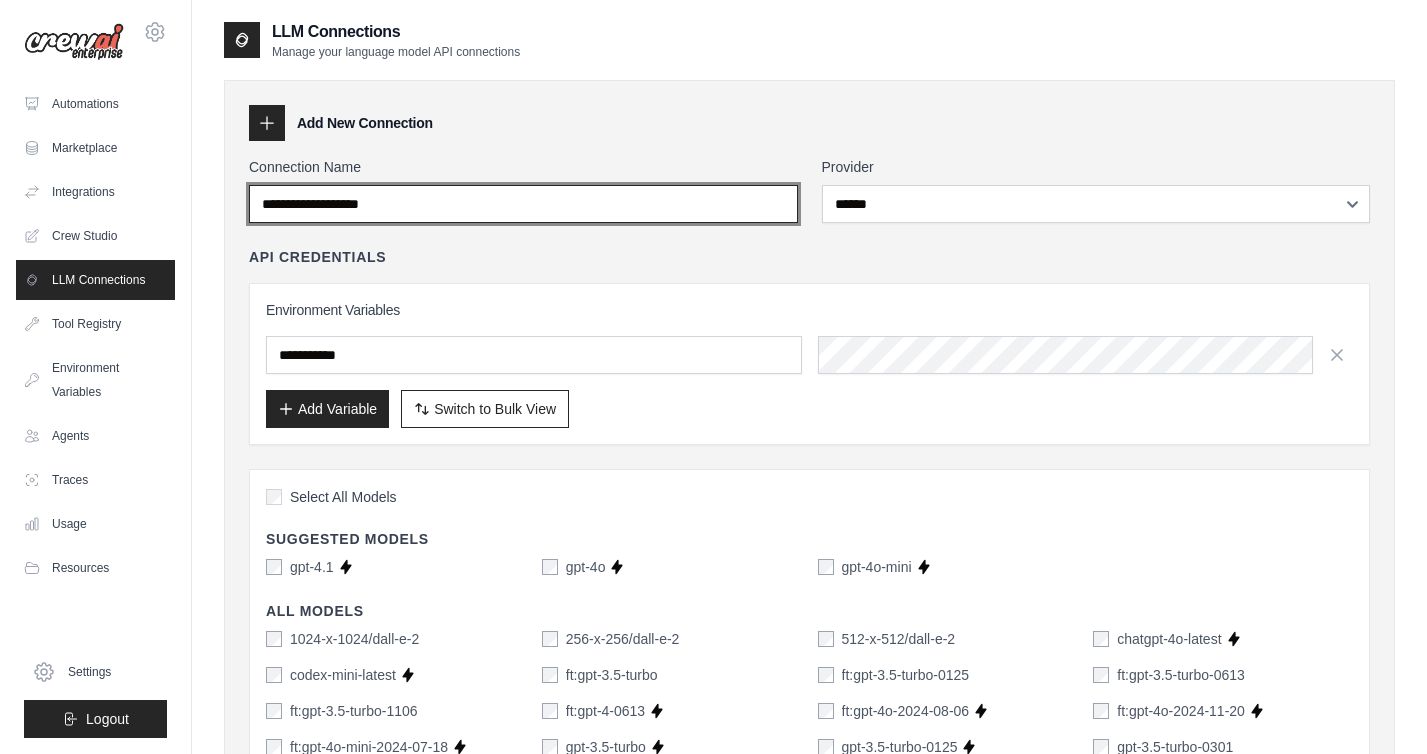 click on "Connection Name" at bounding box center [523, 204] 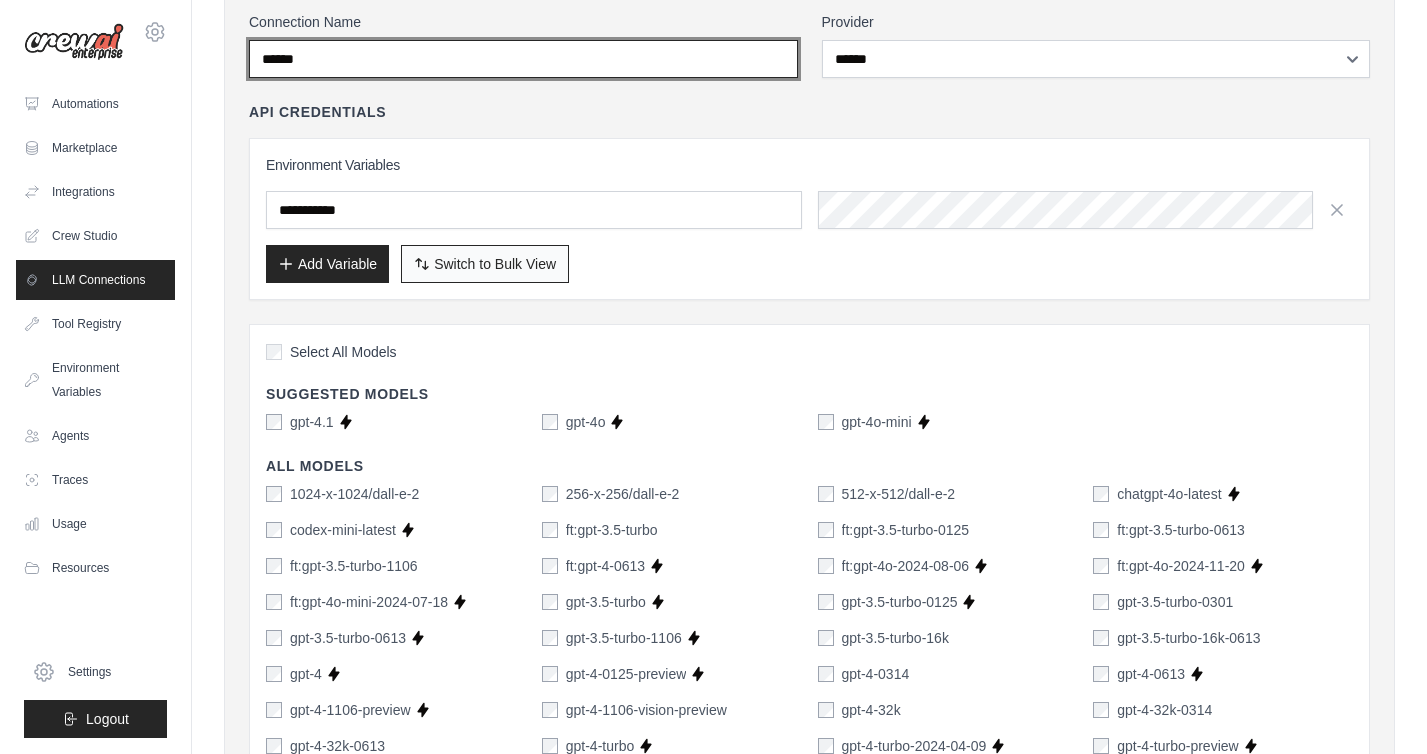 scroll, scrollTop: 205, scrollLeft: 0, axis: vertical 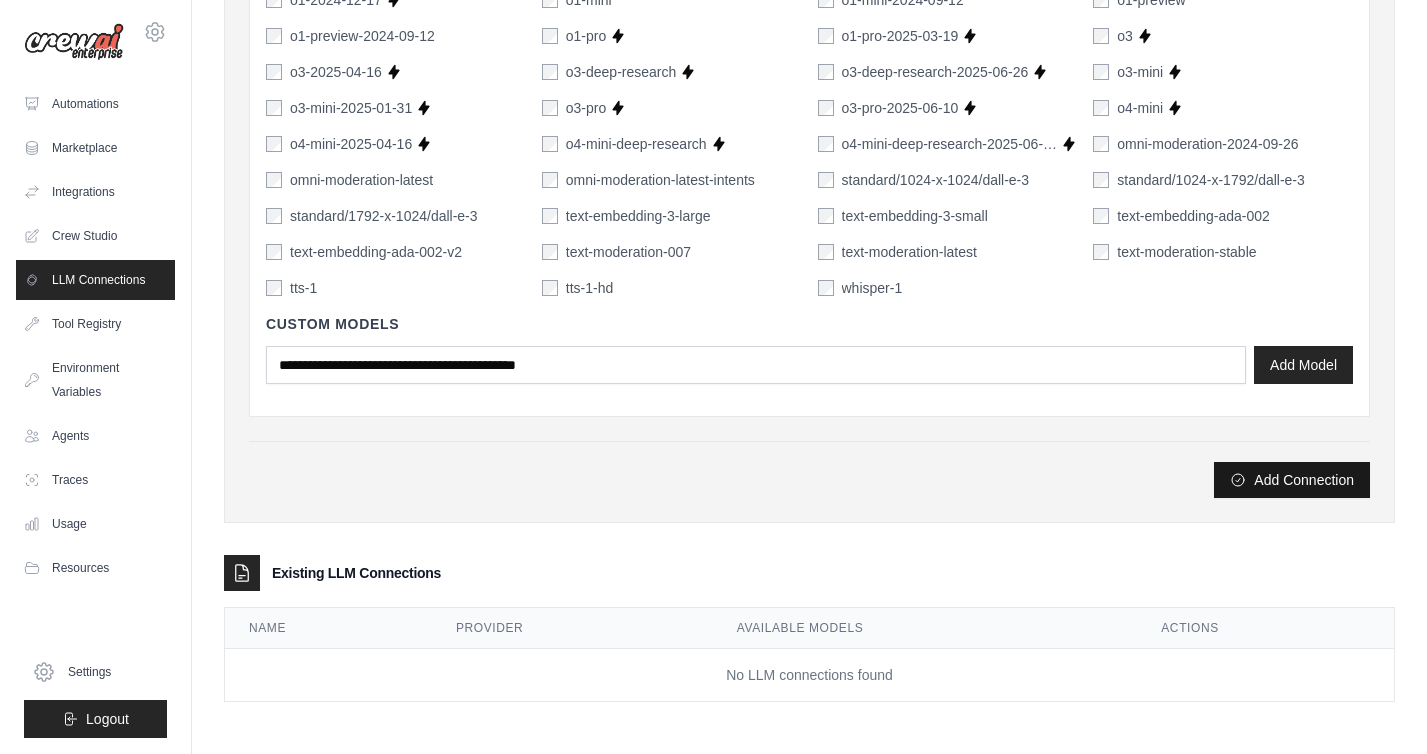 click on "Add Connection" at bounding box center [1292, 480] 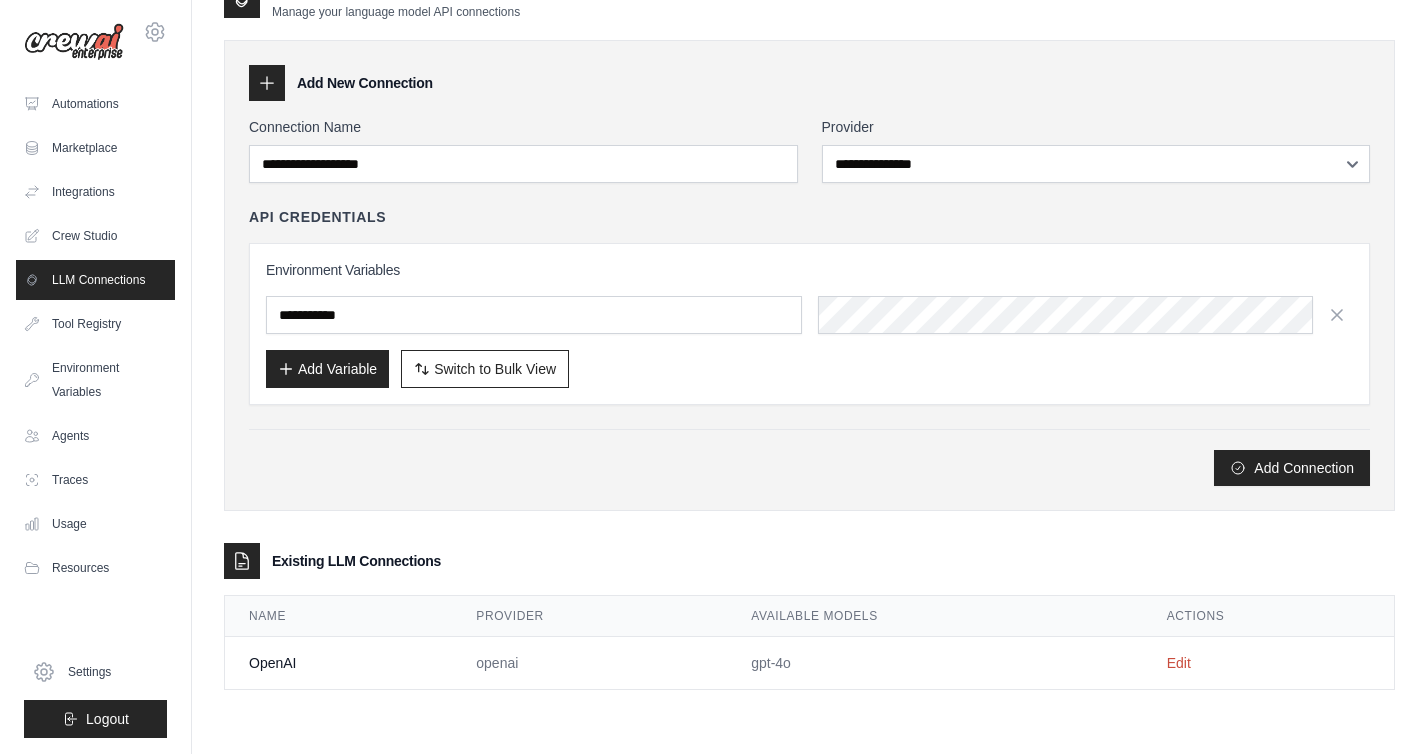 scroll, scrollTop: 0, scrollLeft: 0, axis: both 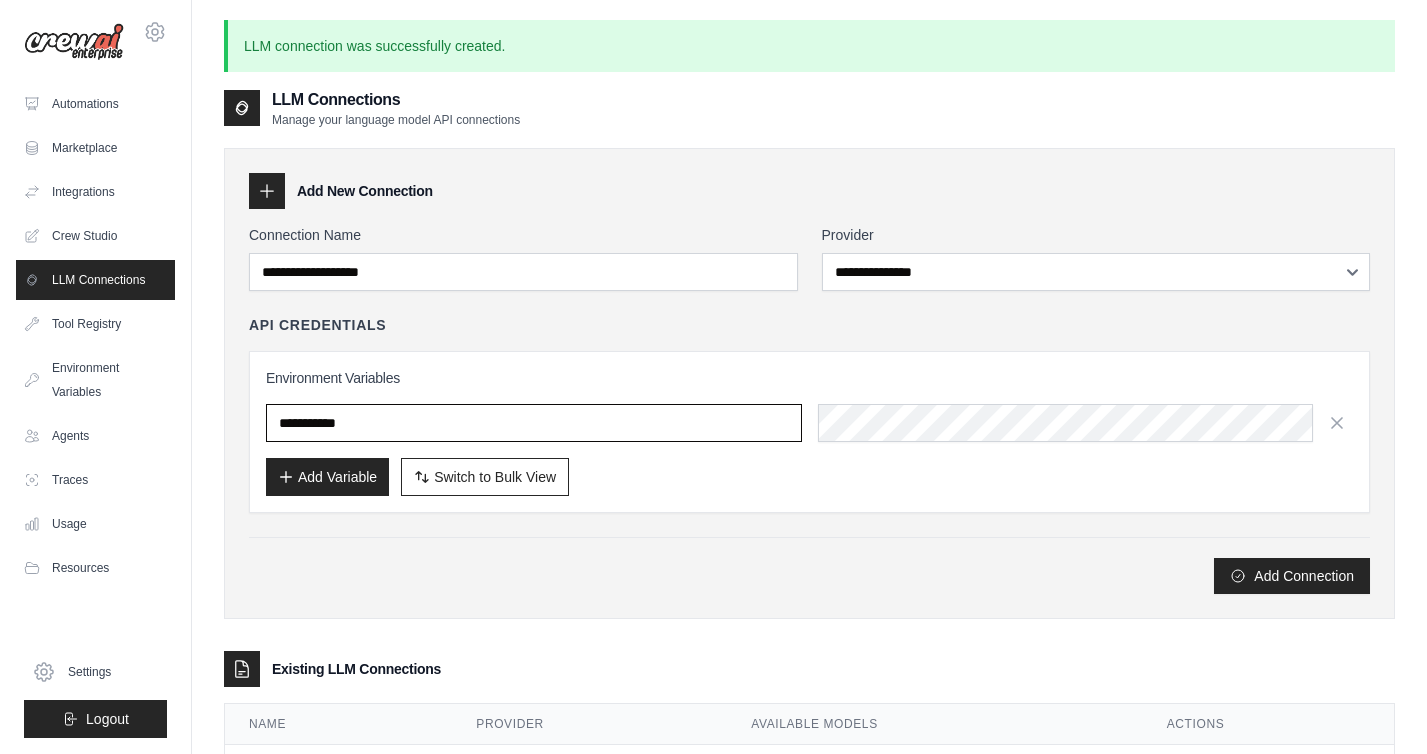 type on "******" 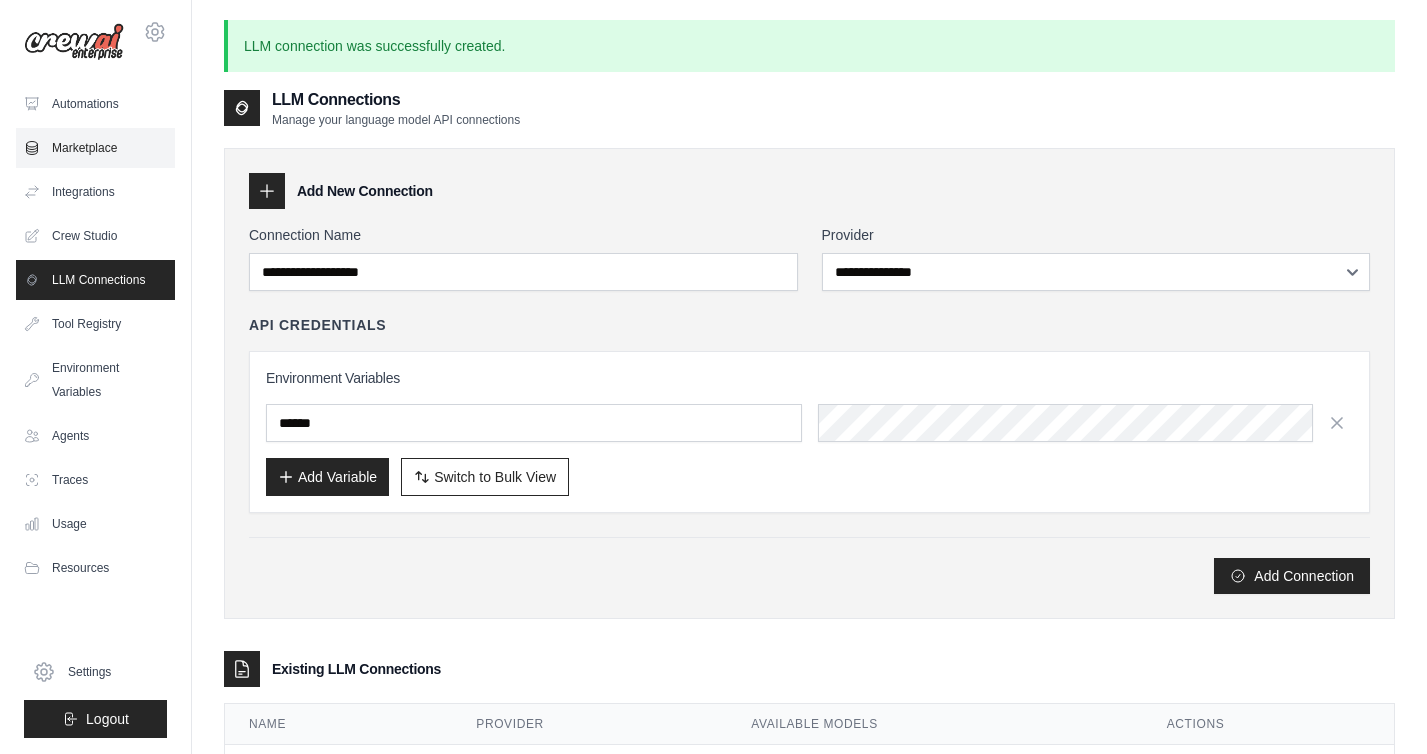 click on "Marketplace" at bounding box center [95, 148] 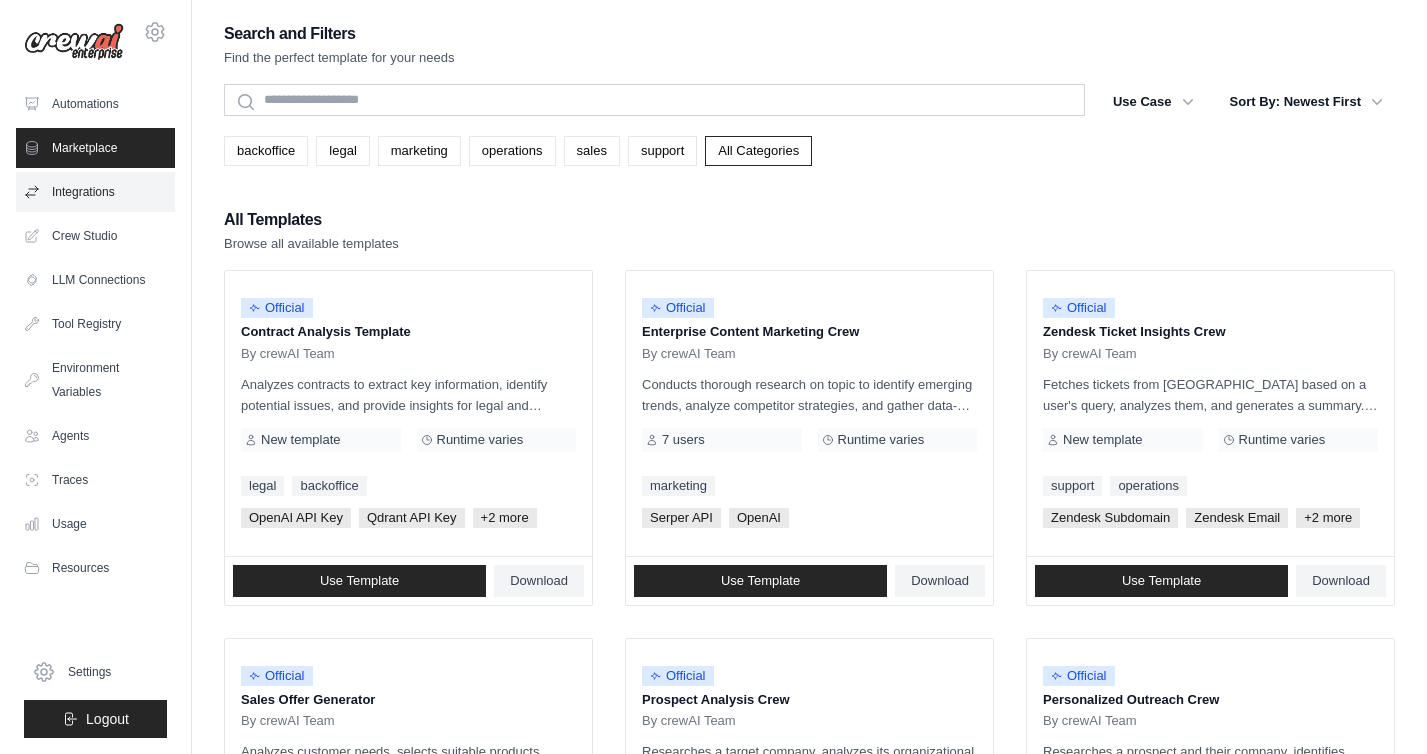 click on "Integrations" at bounding box center [95, 192] 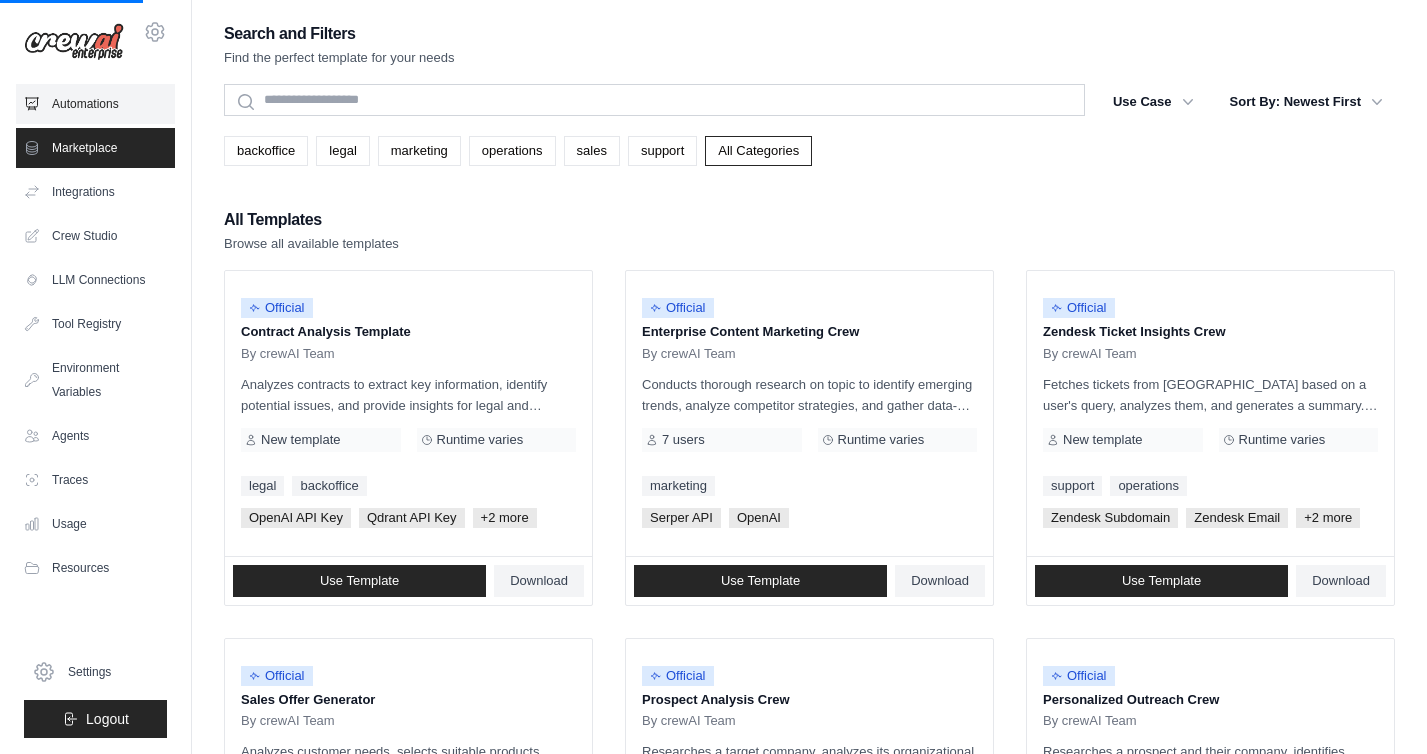 click on "Automations" at bounding box center (95, 104) 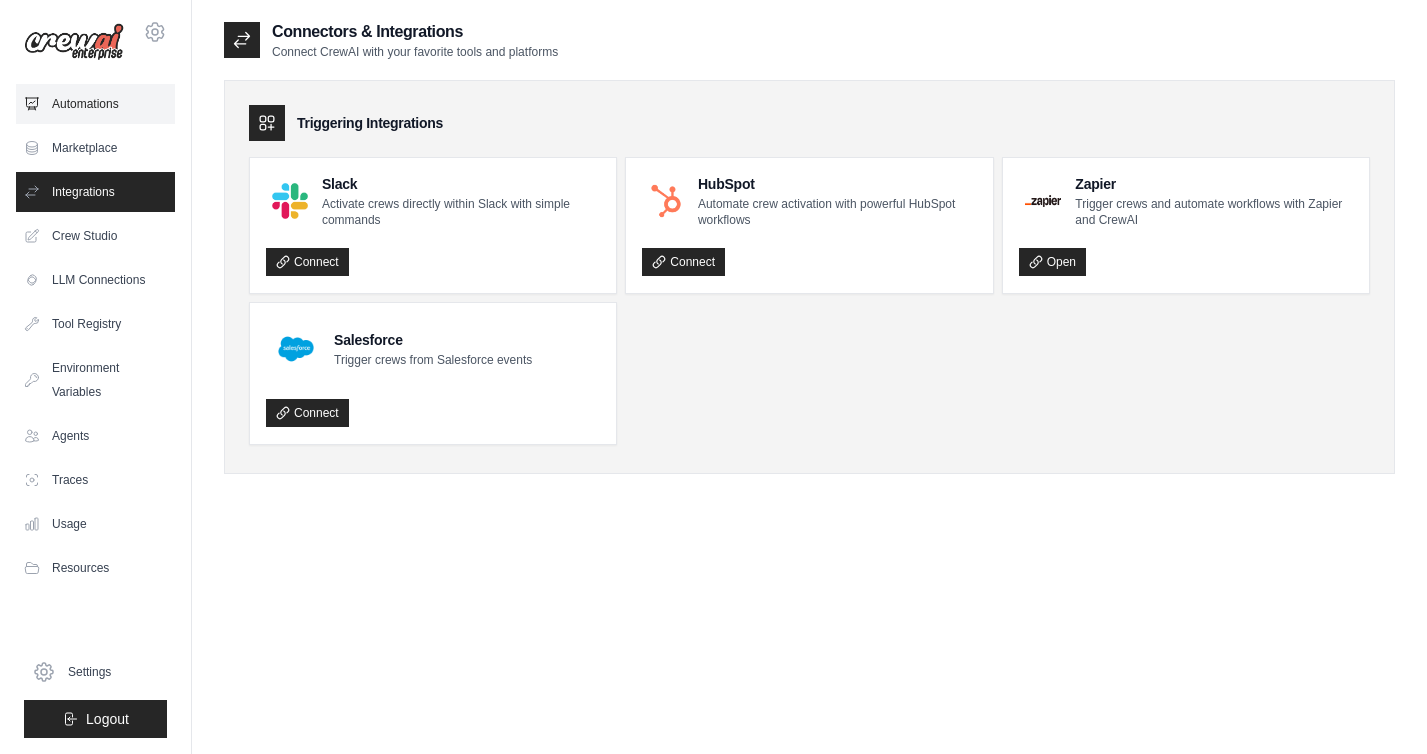 click on "Automations" at bounding box center (95, 104) 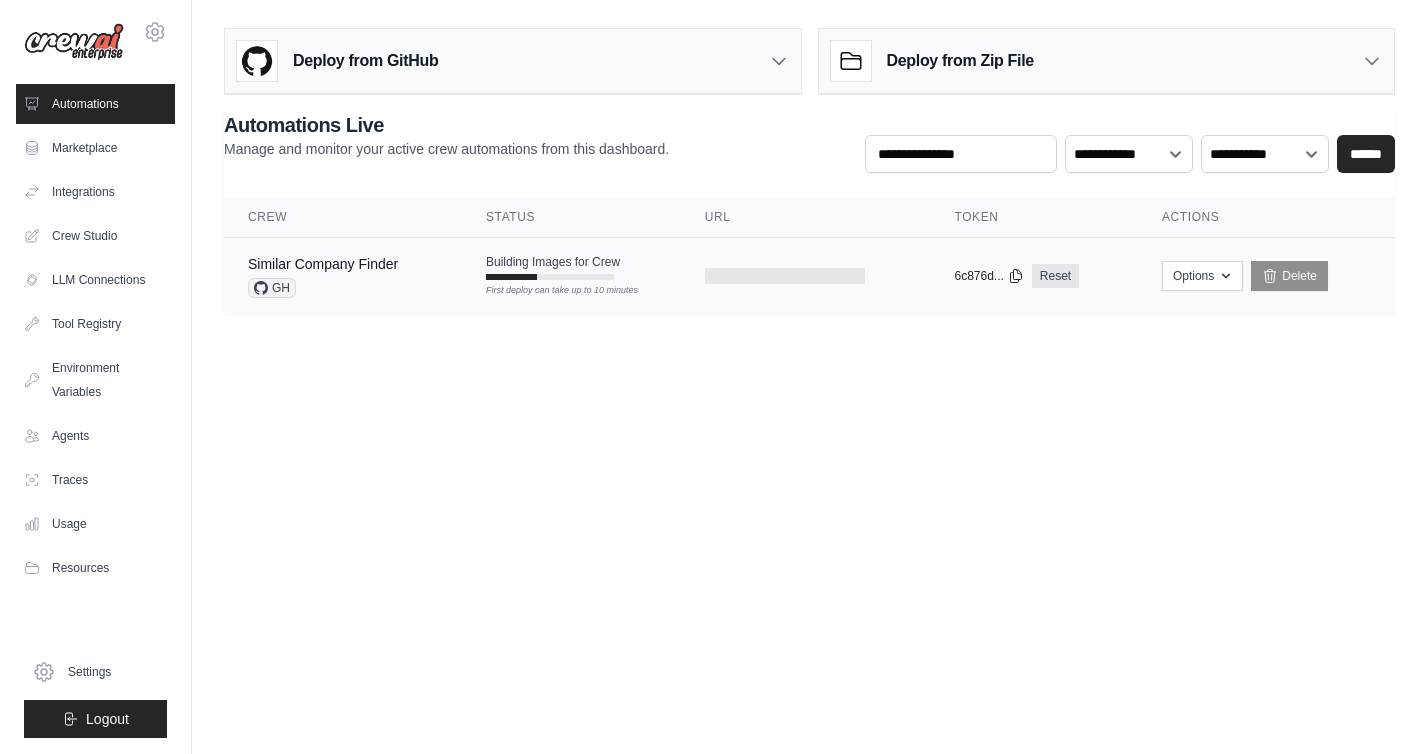 click on "Similar Company Finder
GH" at bounding box center (343, 276) 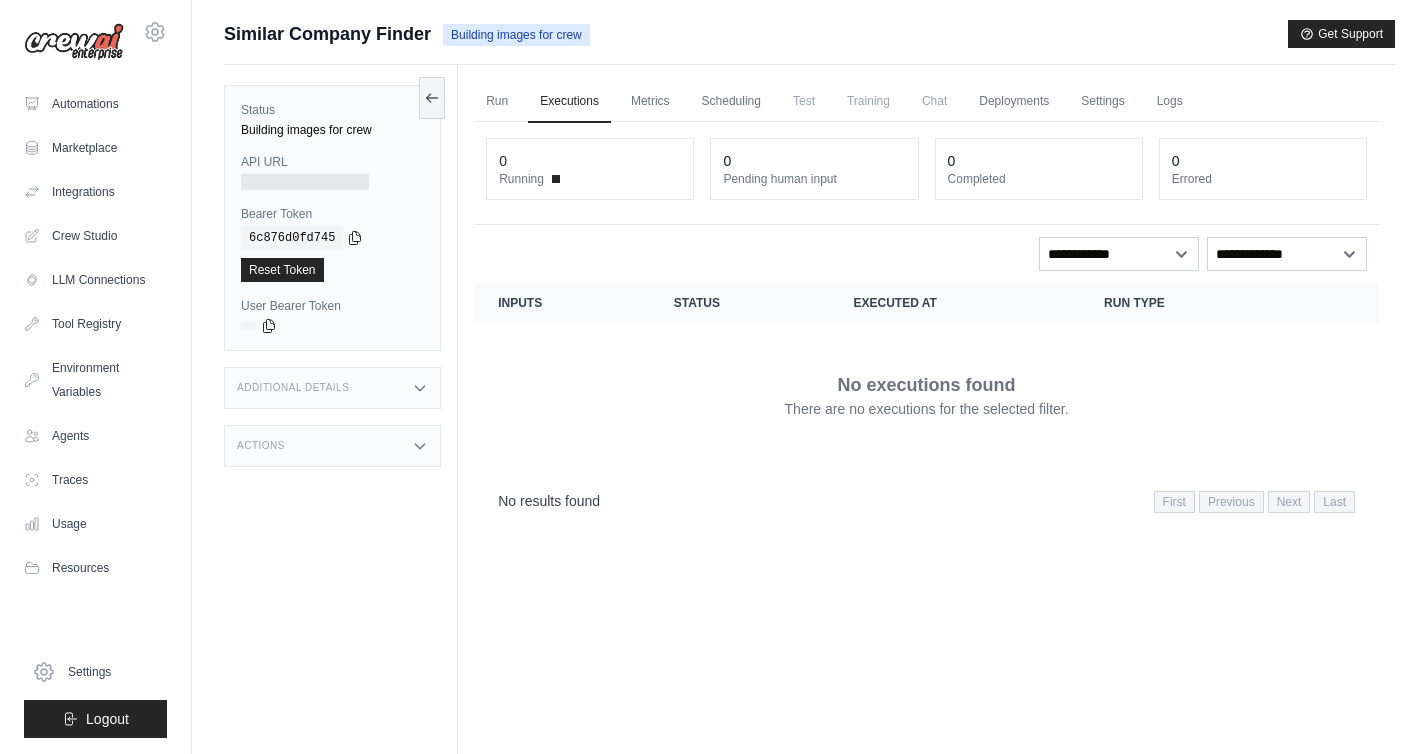scroll, scrollTop: 0, scrollLeft: 0, axis: both 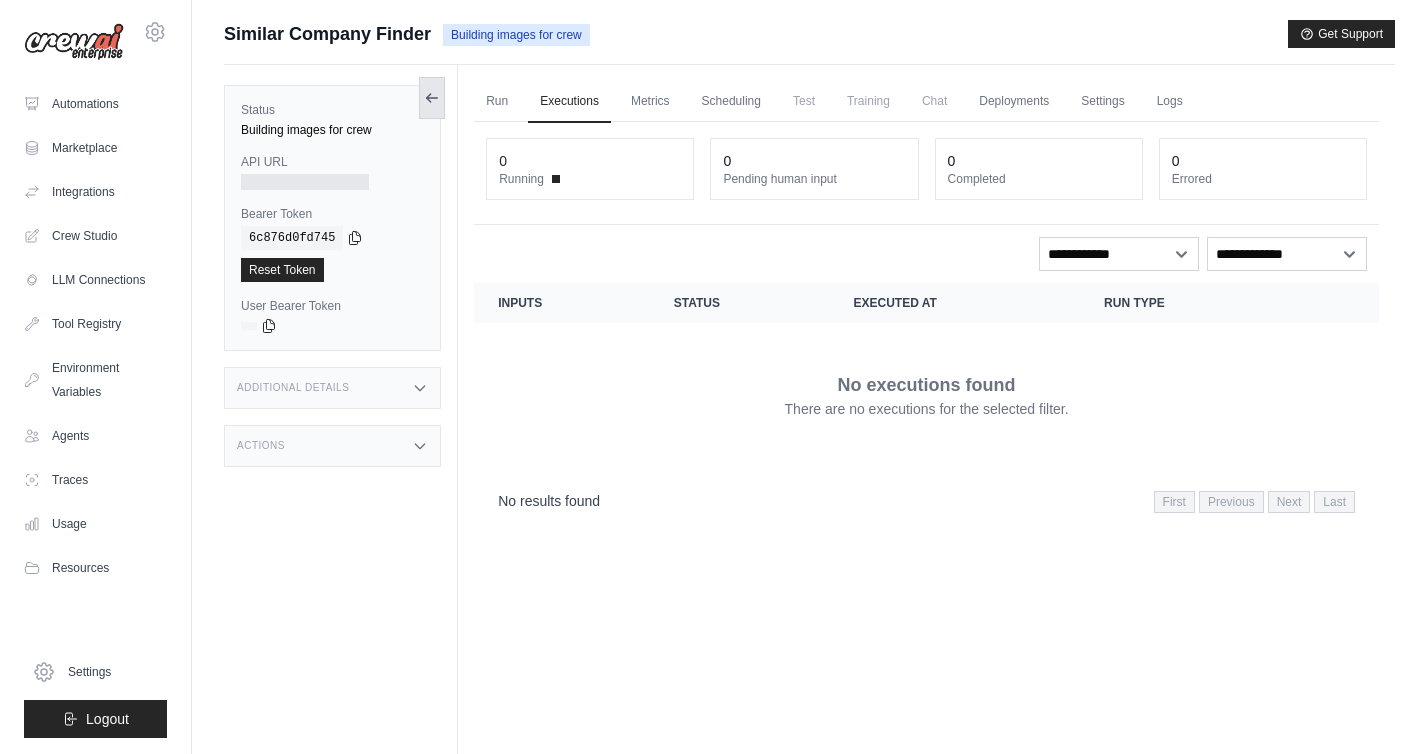 click at bounding box center [432, 98] 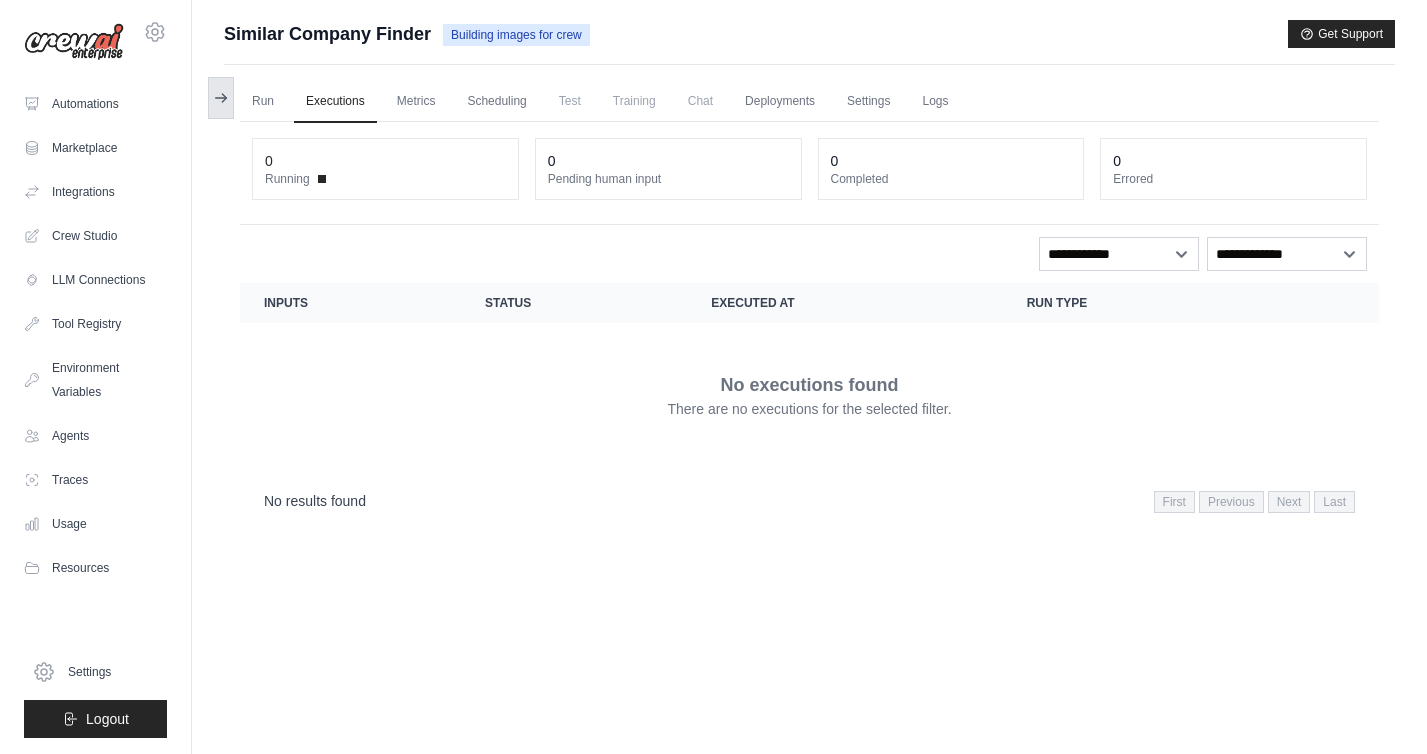 click 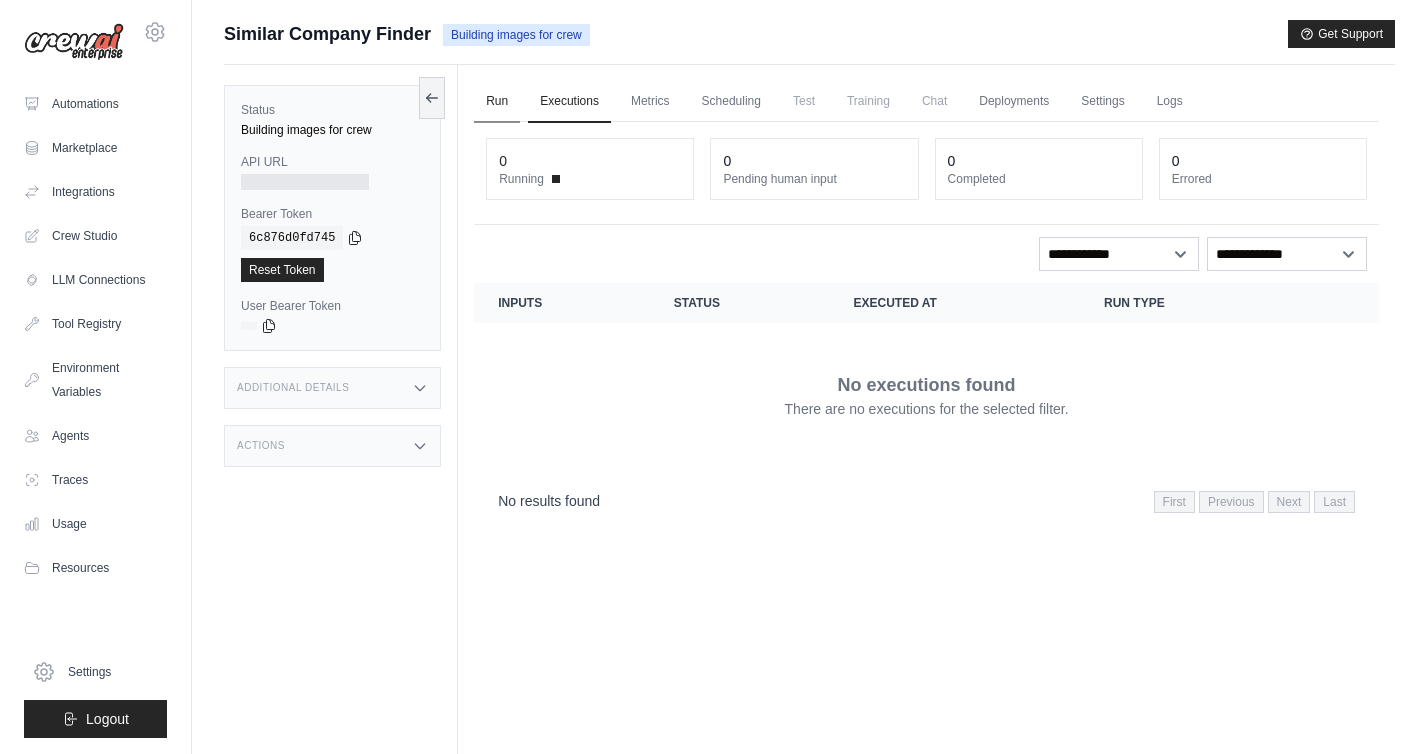 click on "Run" at bounding box center (497, 102) 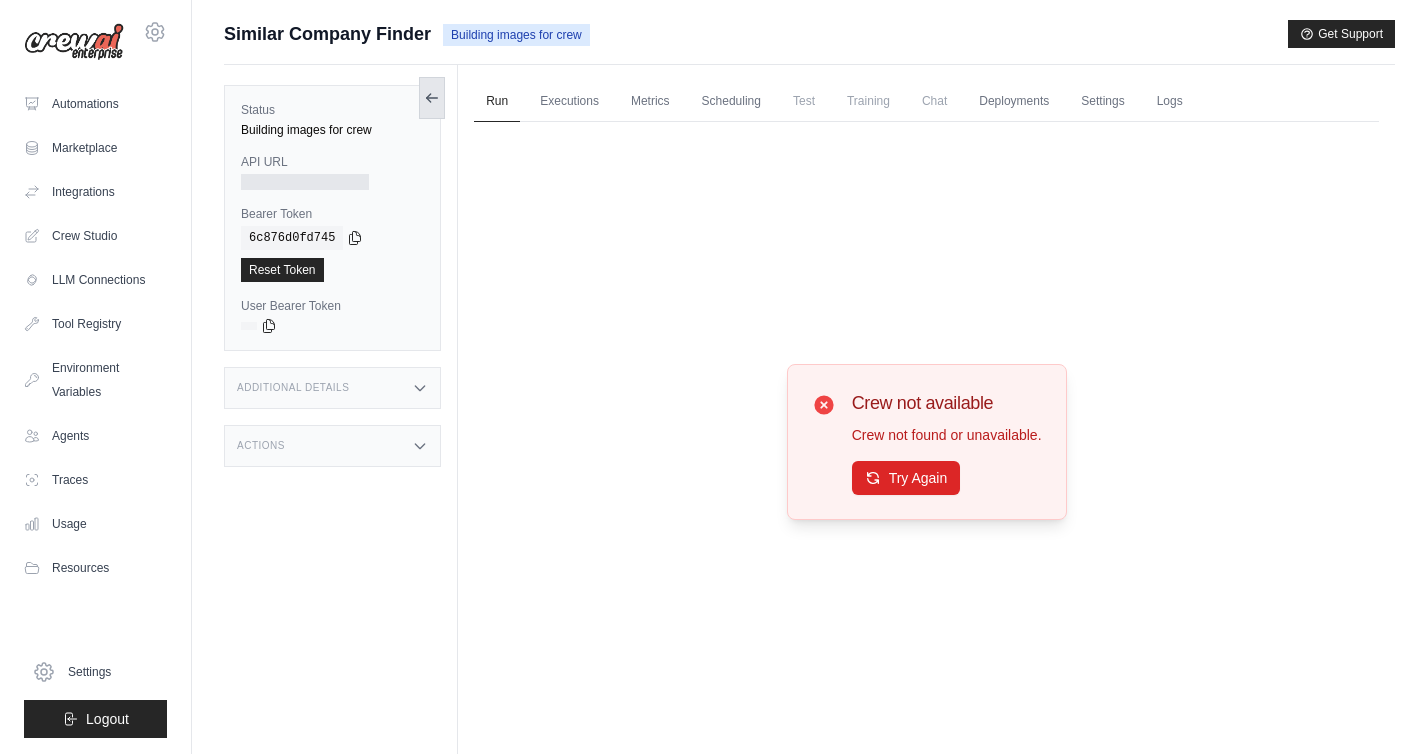click at bounding box center [432, 98] 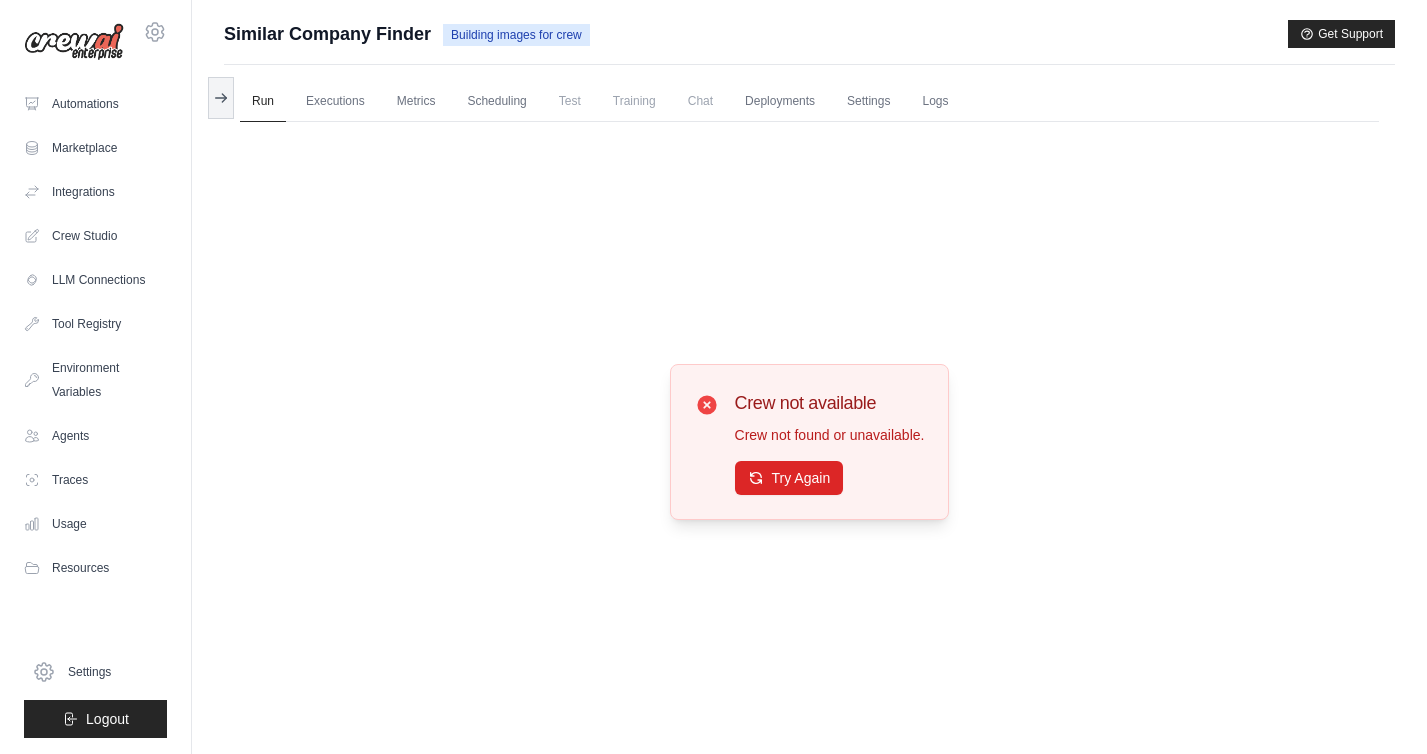click on "Similar Company Finder" at bounding box center (327, 34) 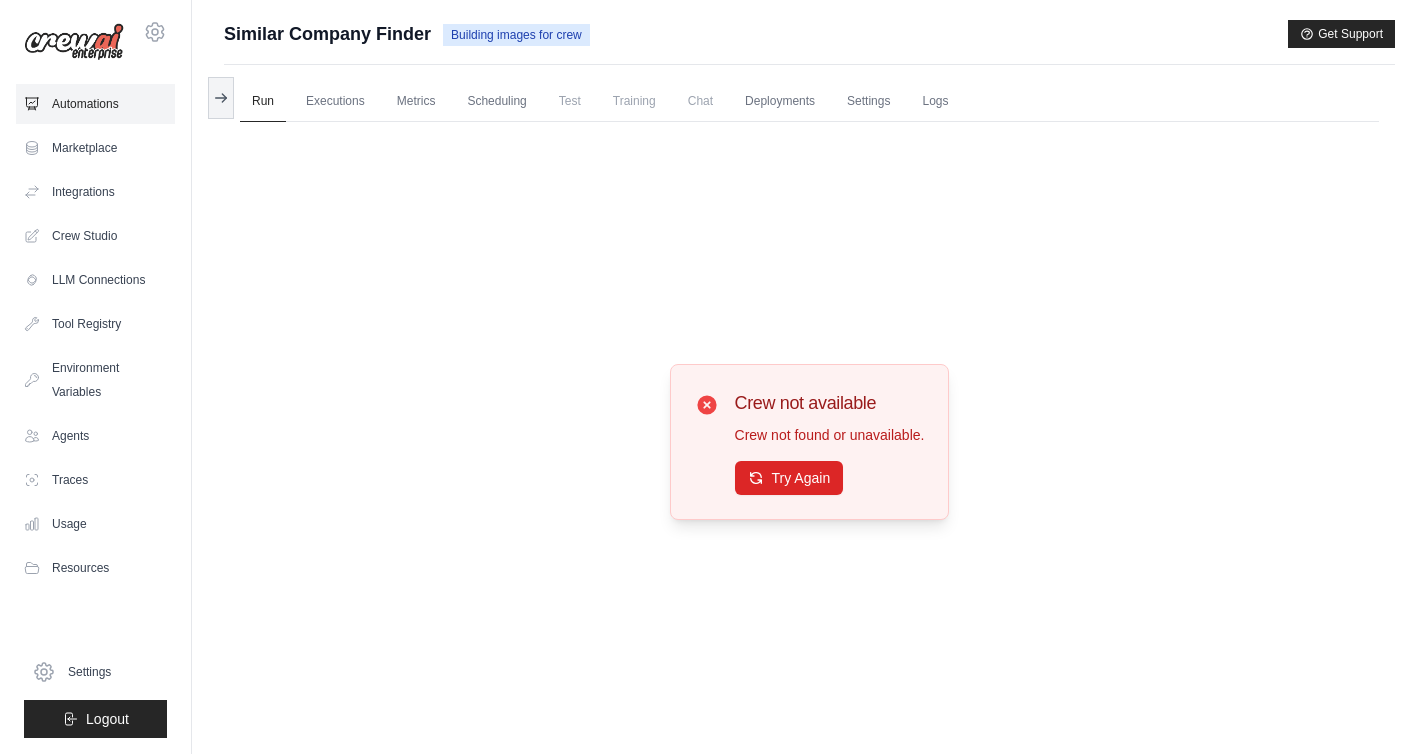drag, startPoint x: 215, startPoint y: 83, endPoint x: 150, endPoint y: 105, distance: 68.622154 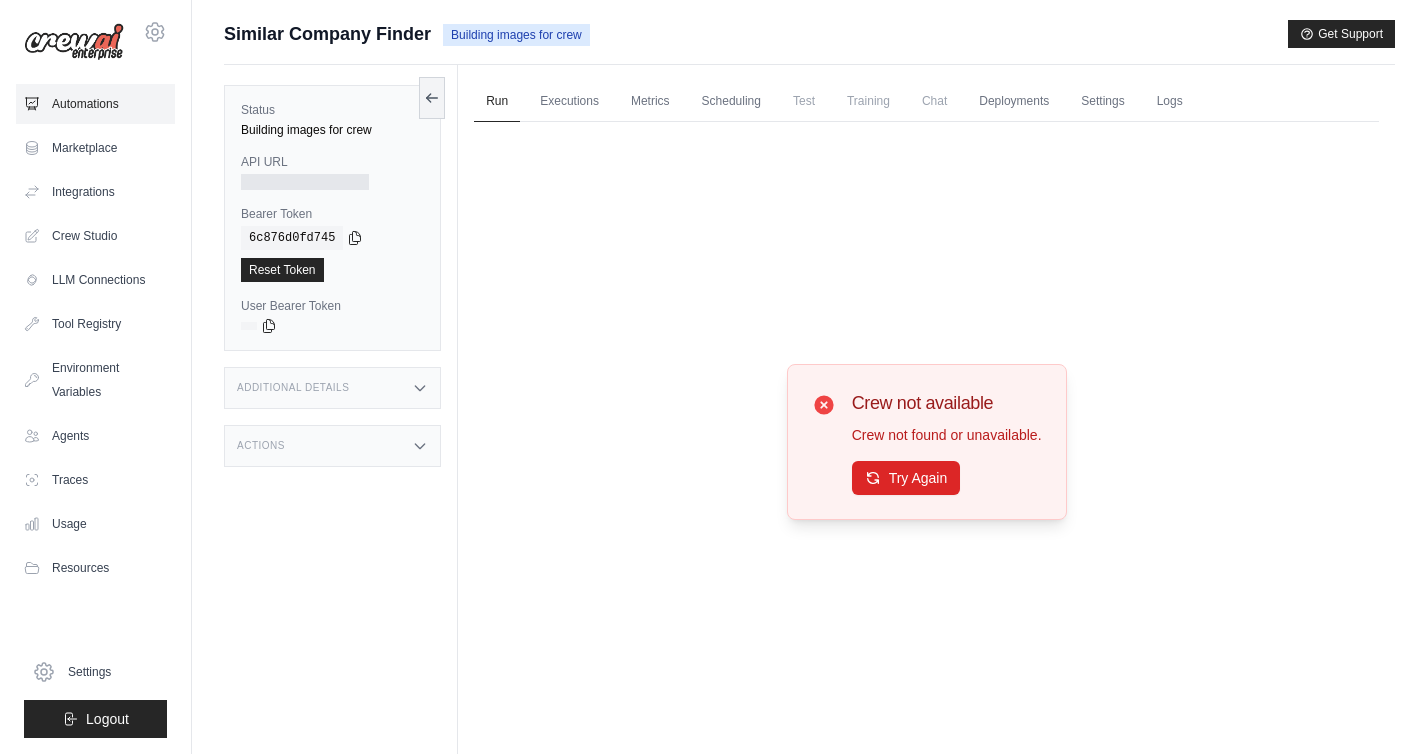 click on "Automations" at bounding box center [95, 104] 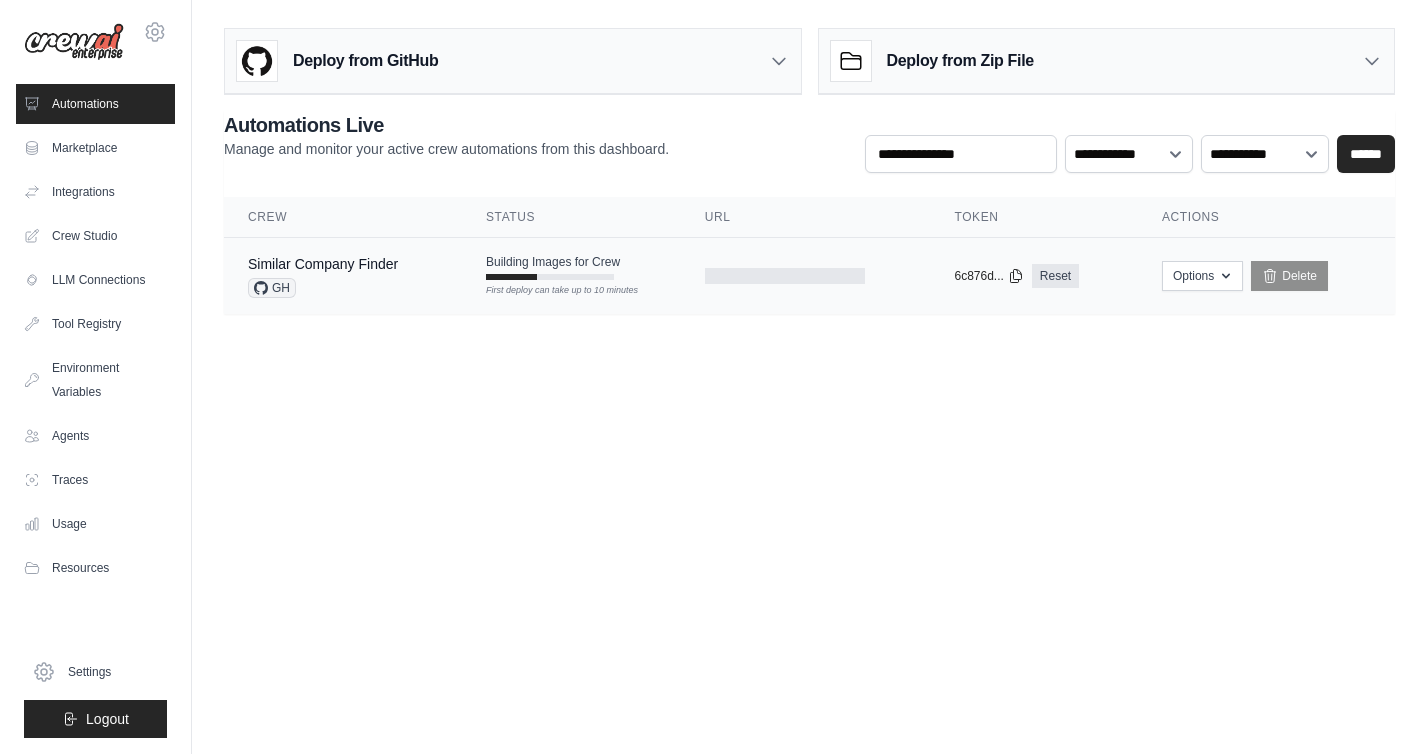 click on "GH" at bounding box center (272, 288) 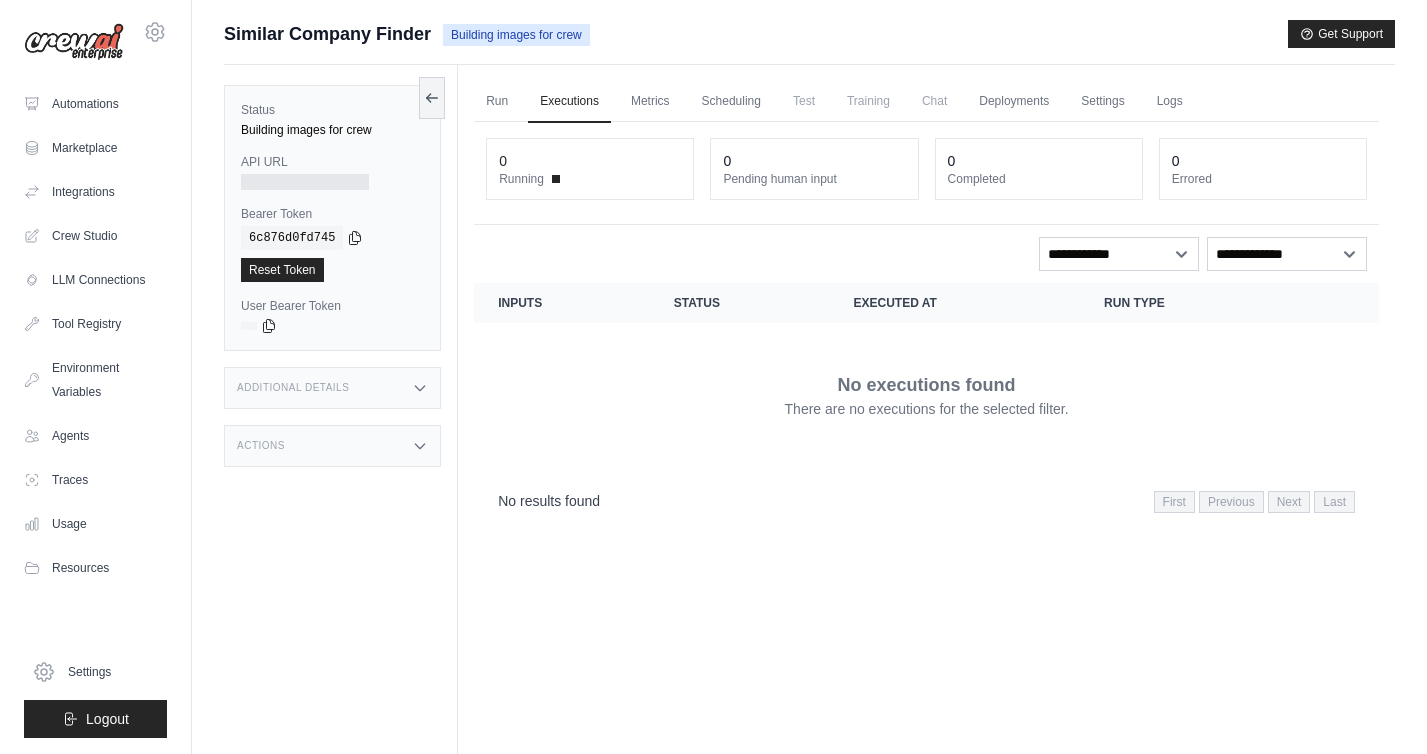 scroll, scrollTop: 0, scrollLeft: 0, axis: both 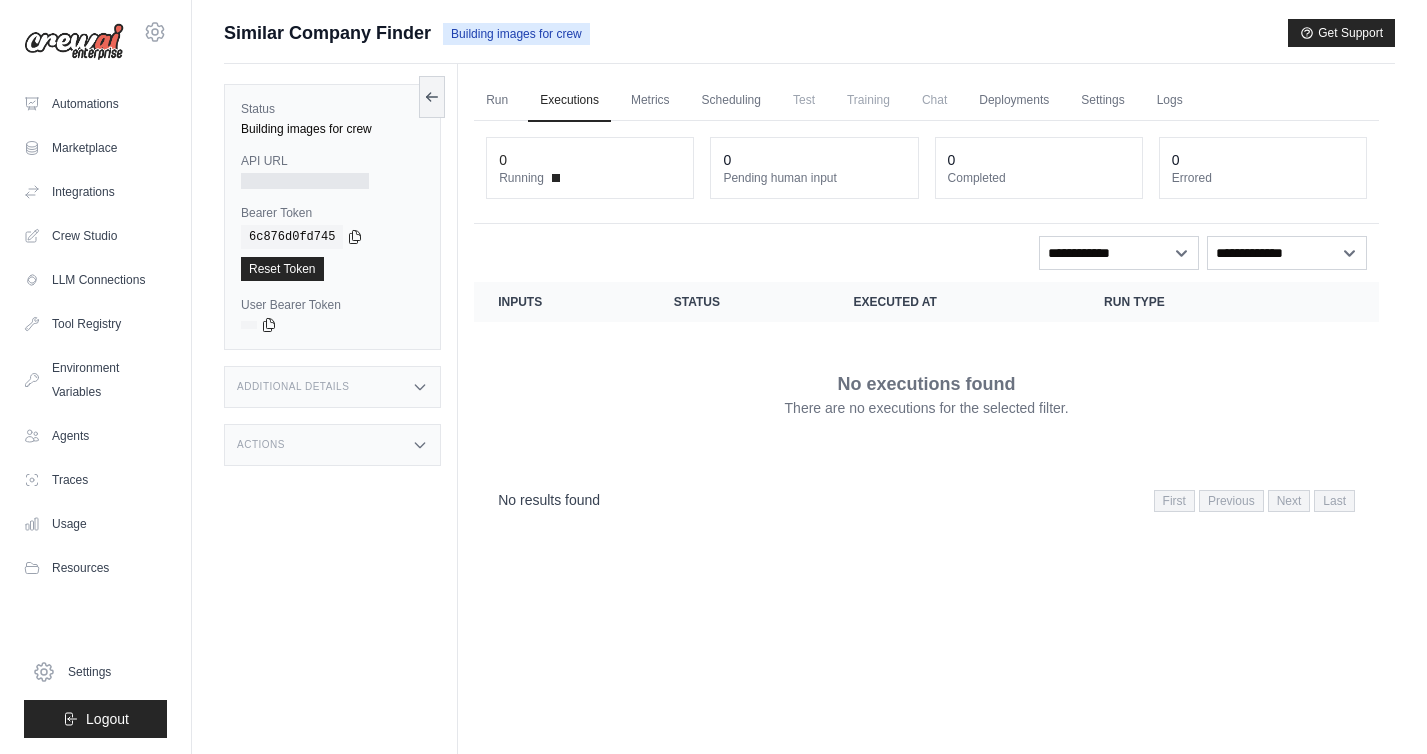 click 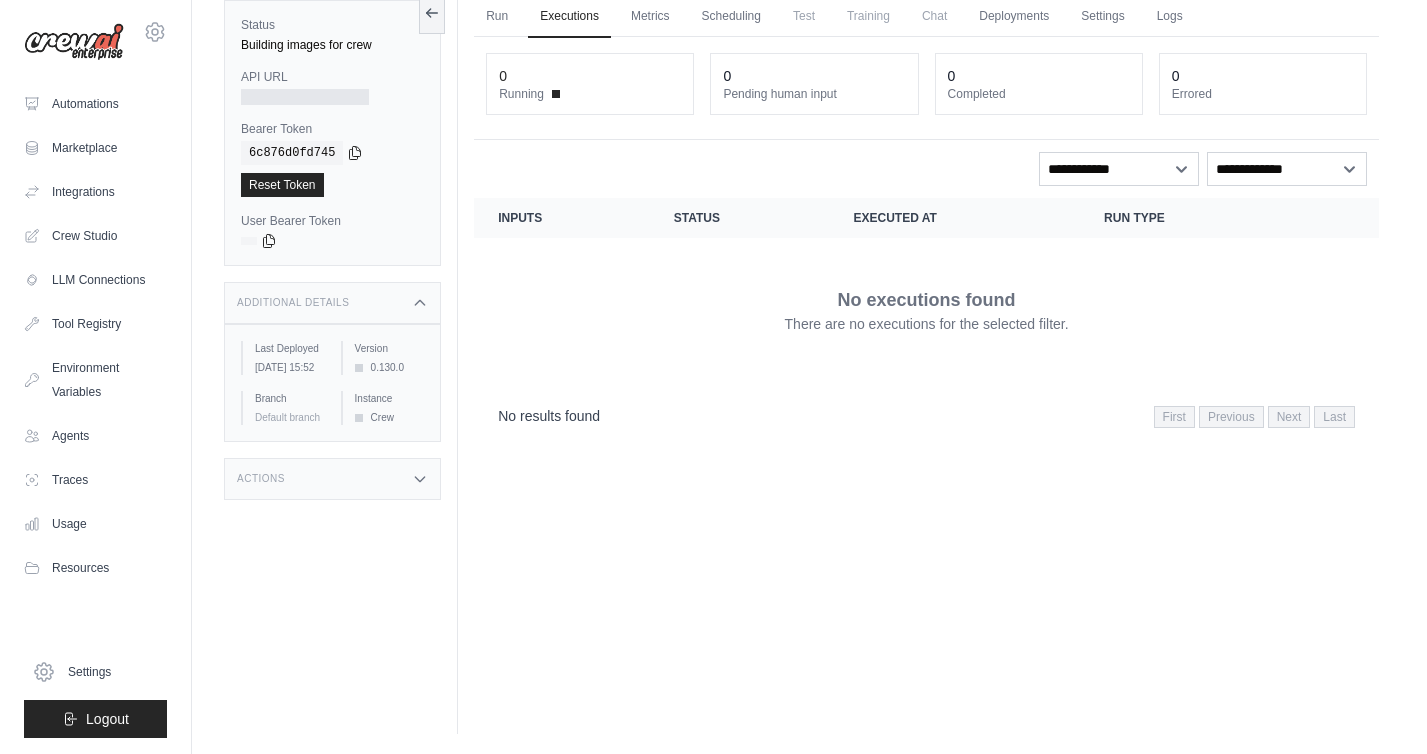 click on "Actions" at bounding box center (332, 479) 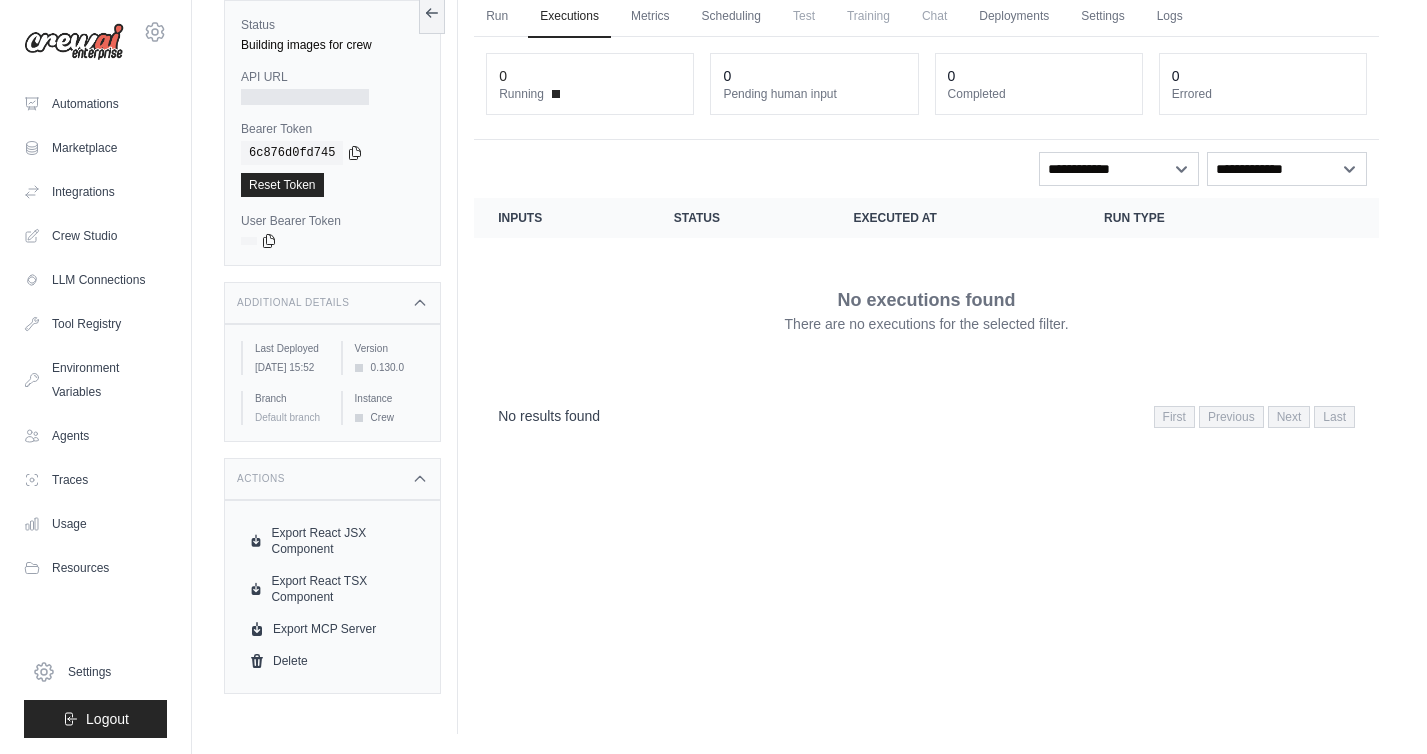 scroll, scrollTop: 0, scrollLeft: 0, axis: both 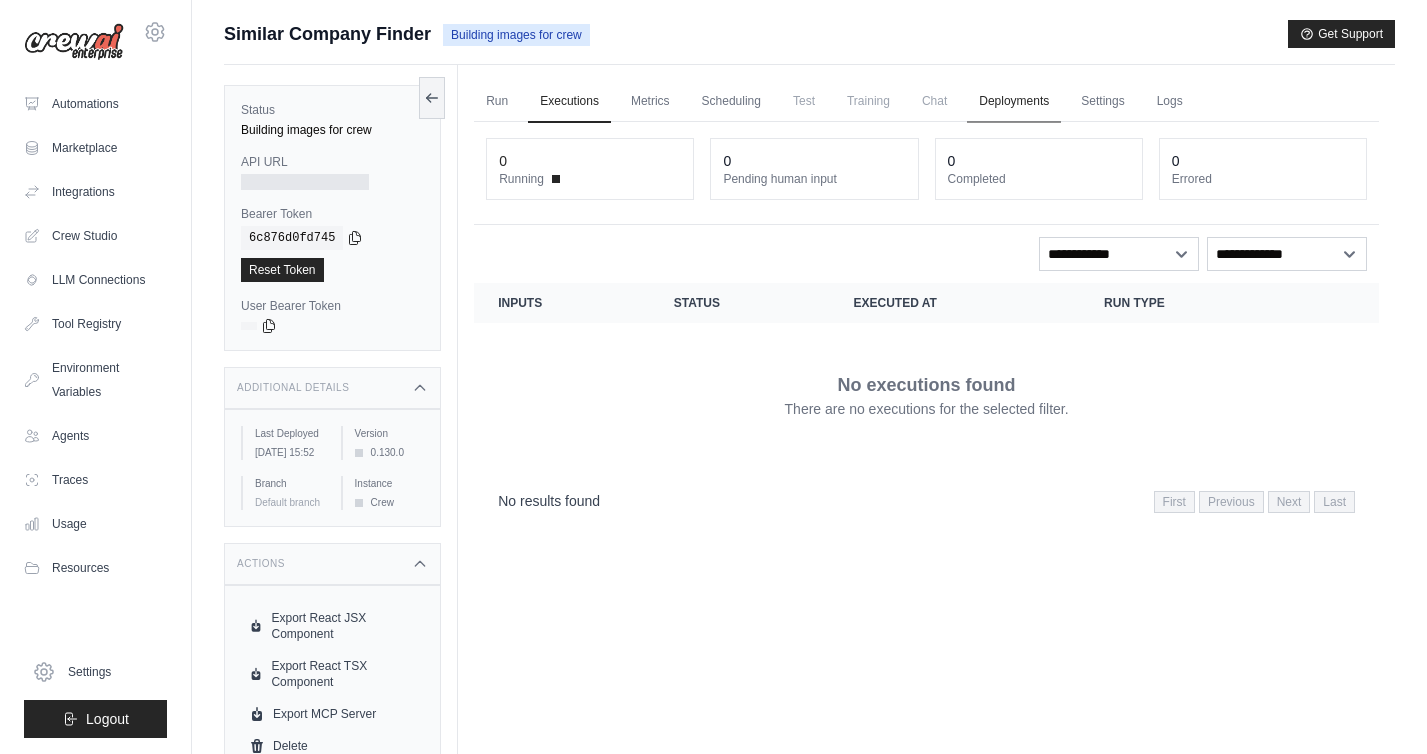 click on "Deployments" at bounding box center [1014, 102] 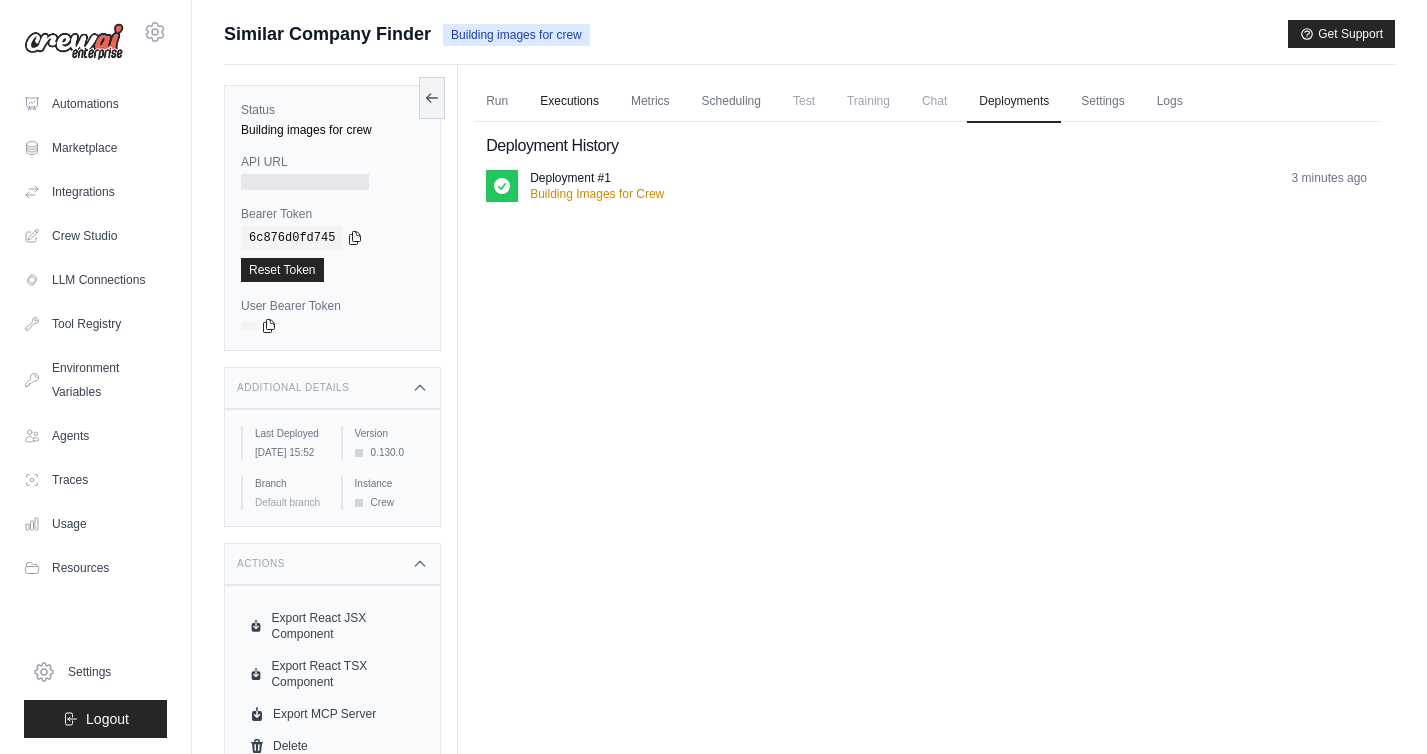 click on "Executions" at bounding box center [569, 102] 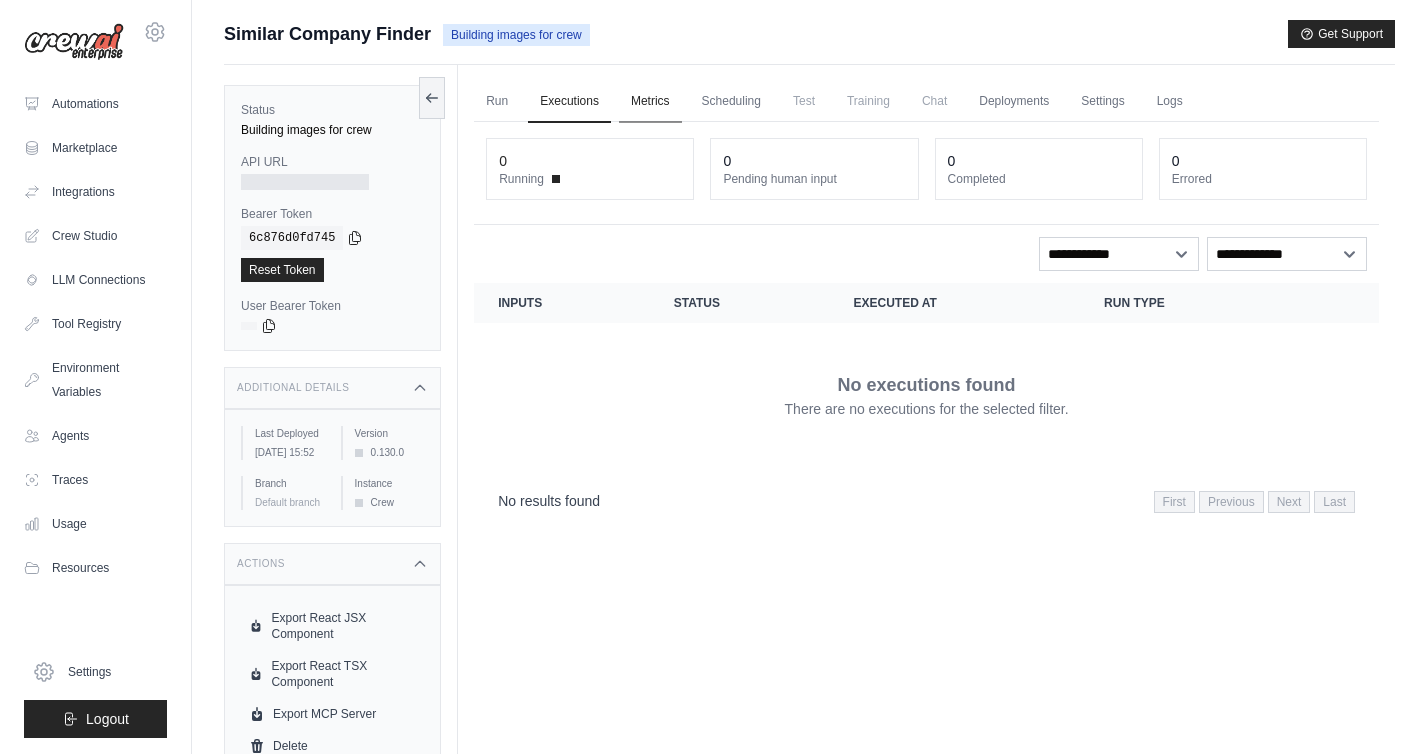 click on "Metrics" at bounding box center (650, 102) 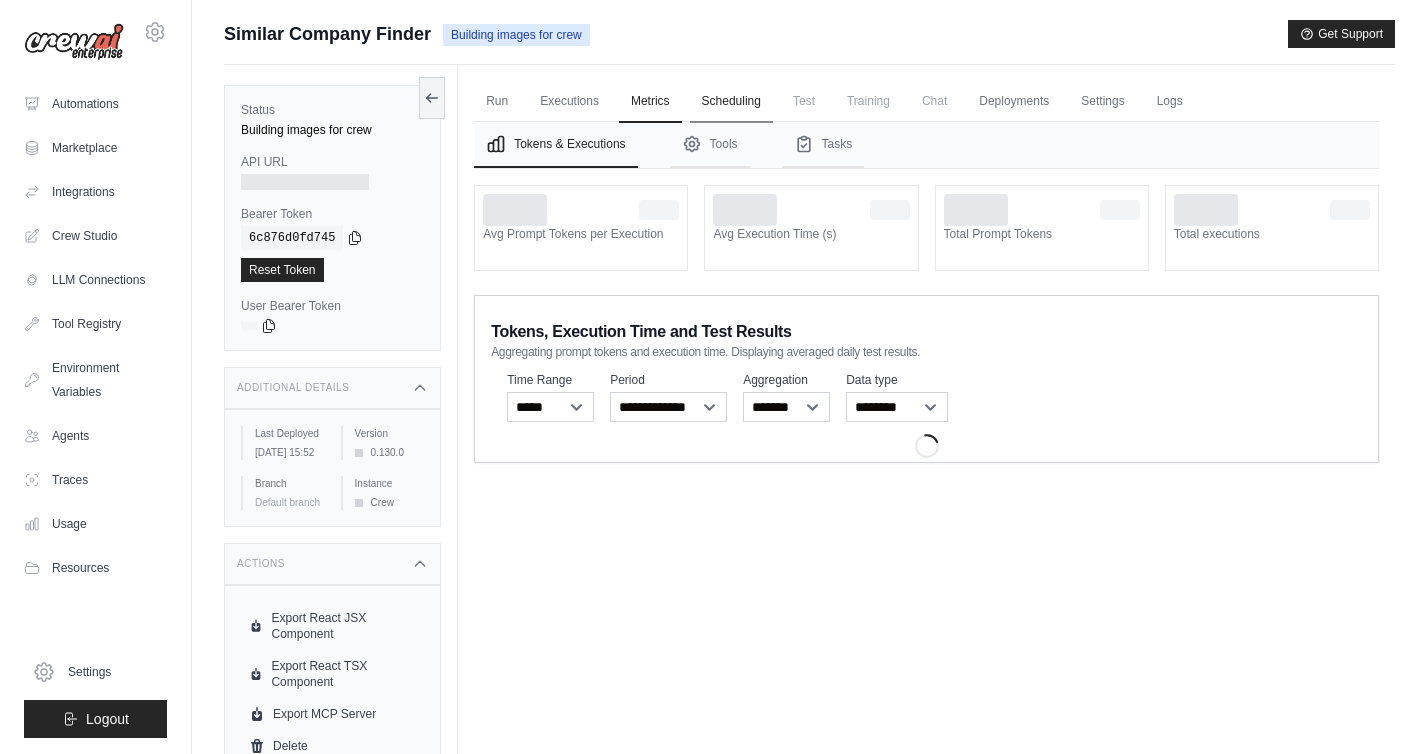 click on "Scheduling" at bounding box center [731, 102] 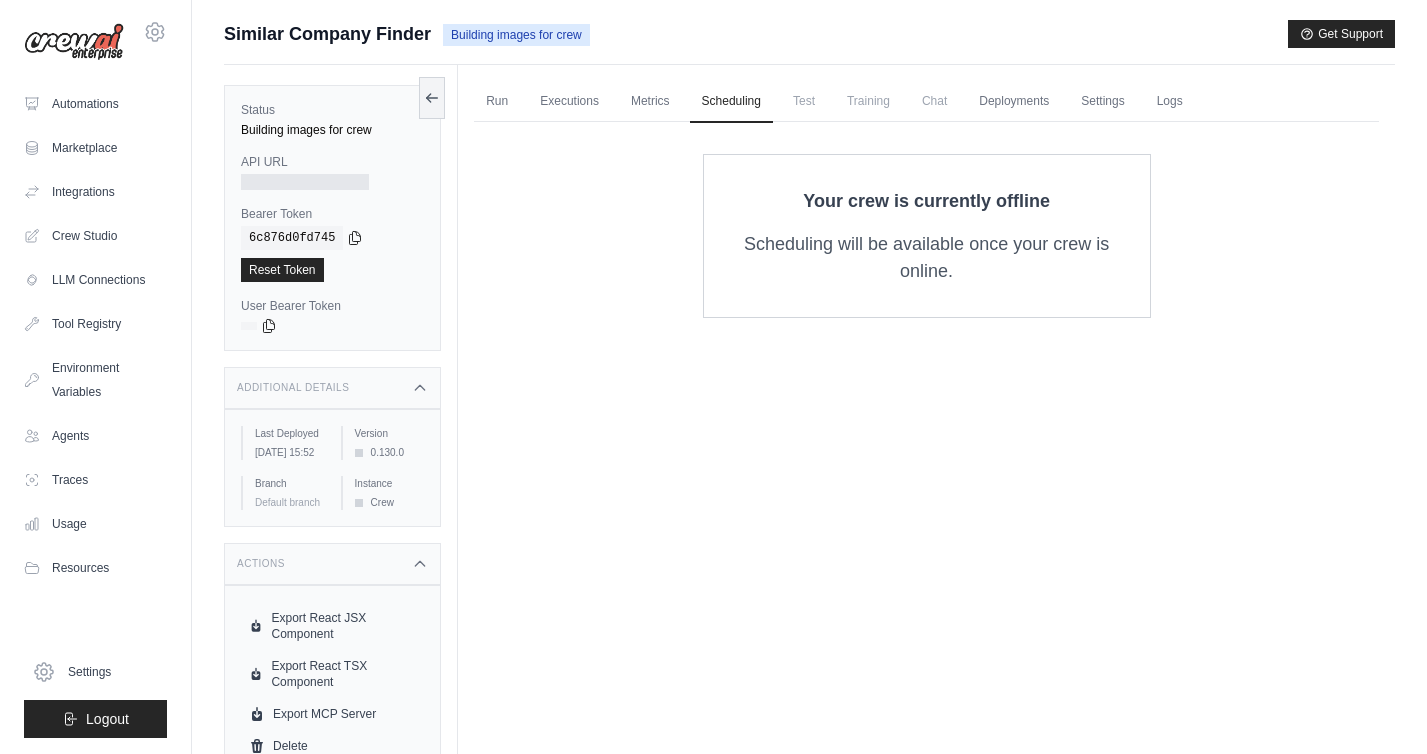 click on "Run
Executions
Metrics
Scheduling
Test
Training
Chat
Deployments
Settings
Logs" at bounding box center [926, 101] 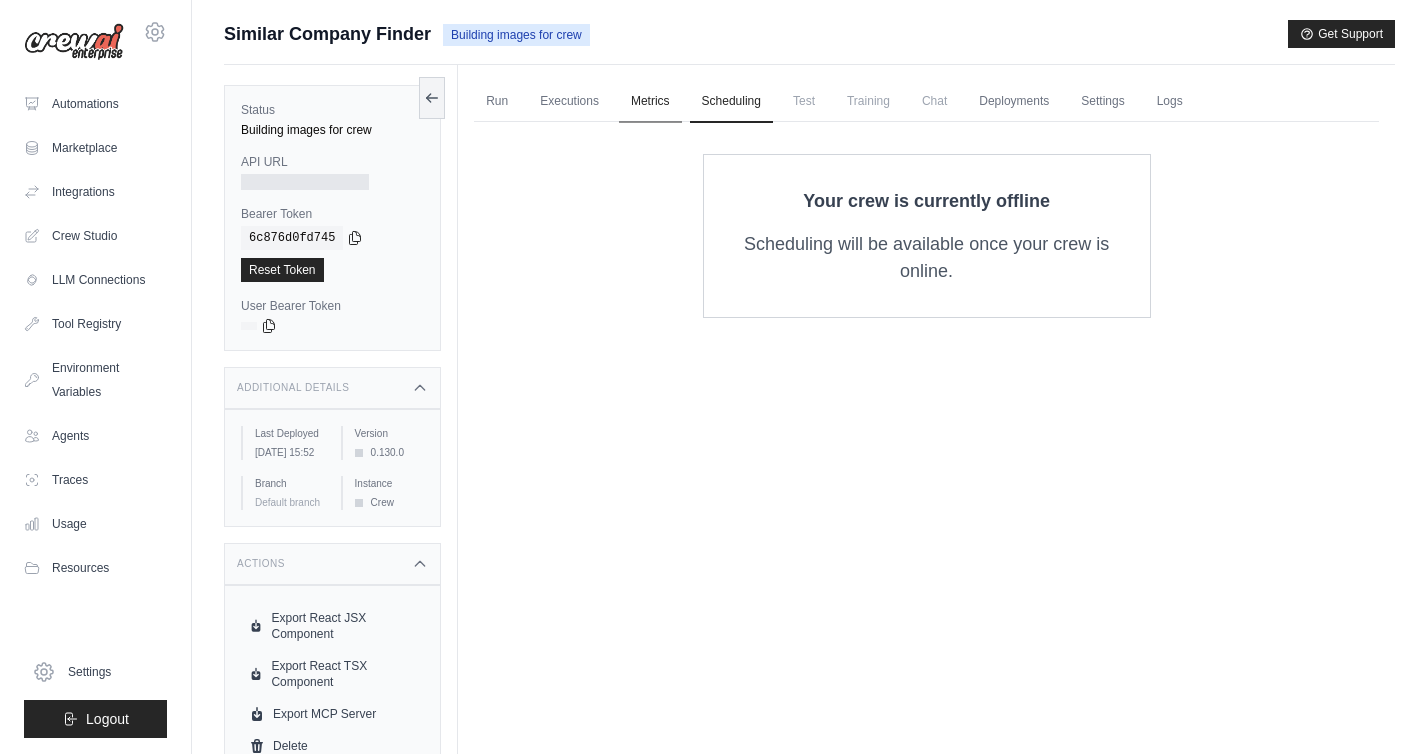 click on "Metrics" at bounding box center [650, 102] 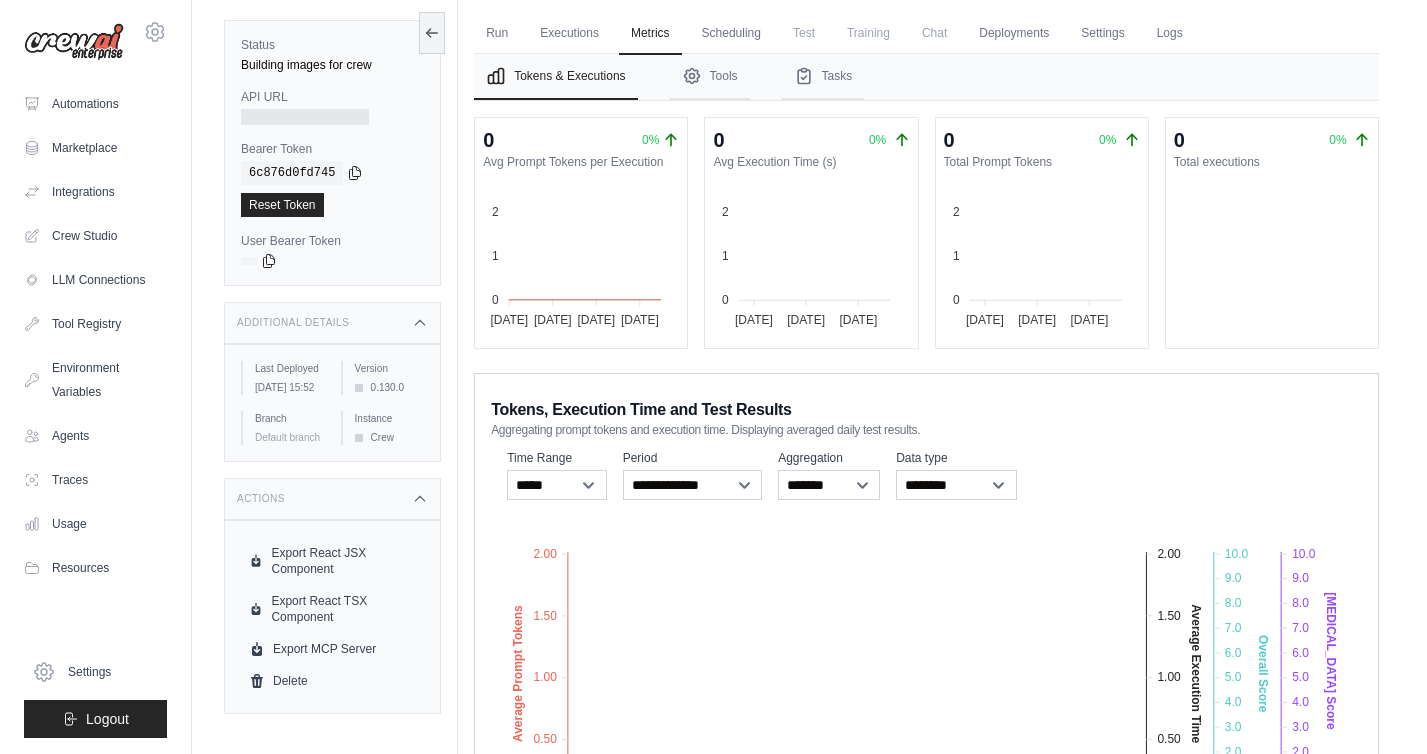 scroll, scrollTop: 0, scrollLeft: 0, axis: both 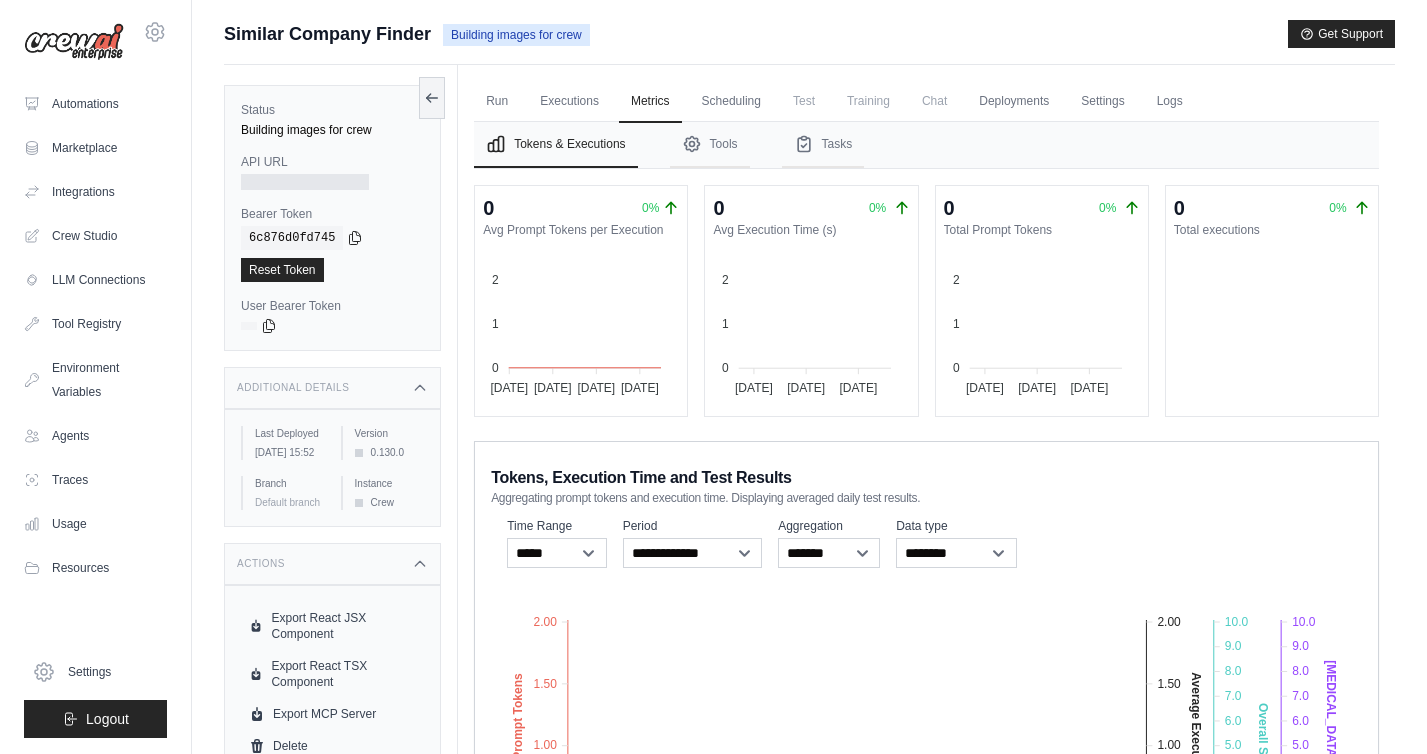 click on "Run
Executions
Metrics
Scheduling
Test
Training
Chat
Deployments
Settings
Logs
0
Running
0
Pending human input
0" at bounding box center [926, 527] 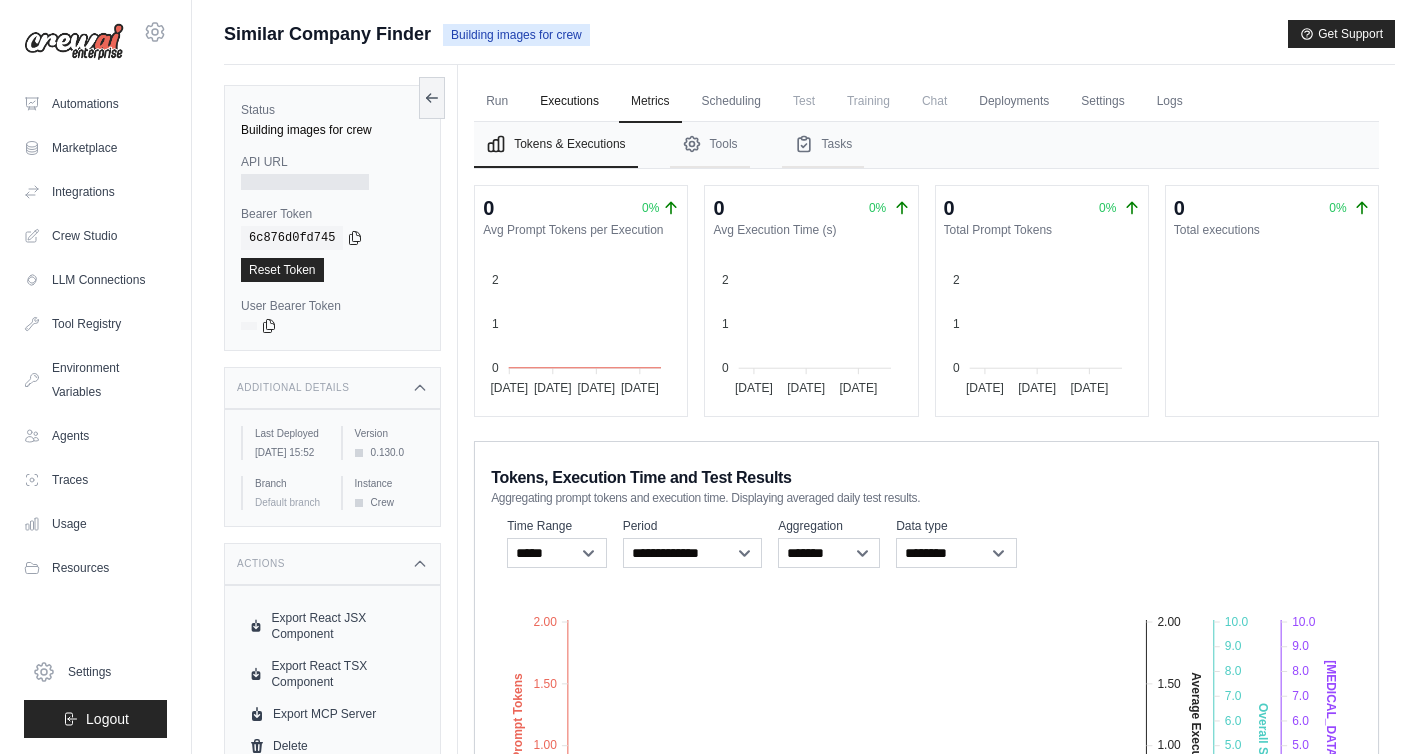 click on "Executions" at bounding box center (569, 102) 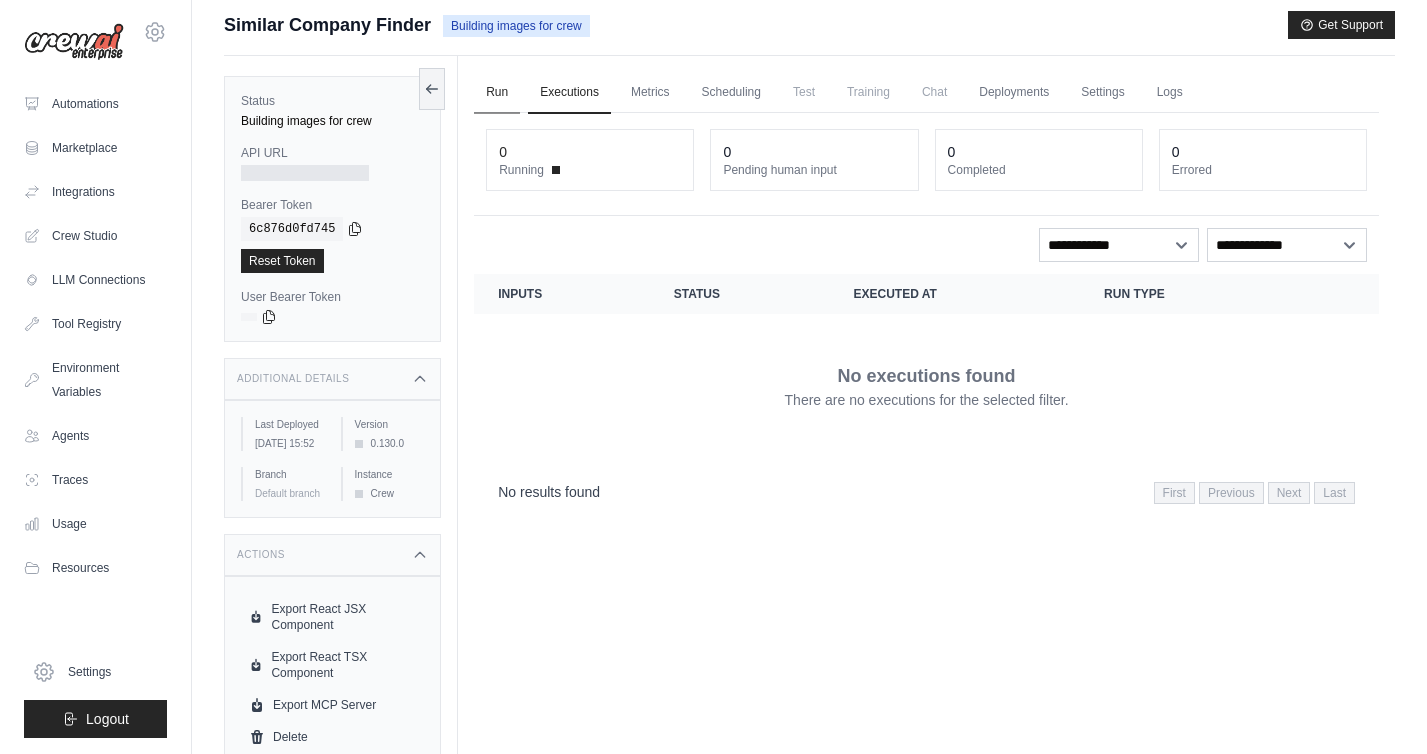 scroll, scrollTop: 11, scrollLeft: 0, axis: vertical 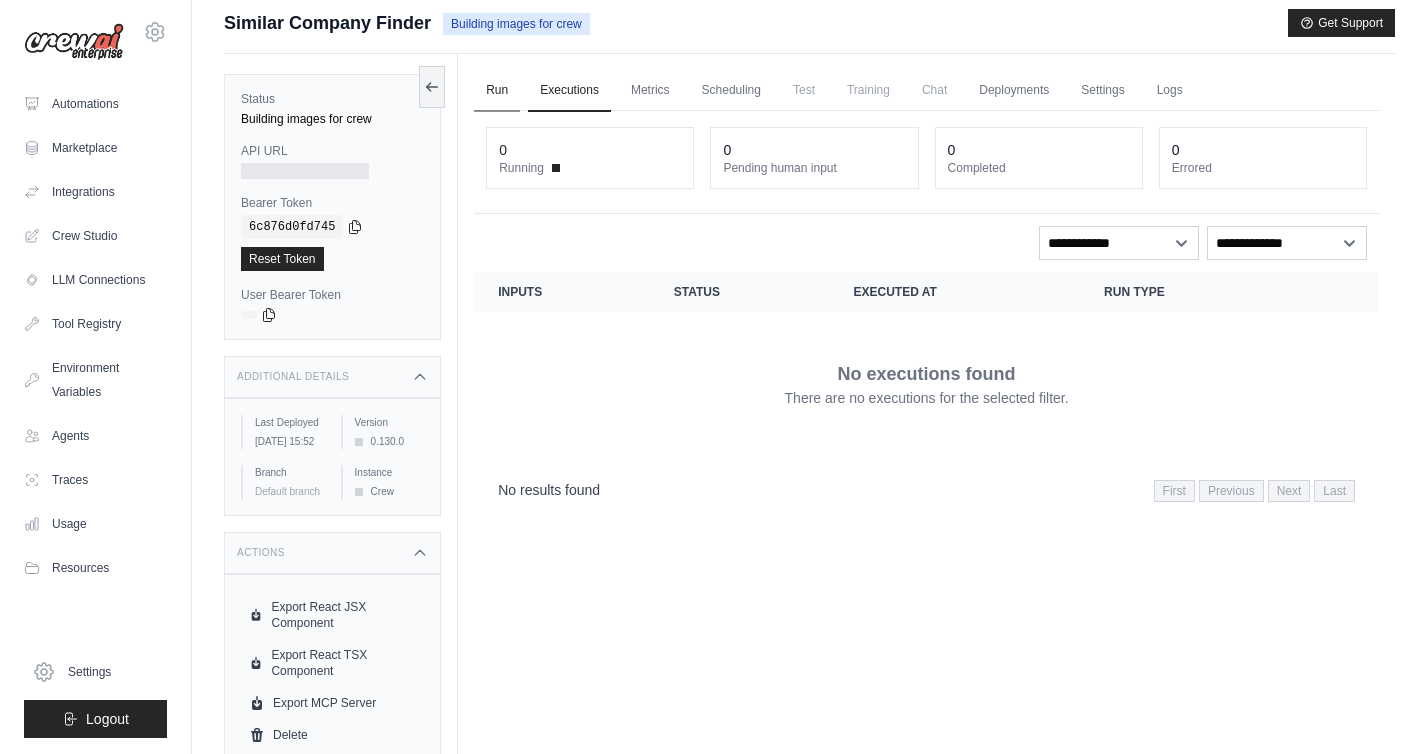 click on "Run" at bounding box center [497, 91] 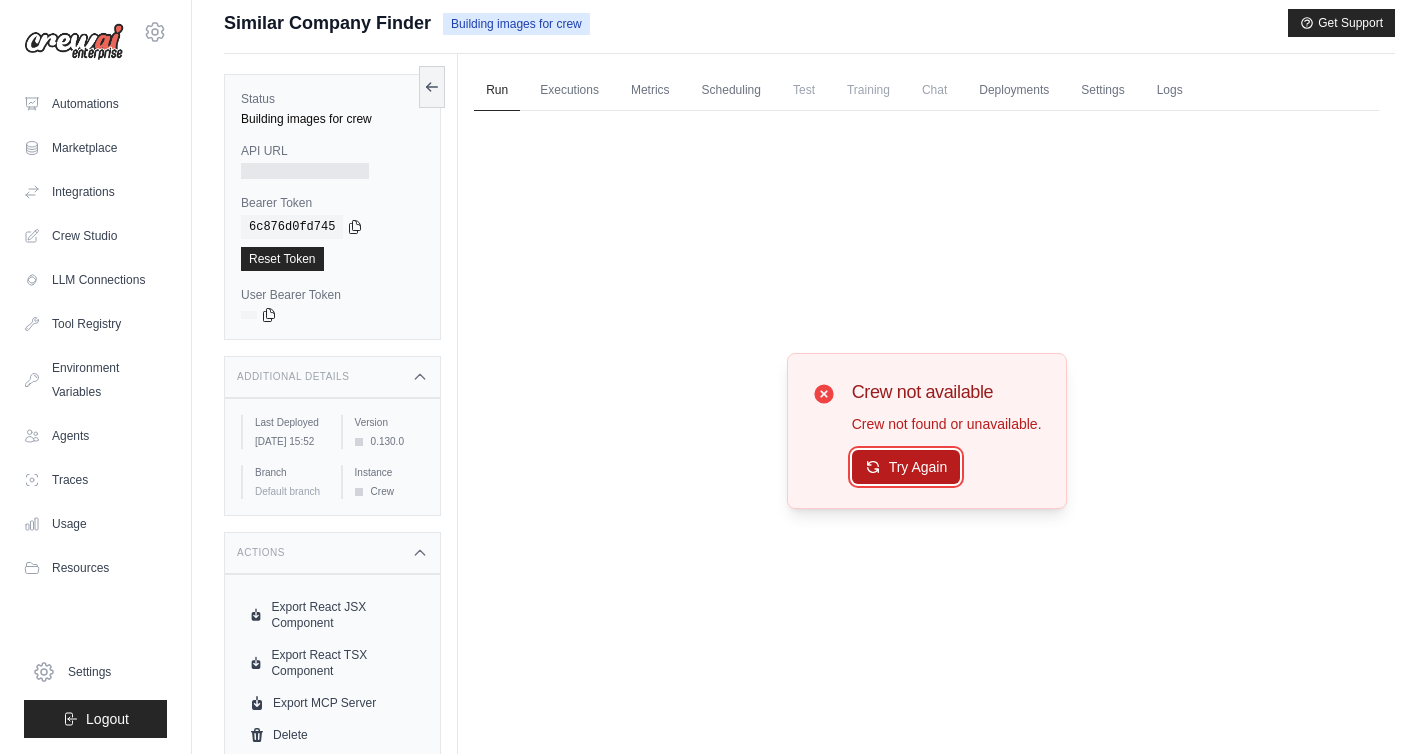 click on "Try Again" at bounding box center [906, 467] 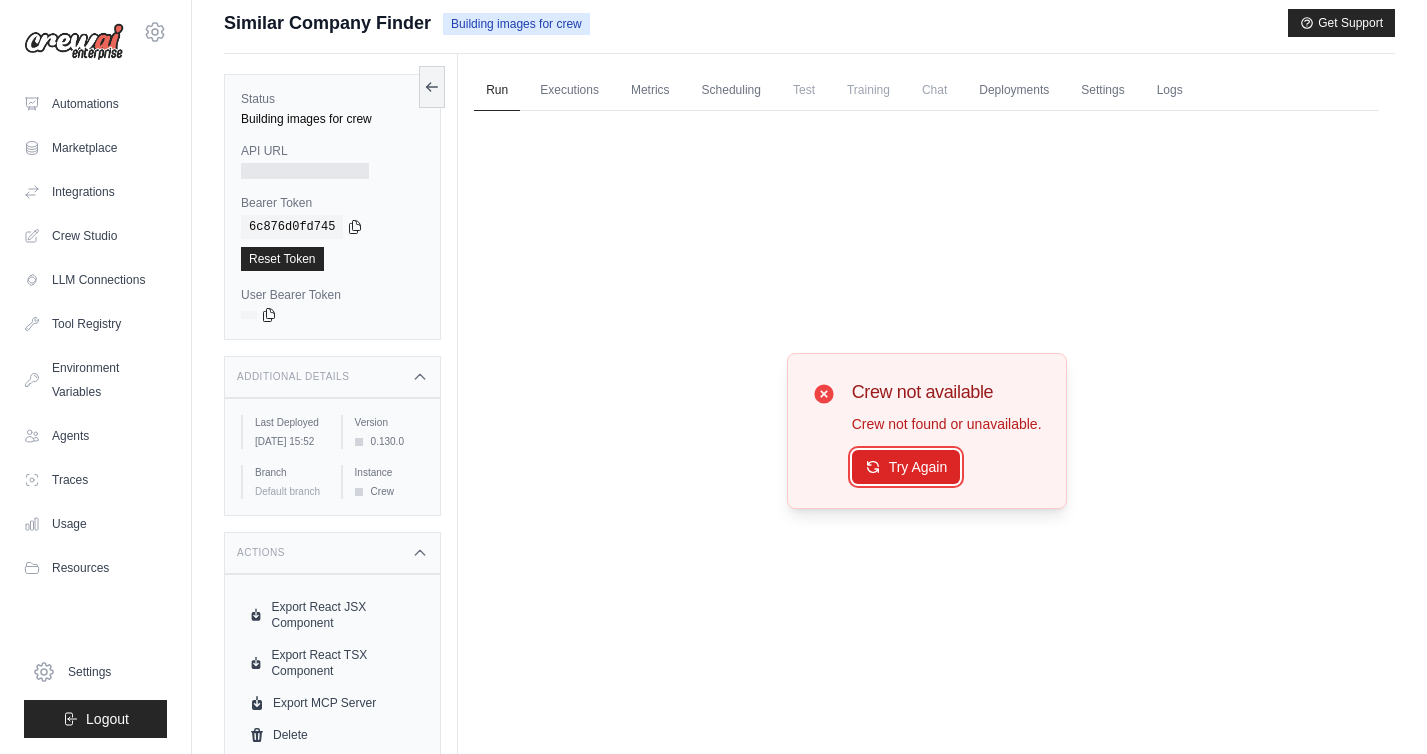 click on "Try Again" at bounding box center (906, 467) 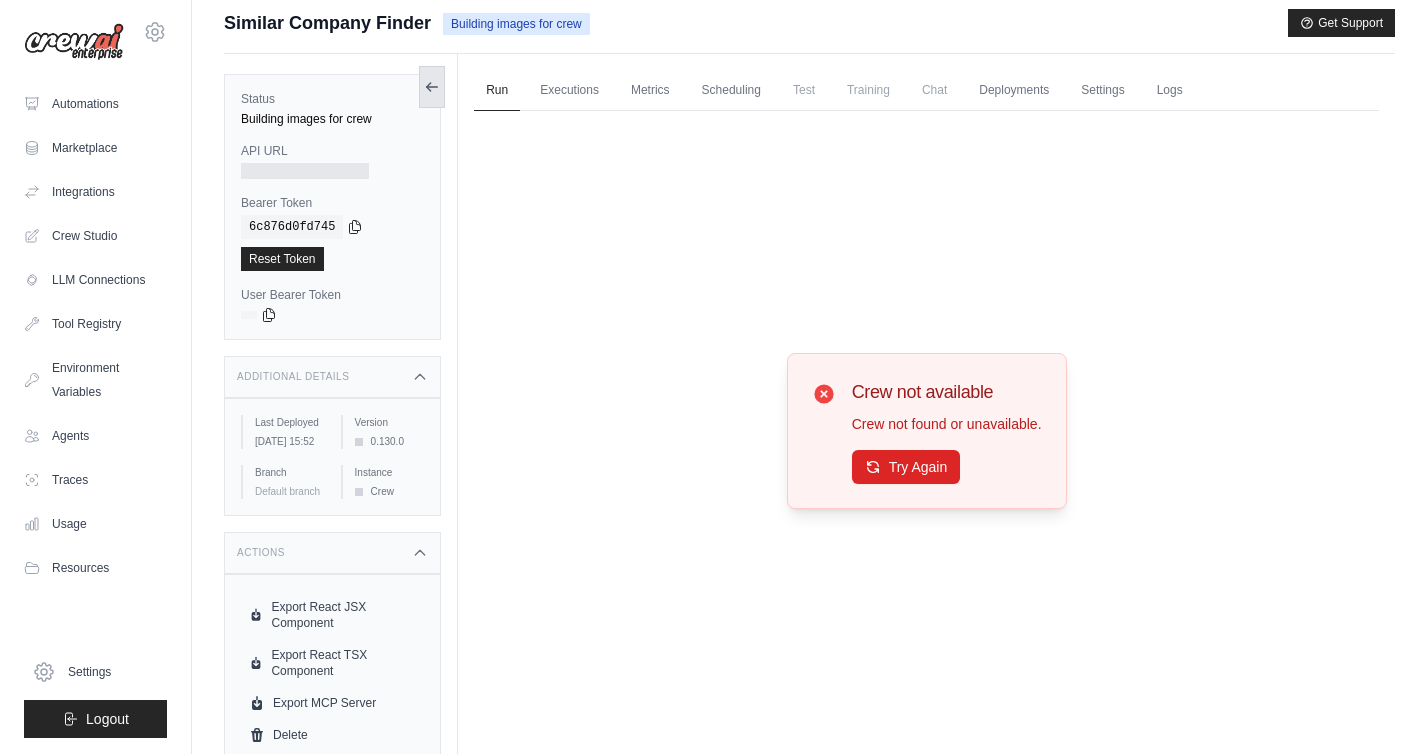 click 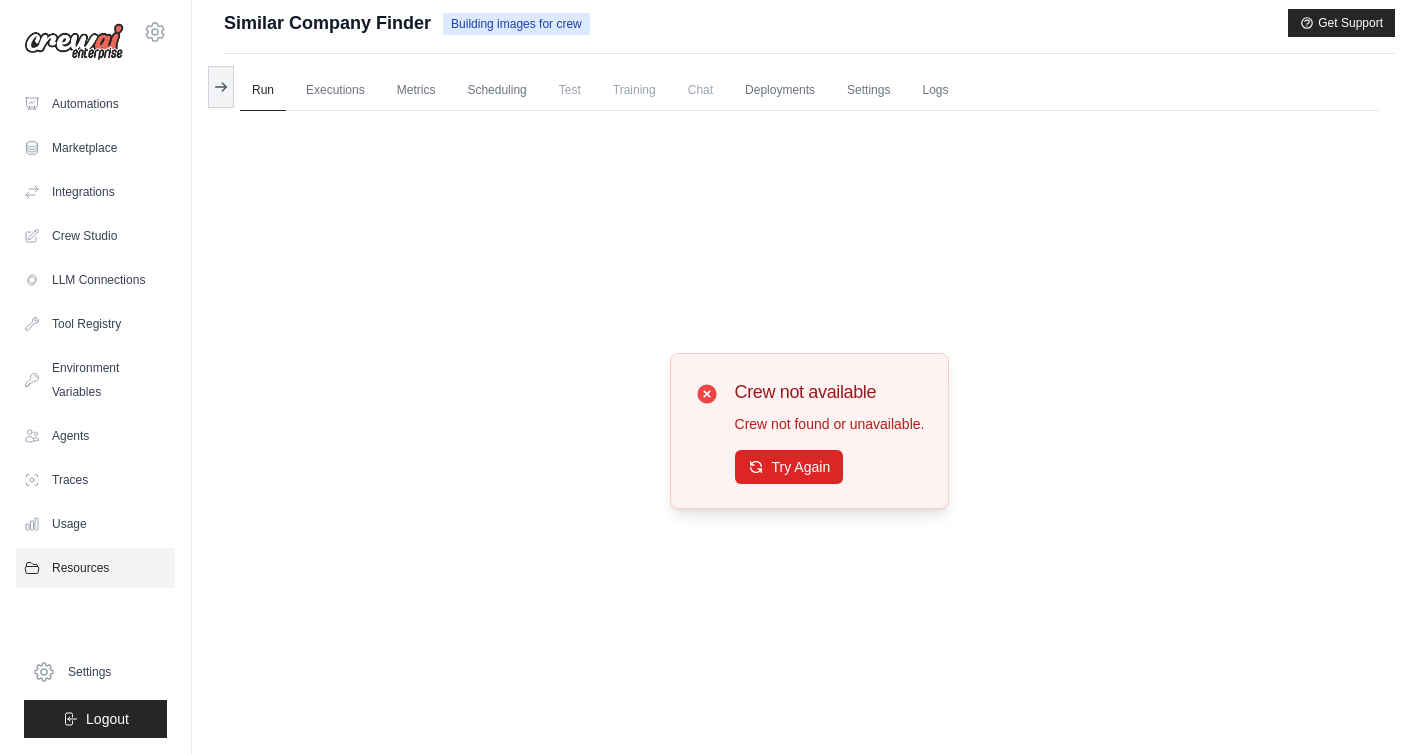 click on "Resources" at bounding box center (95, 568) 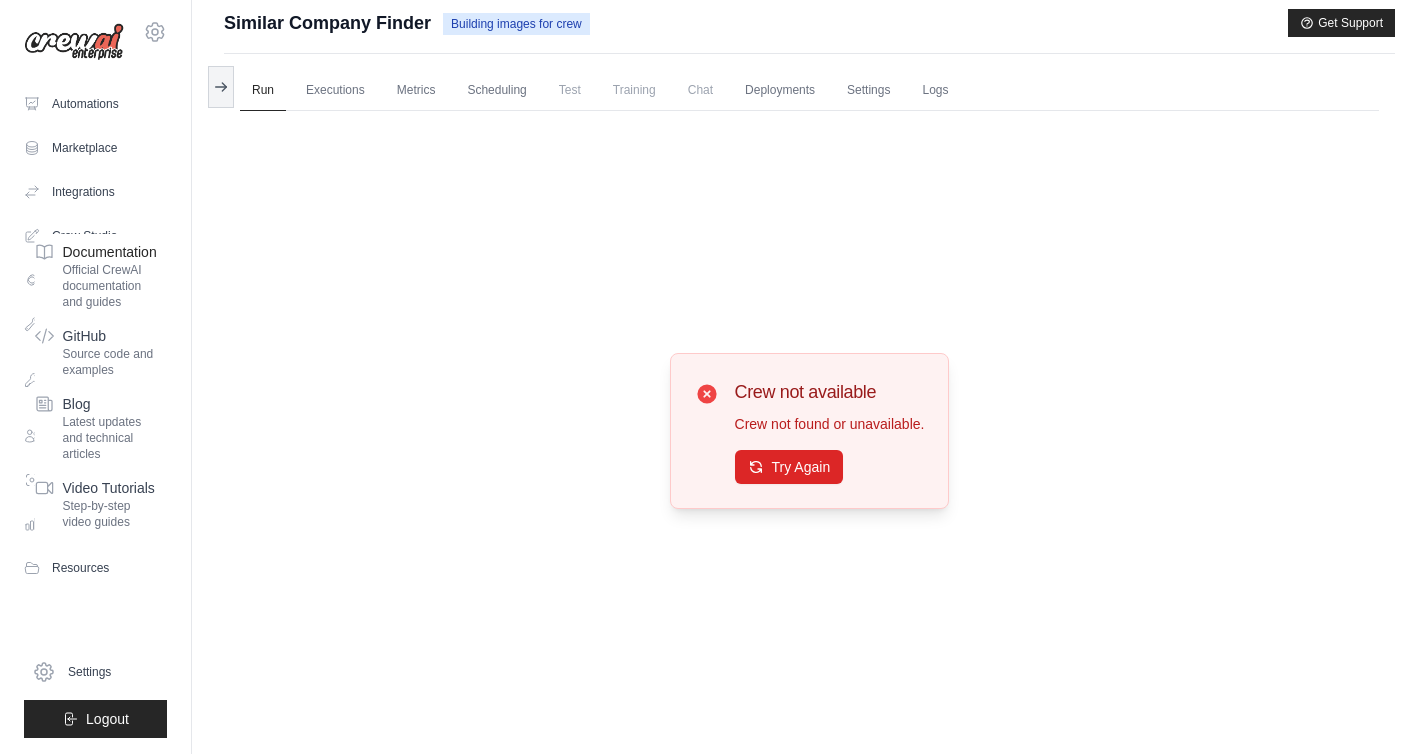 click on "Official CrewAI documentation and guides" at bounding box center (110, 286) 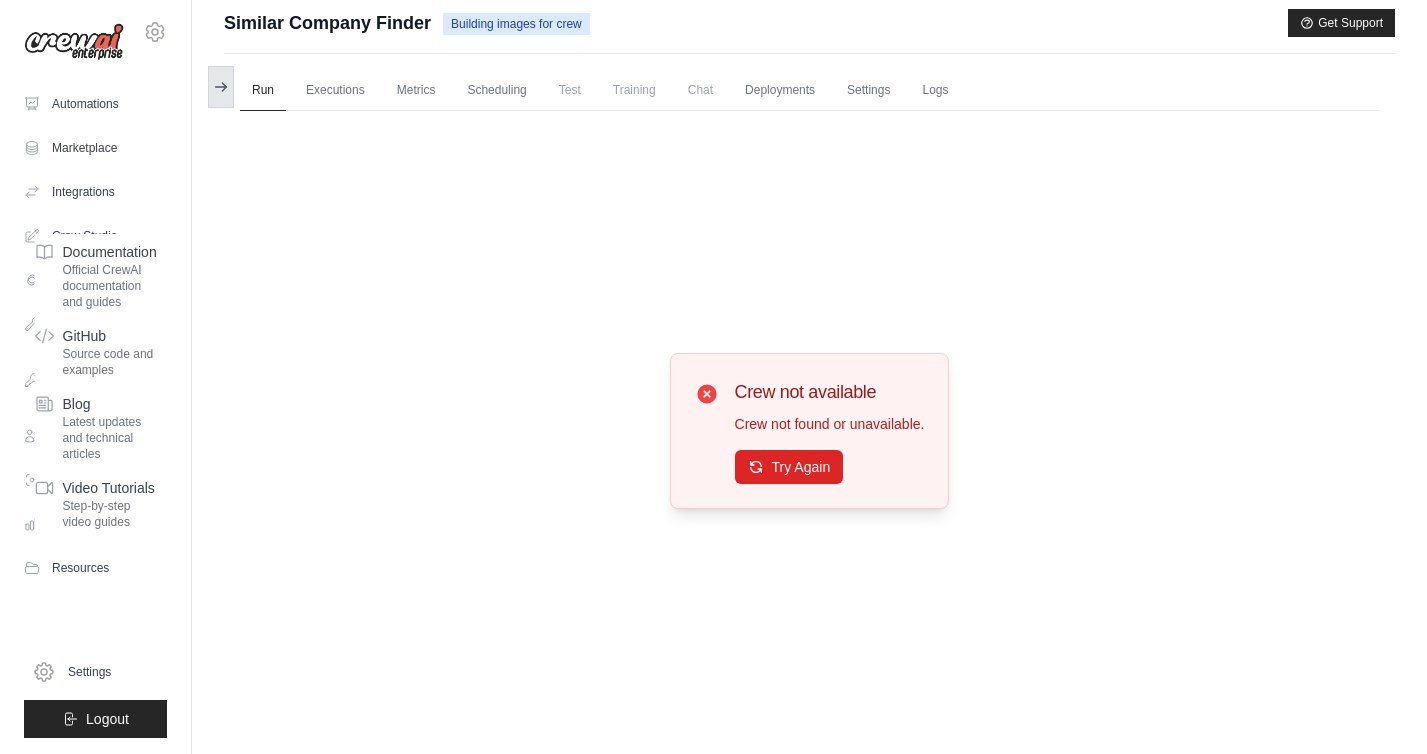click 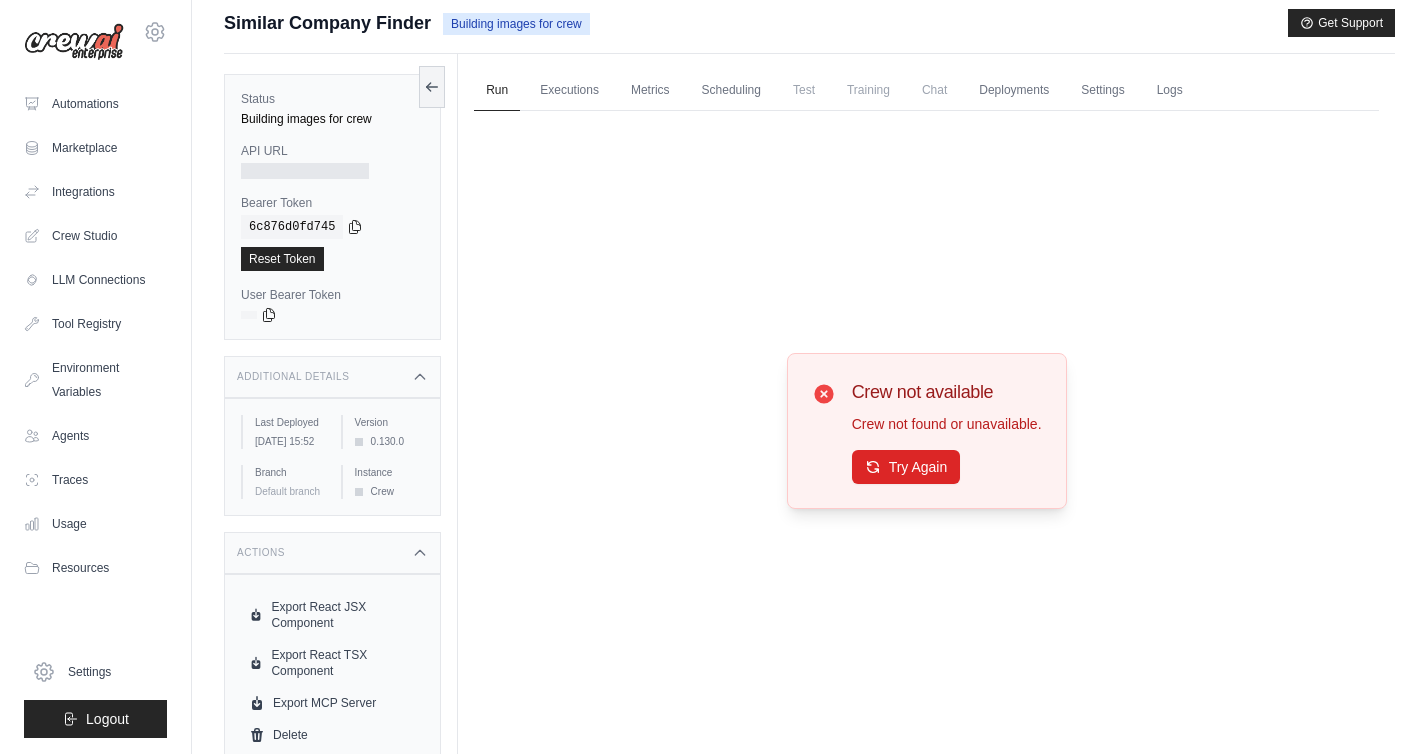 scroll, scrollTop: 85, scrollLeft: 0, axis: vertical 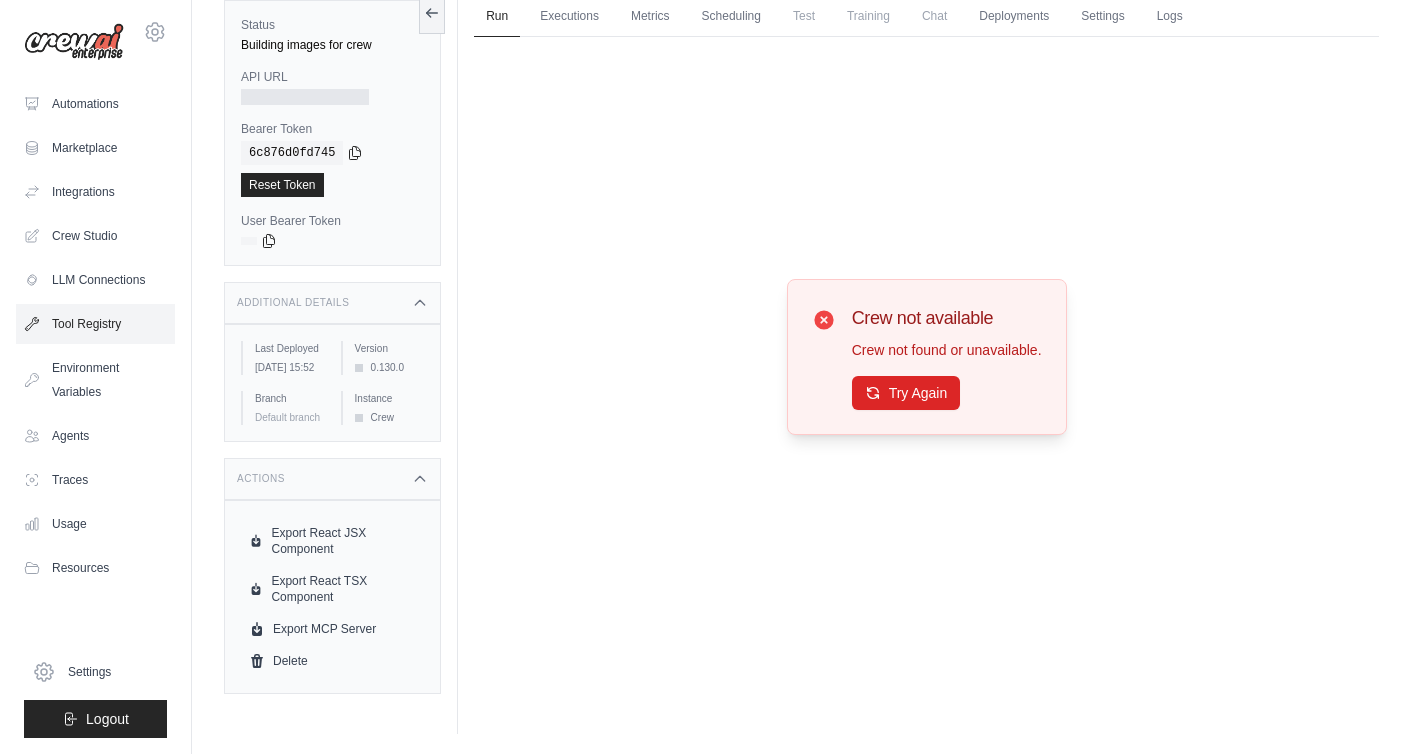 click on "Tool Registry" at bounding box center (95, 324) 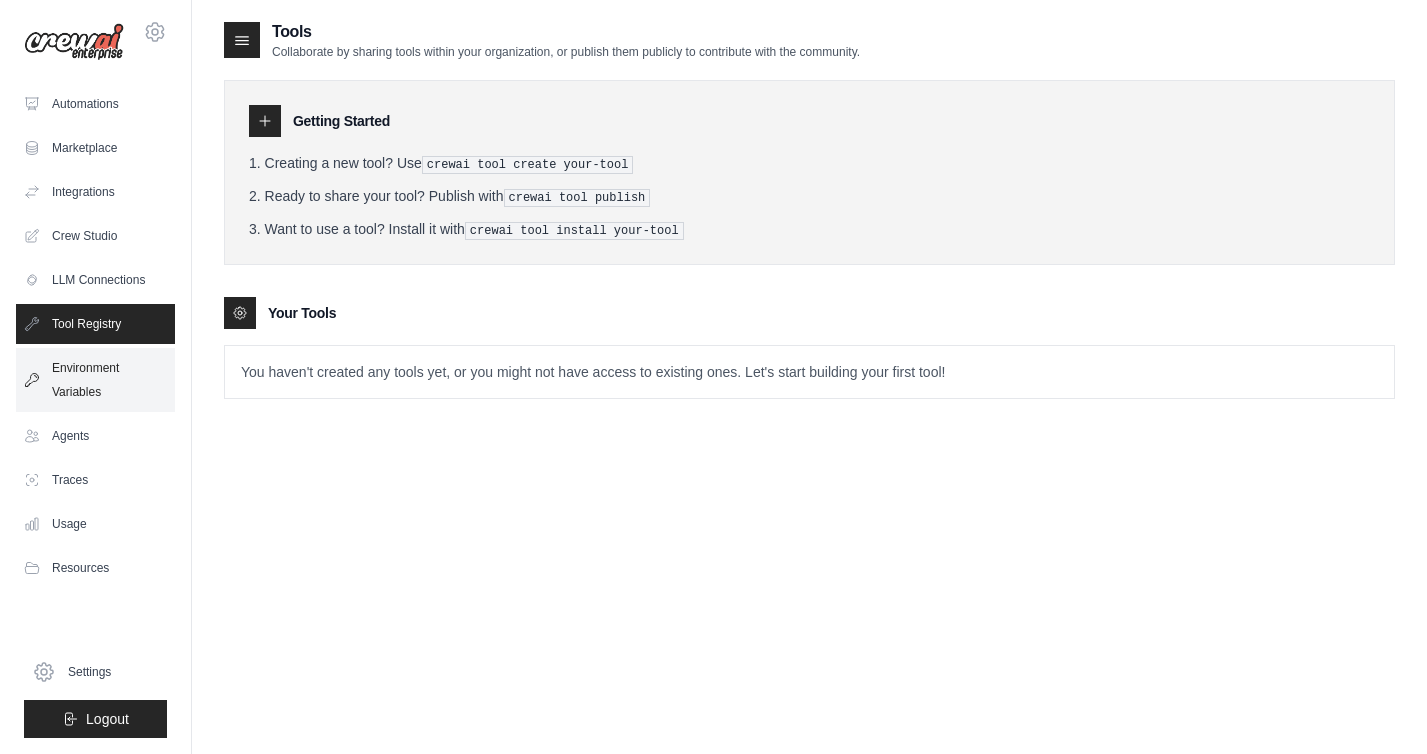 click on "Environment Variables" at bounding box center [95, 380] 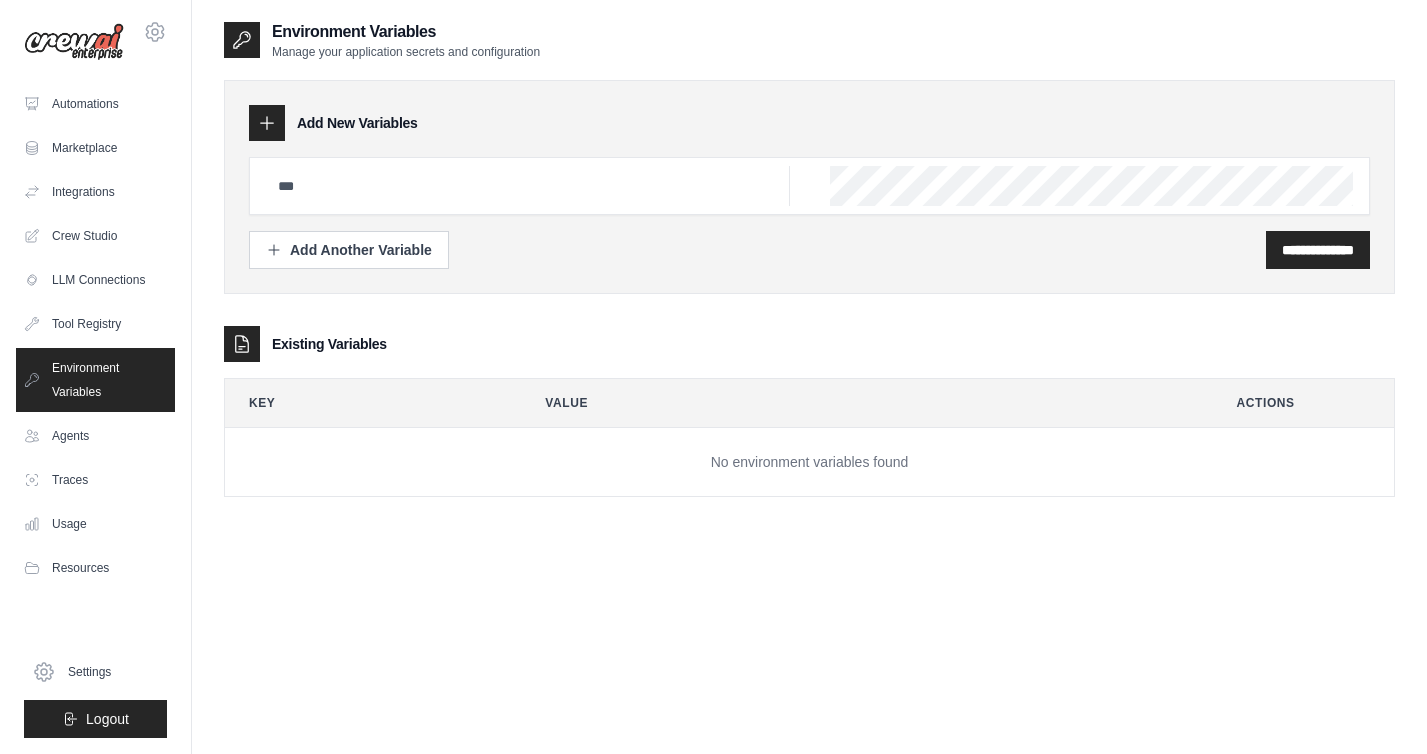 type on "******" 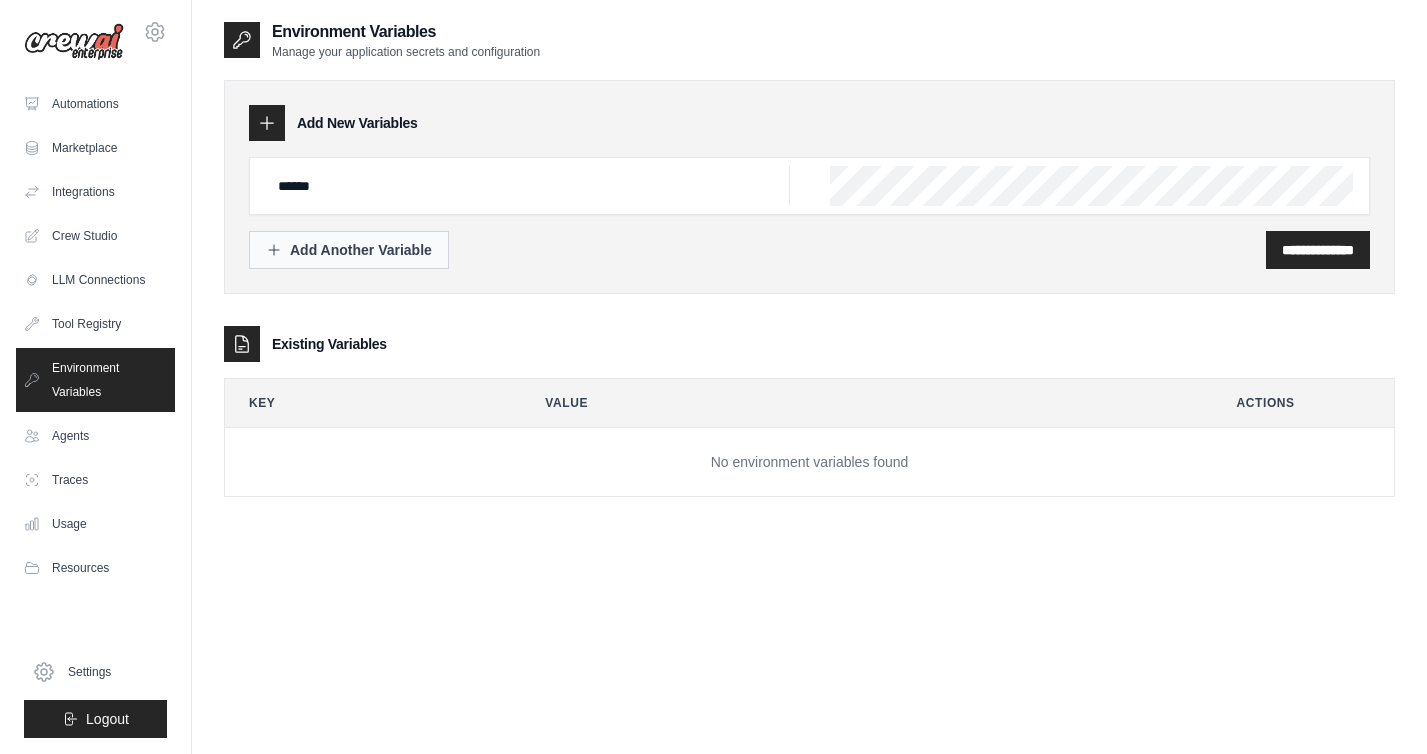 click on "Add Another Variable" at bounding box center (349, 250) 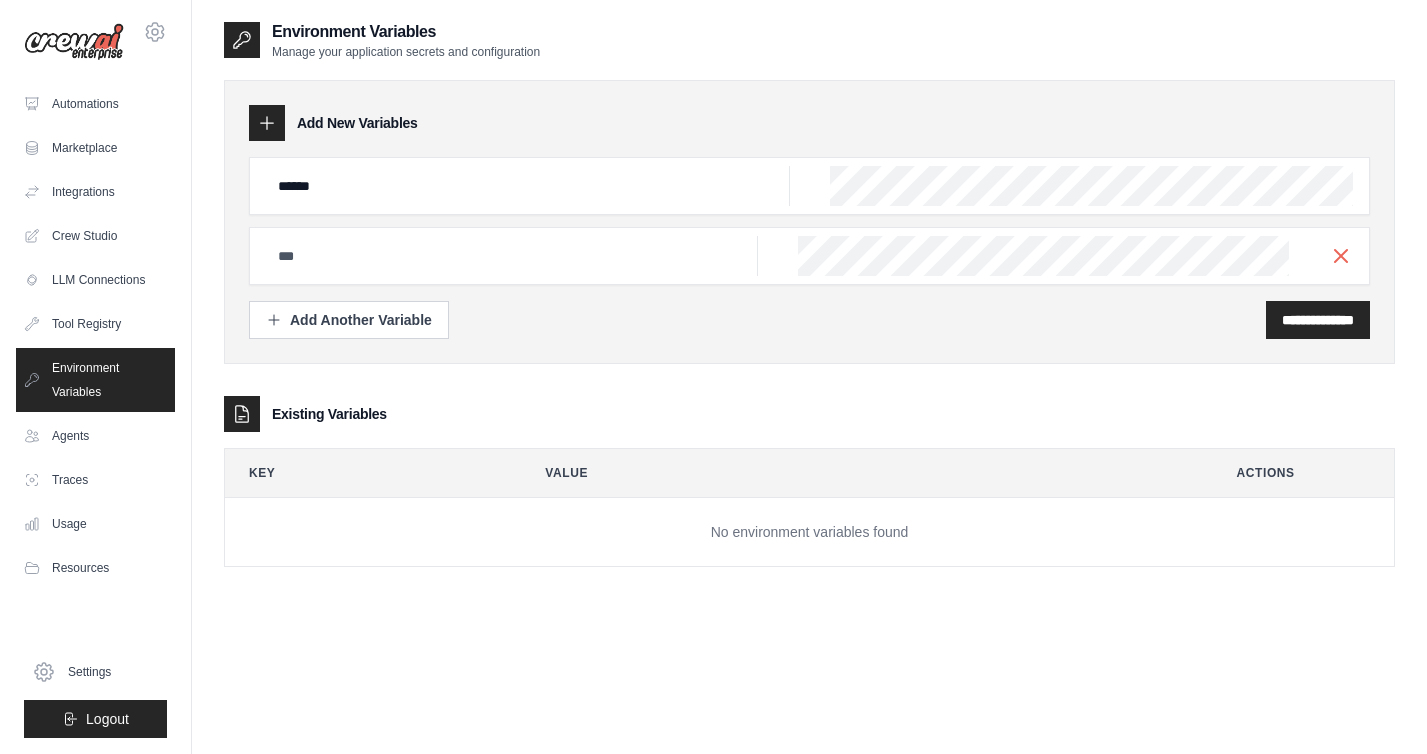 click on "**********" at bounding box center (809, 313) 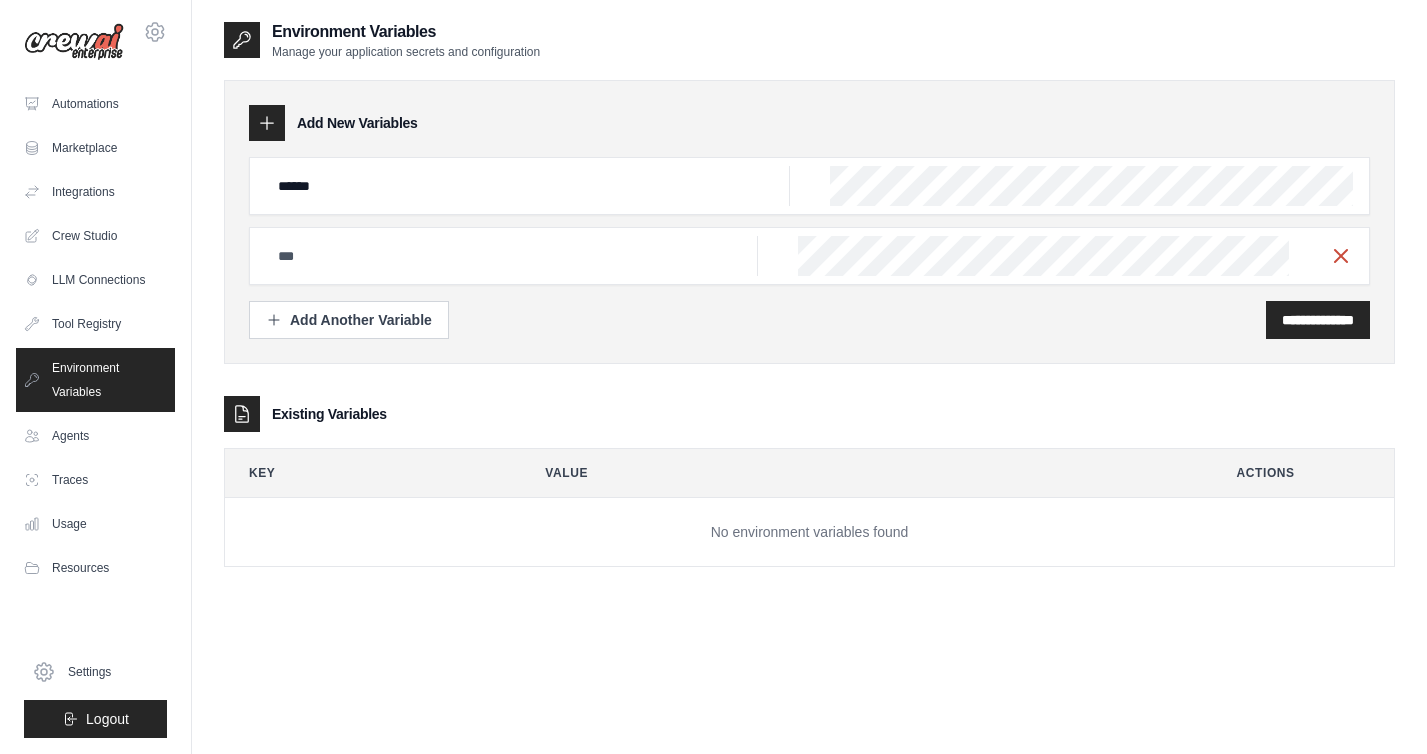 click 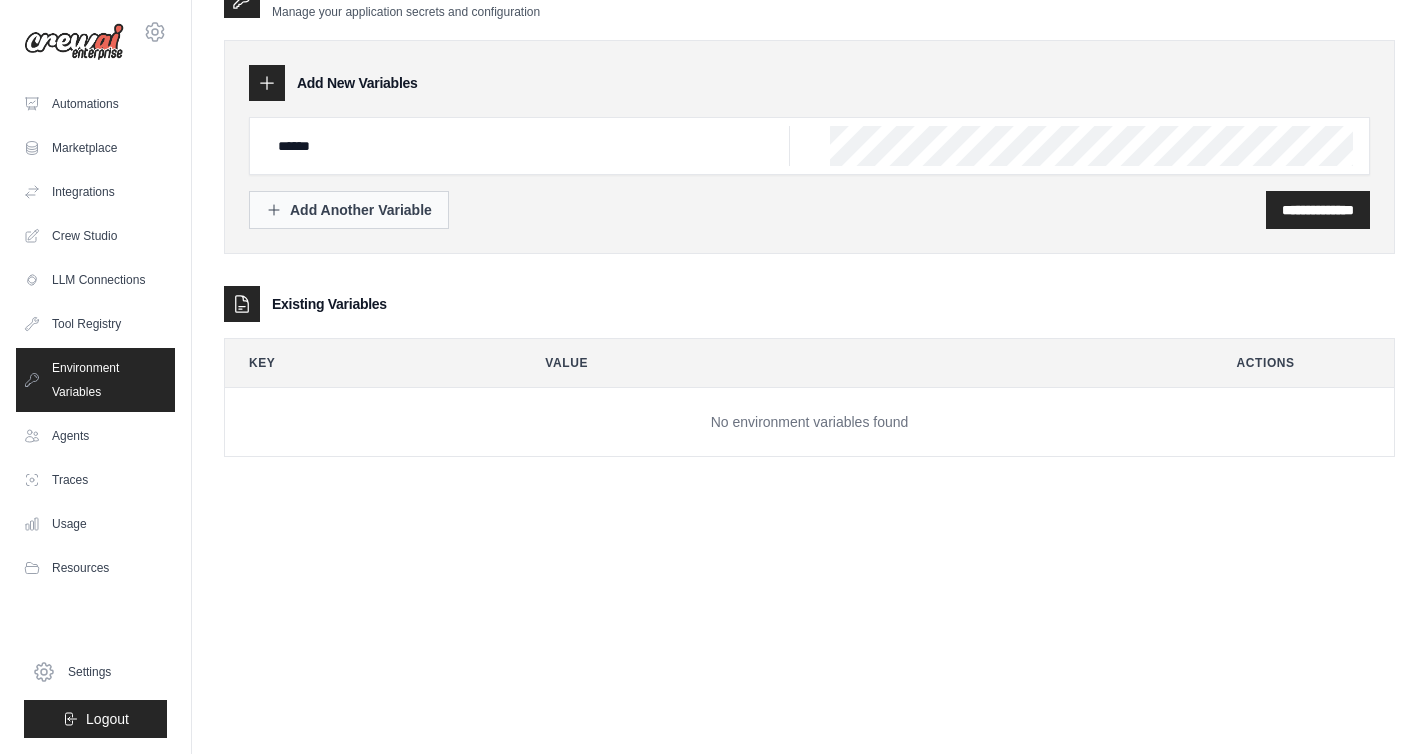 scroll, scrollTop: 0, scrollLeft: 0, axis: both 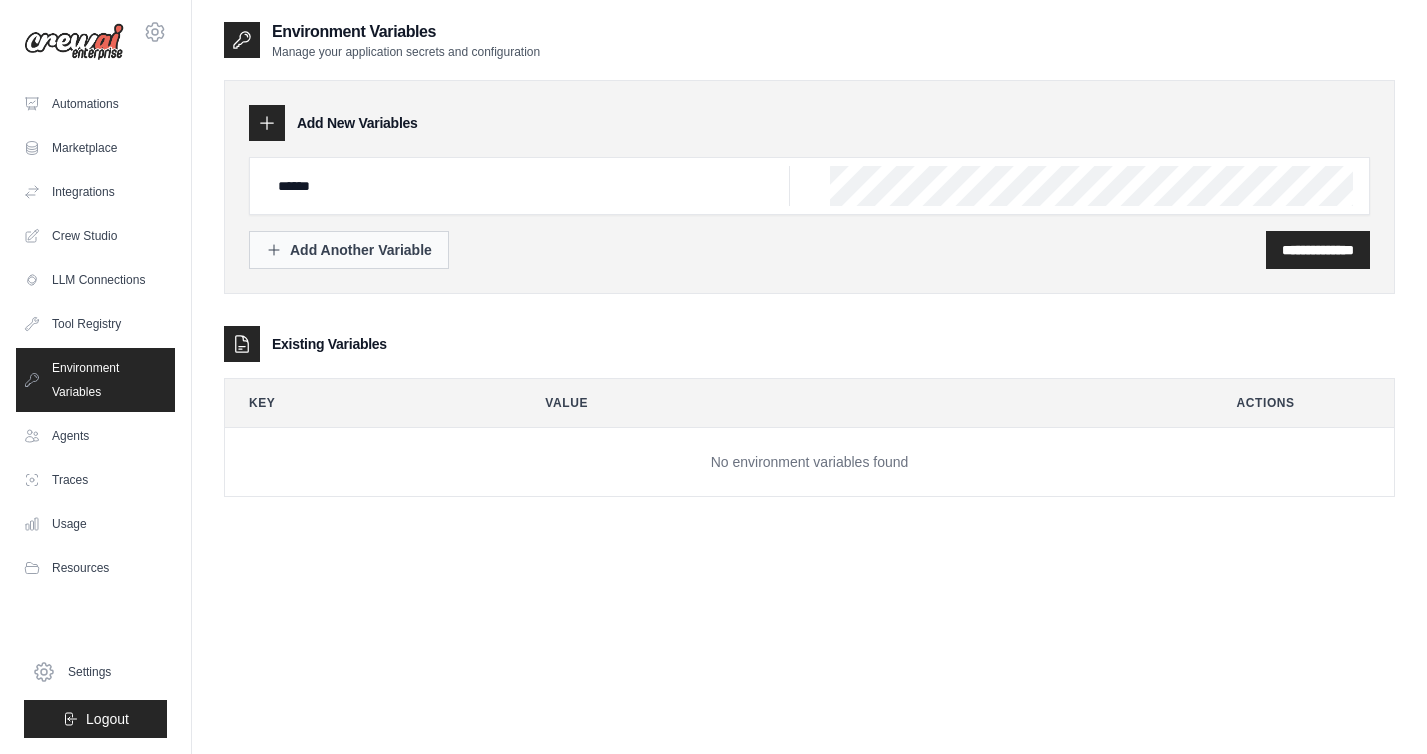 click on "Add Another Variable" at bounding box center (349, 250) 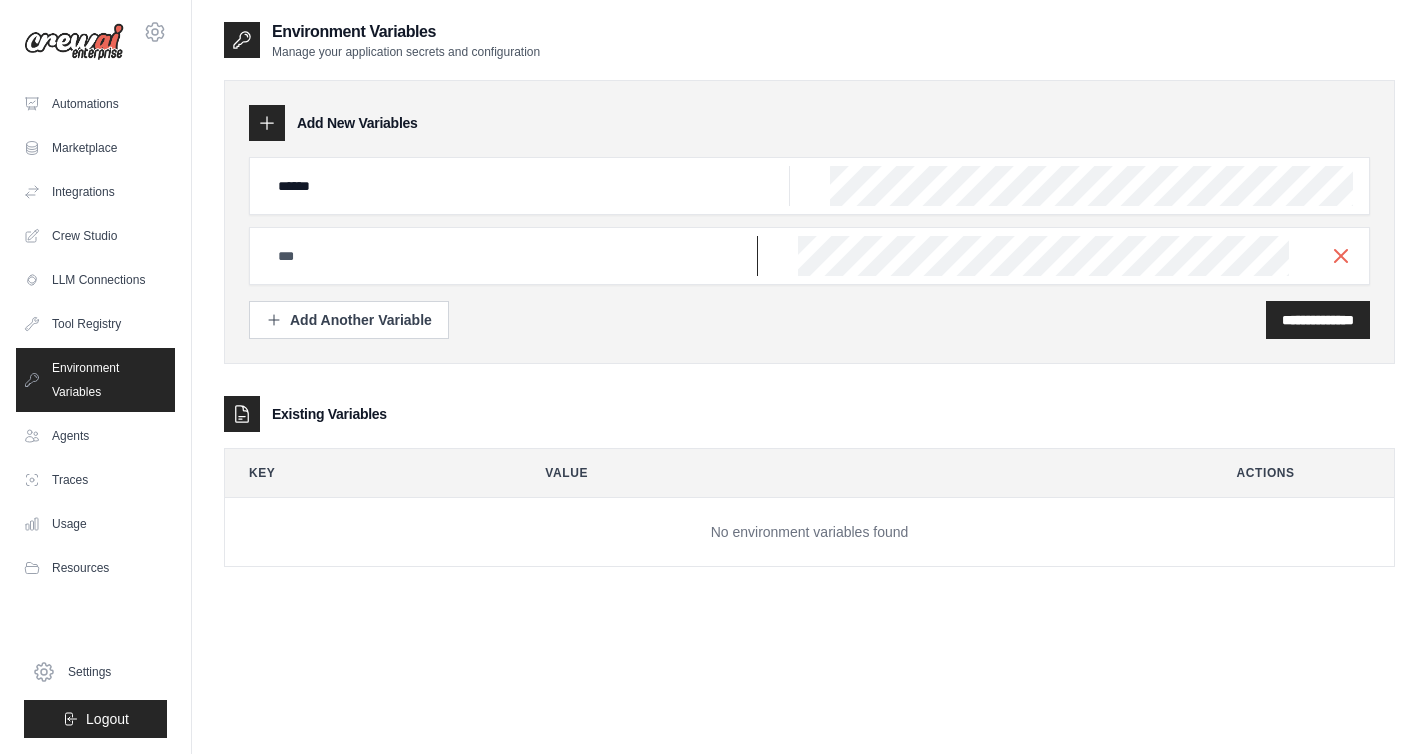 click at bounding box center [528, 186] 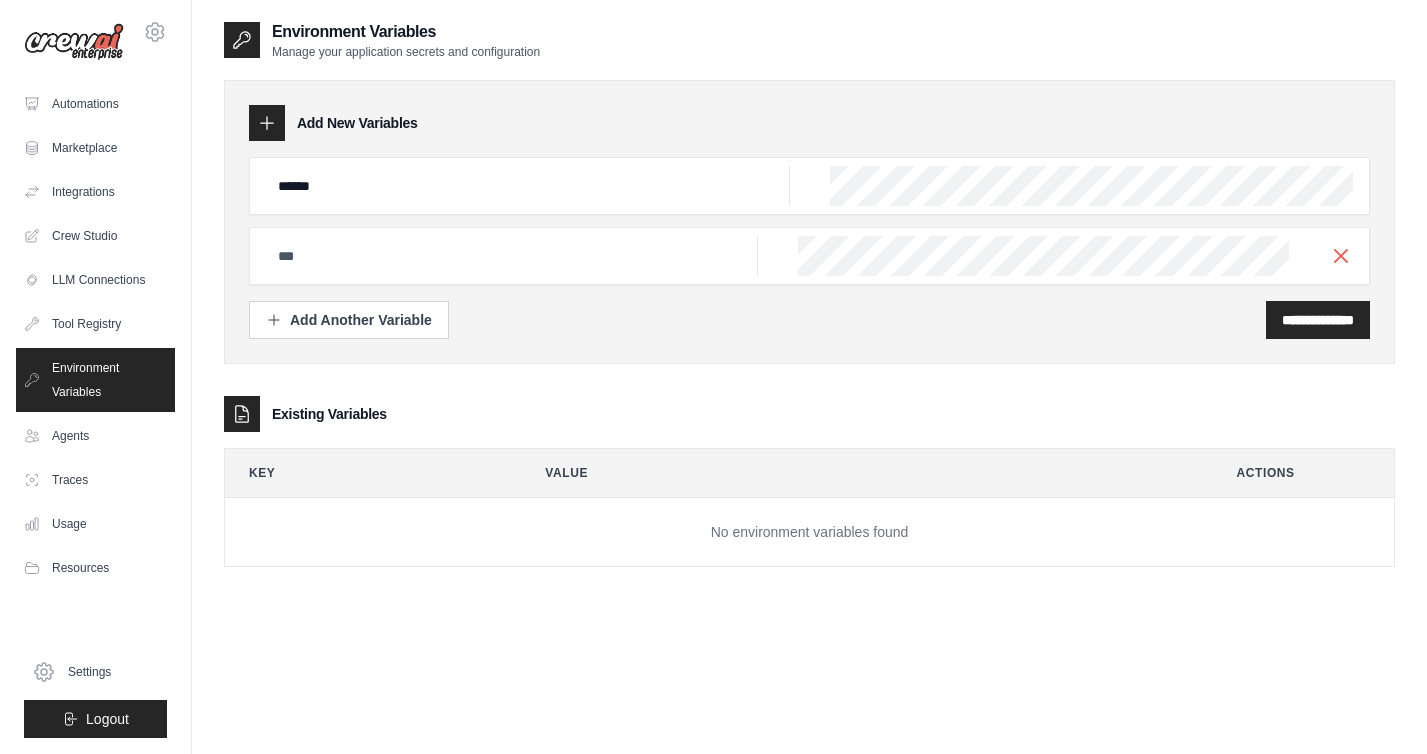 click on "Existing Variables" at bounding box center (809, 414) 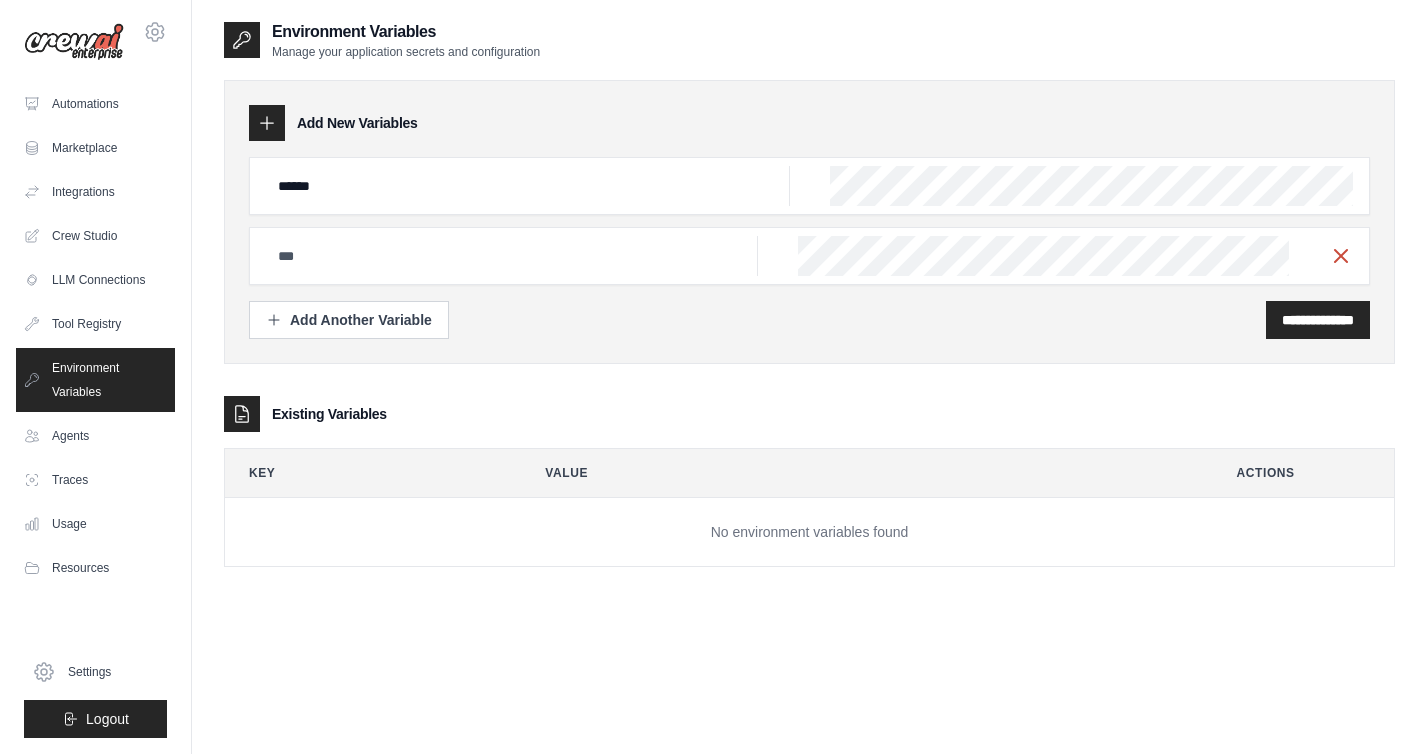 click 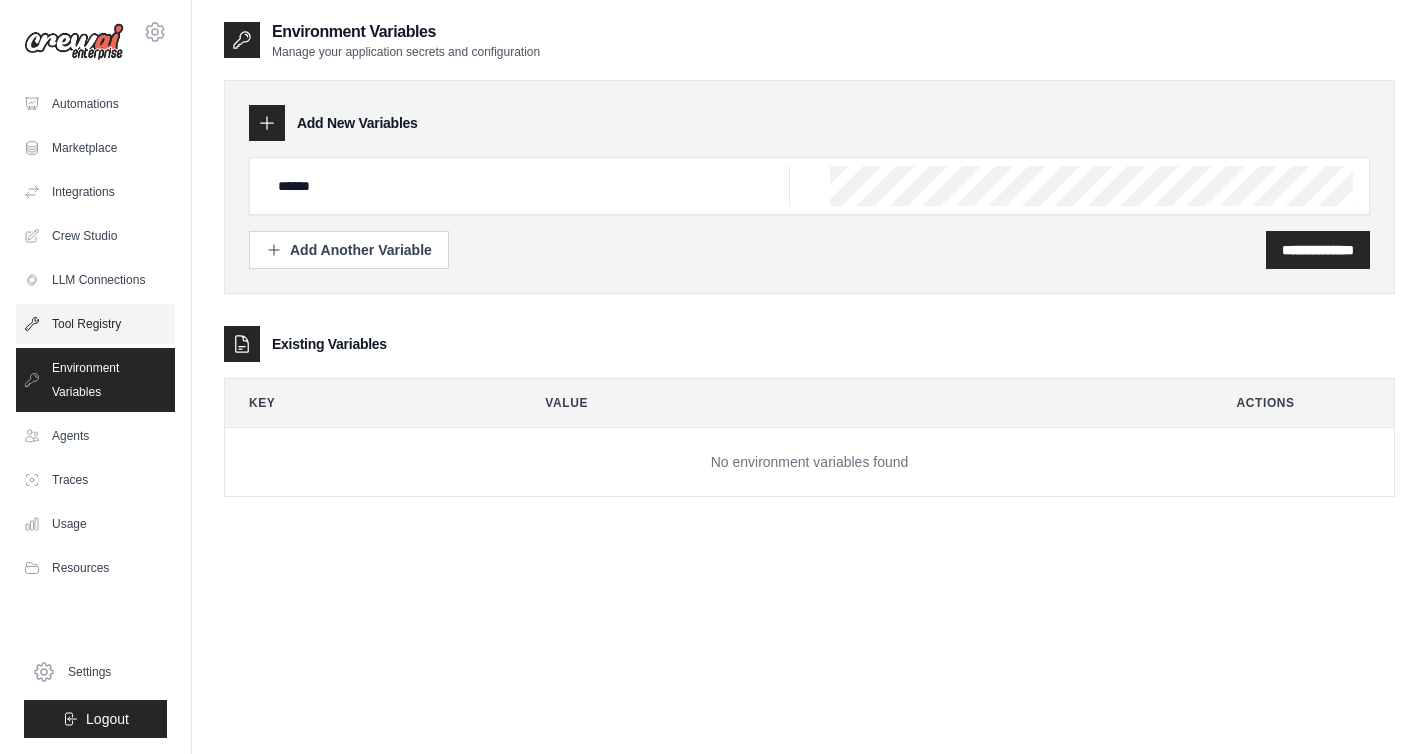 click on "Tool Registry" at bounding box center [95, 324] 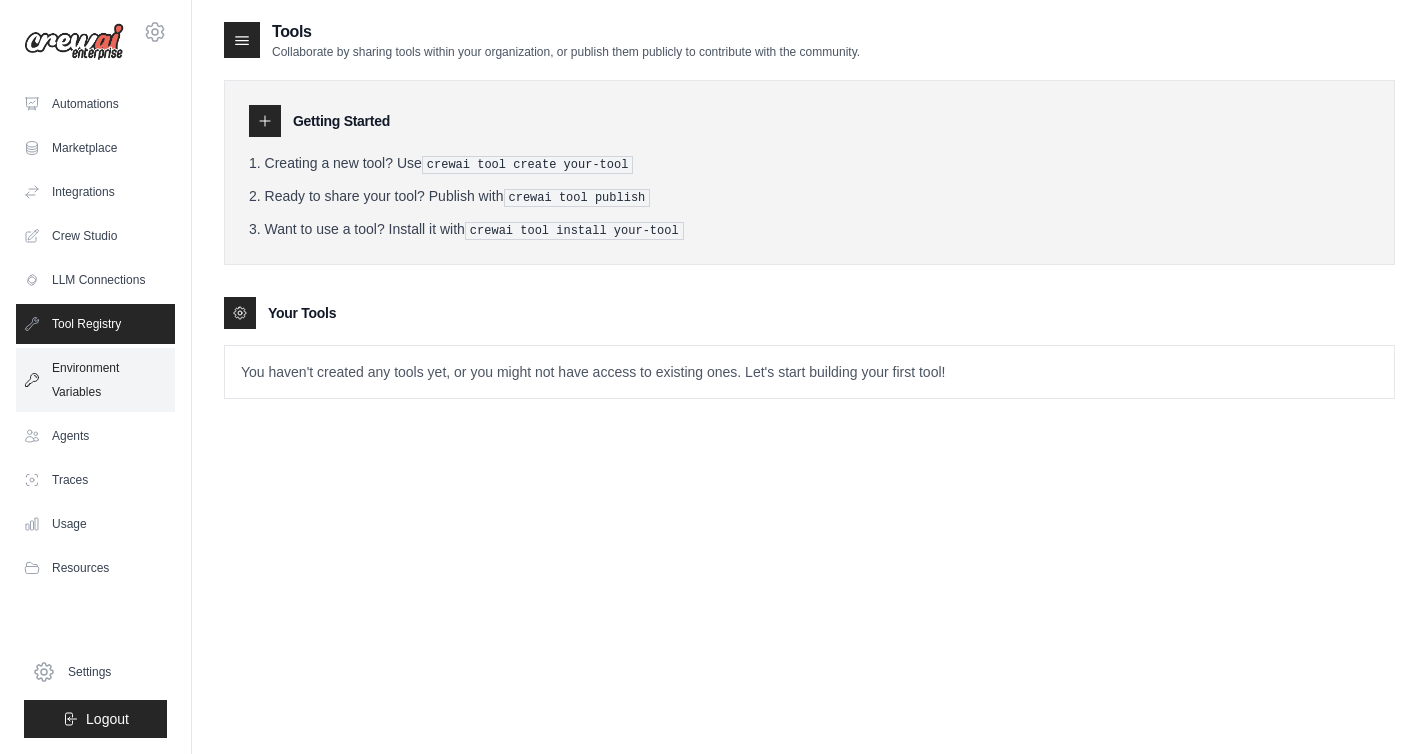 click on "Environment Variables" at bounding box center (95, 380) 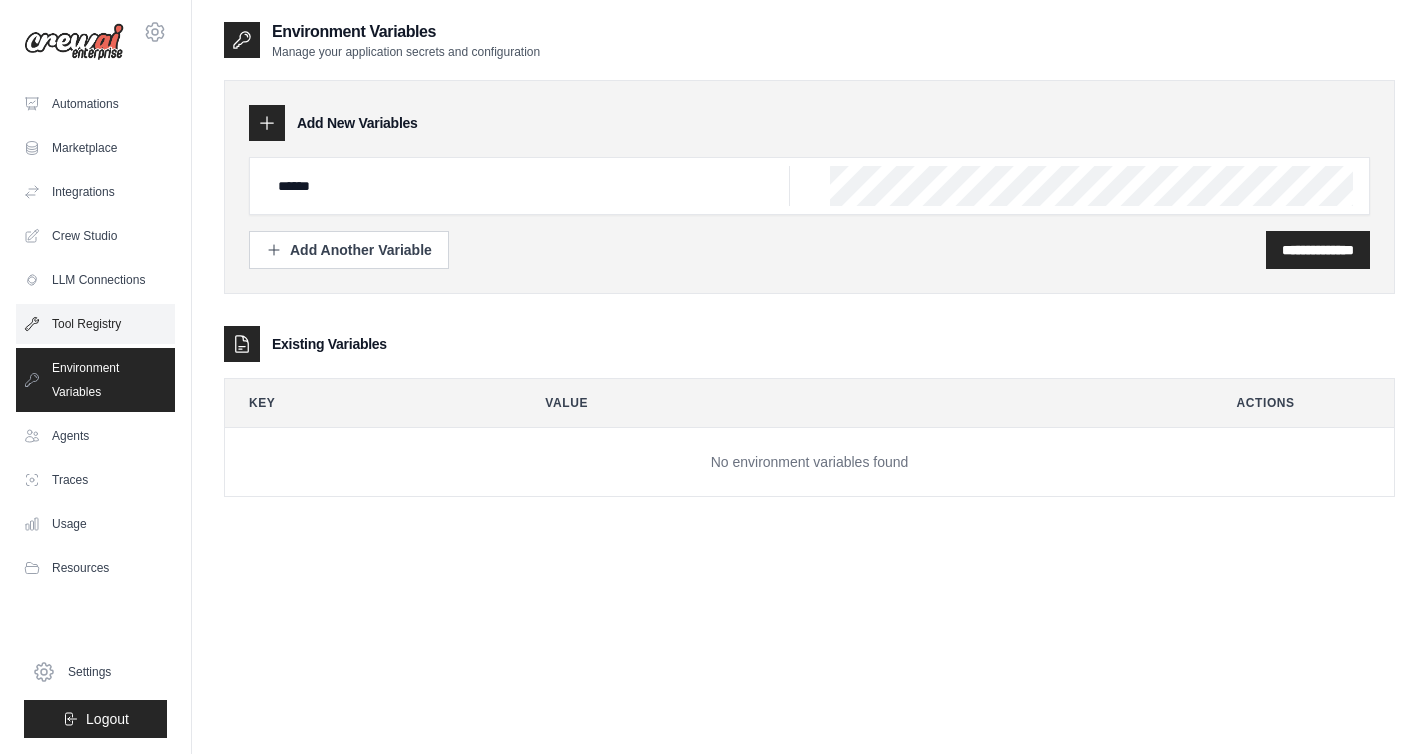 click on "Tool Registry" at bounding box center (95, 324) 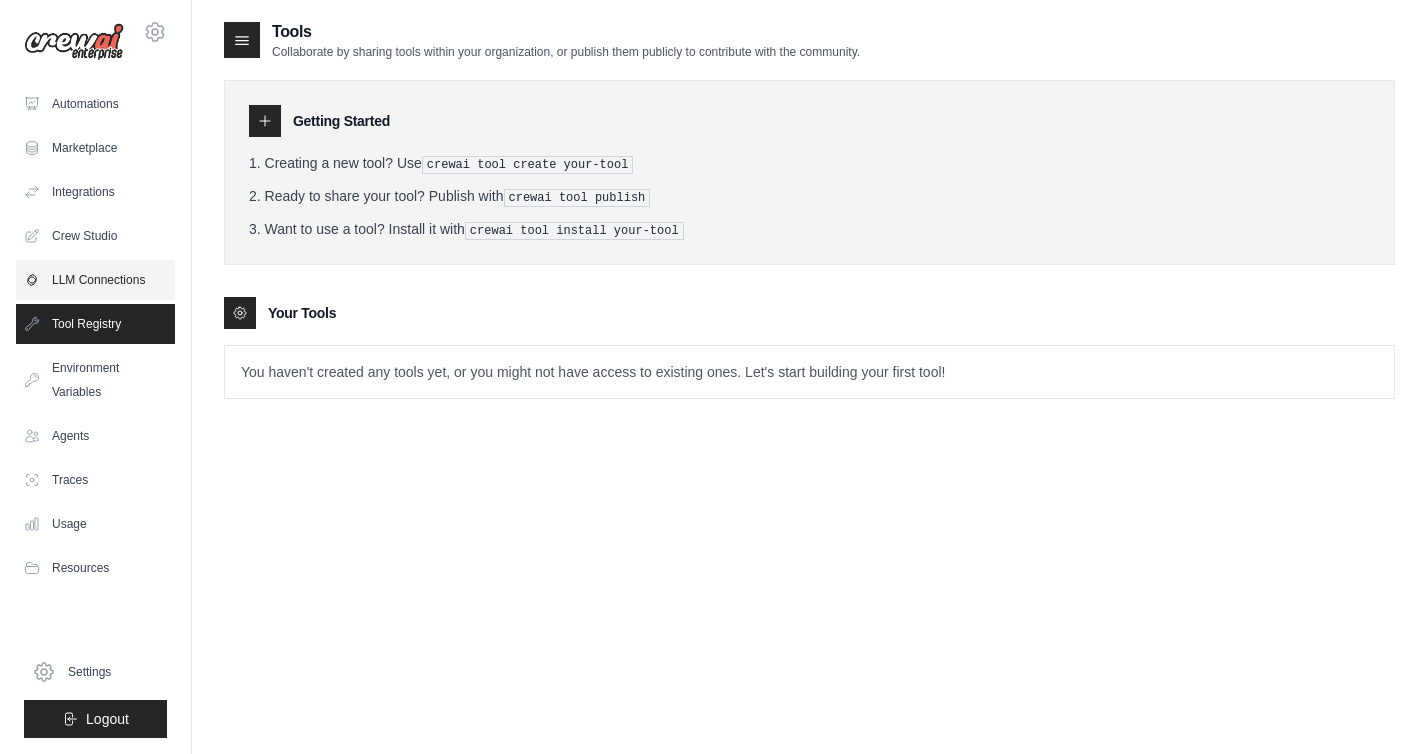 click on "LLM Connections" at bounding box center [95, 280] 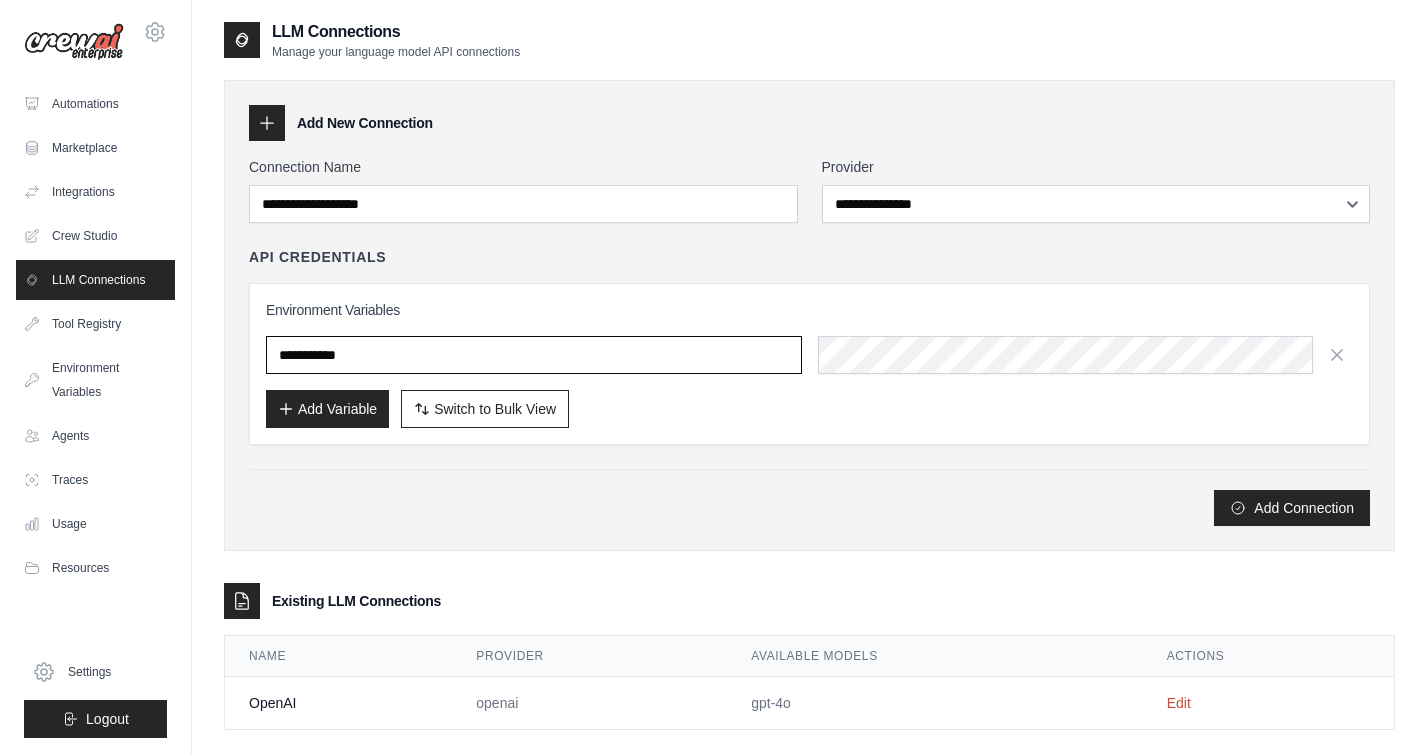 type on "******" 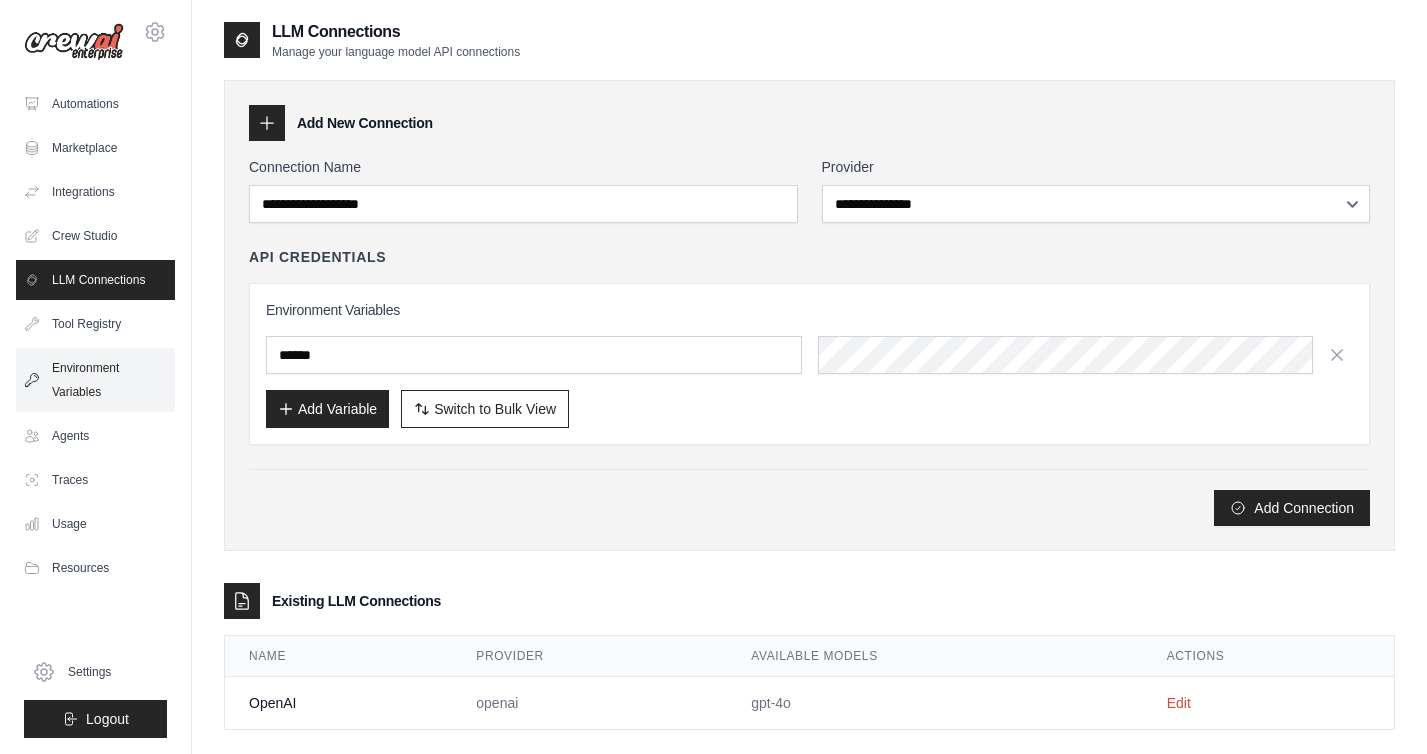 click on "Environment Variables" at bounding box center (95, 380) 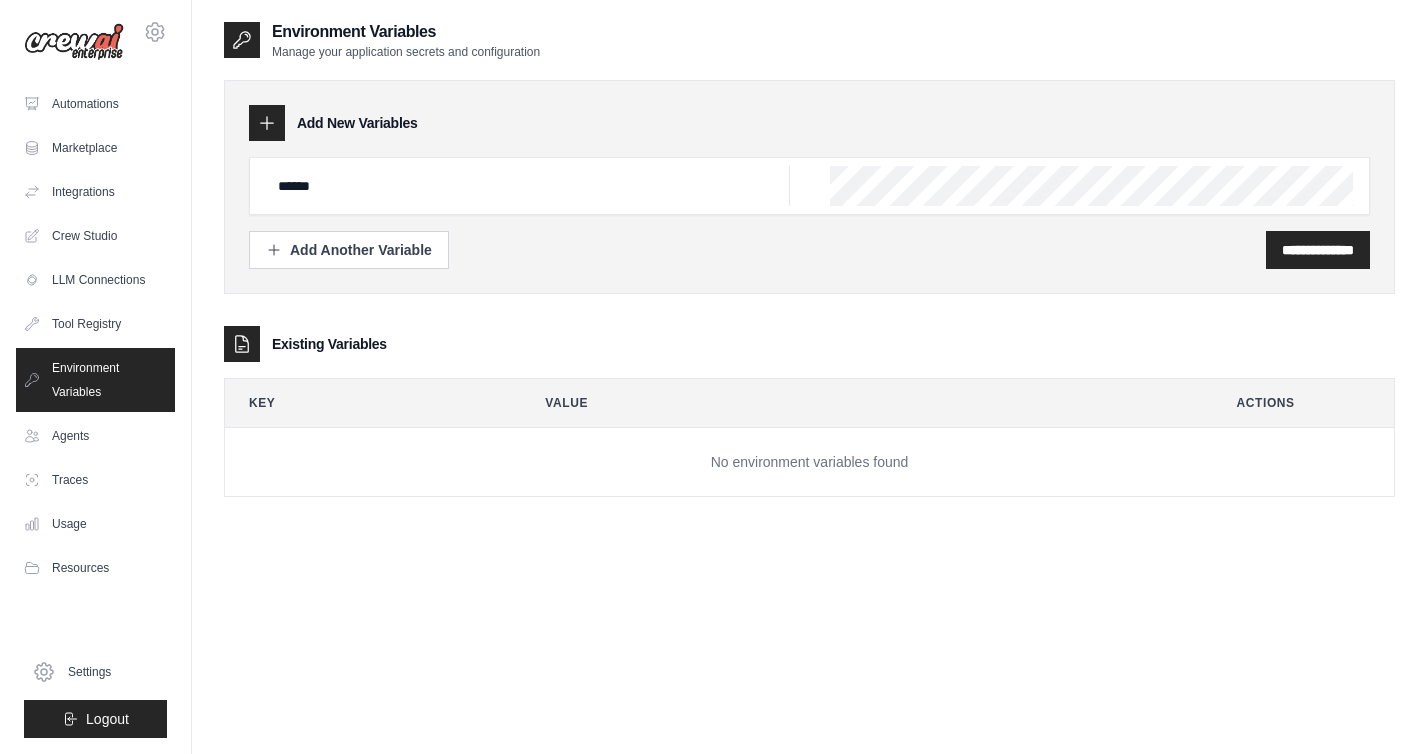 click on "Automations
Marketplace
Integrations
Crew Studio
LLM Connections" at bounding box center (95, 336) 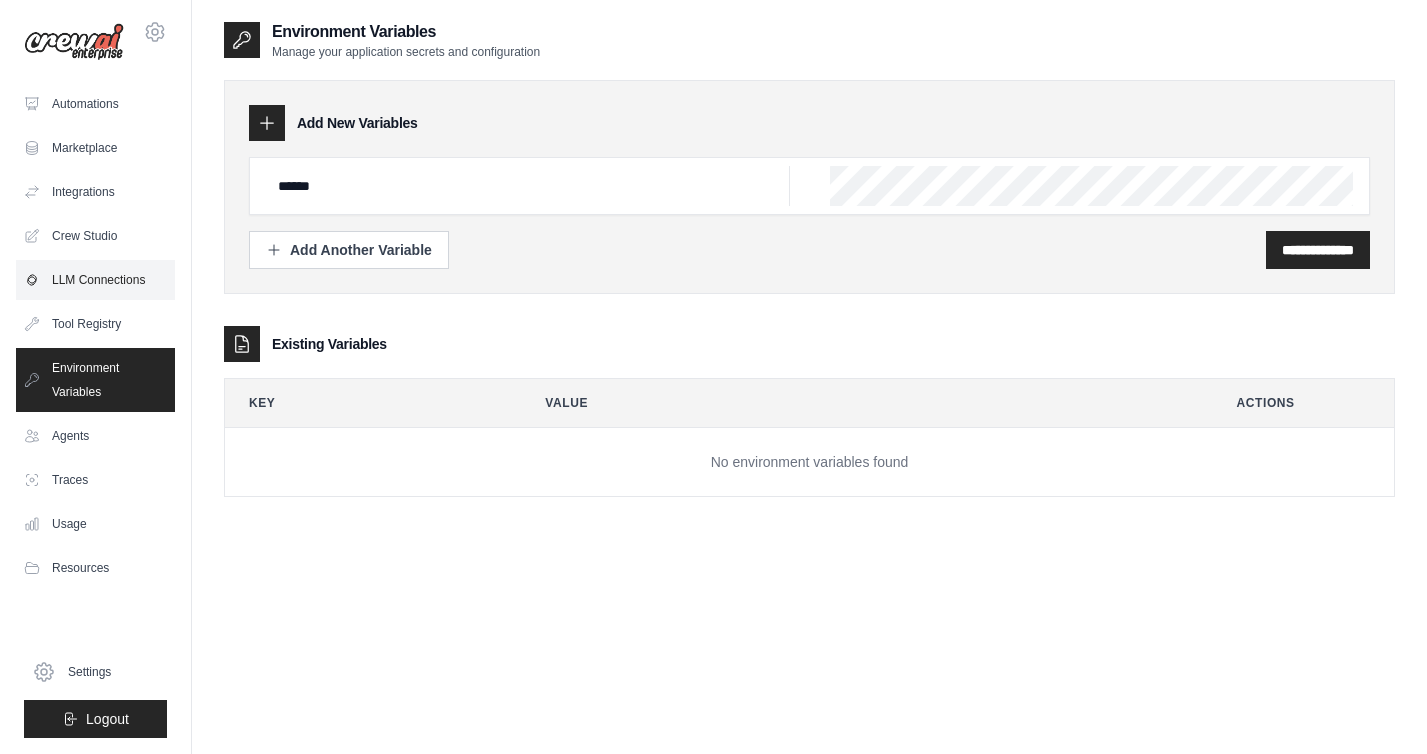 click on "LLM Connections" at bounding box center [95, 280] 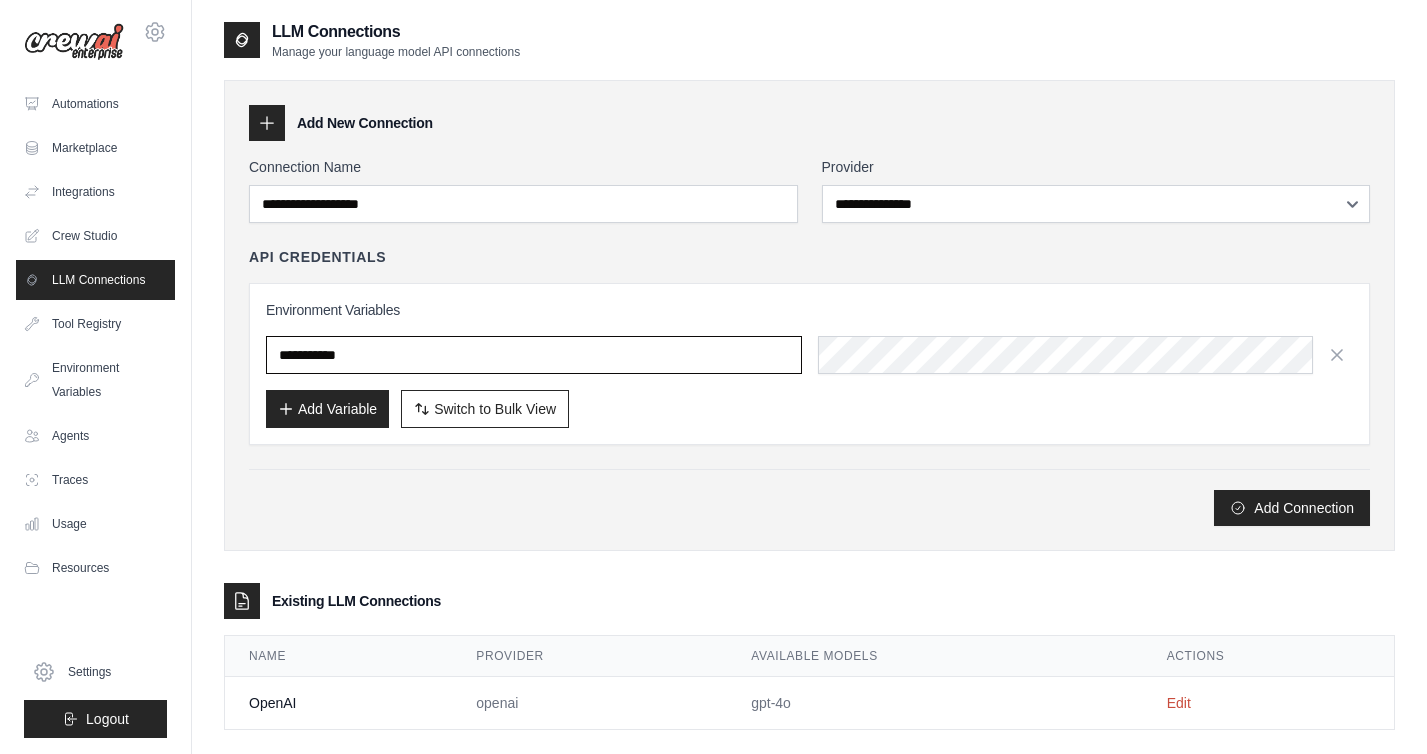type on "******" 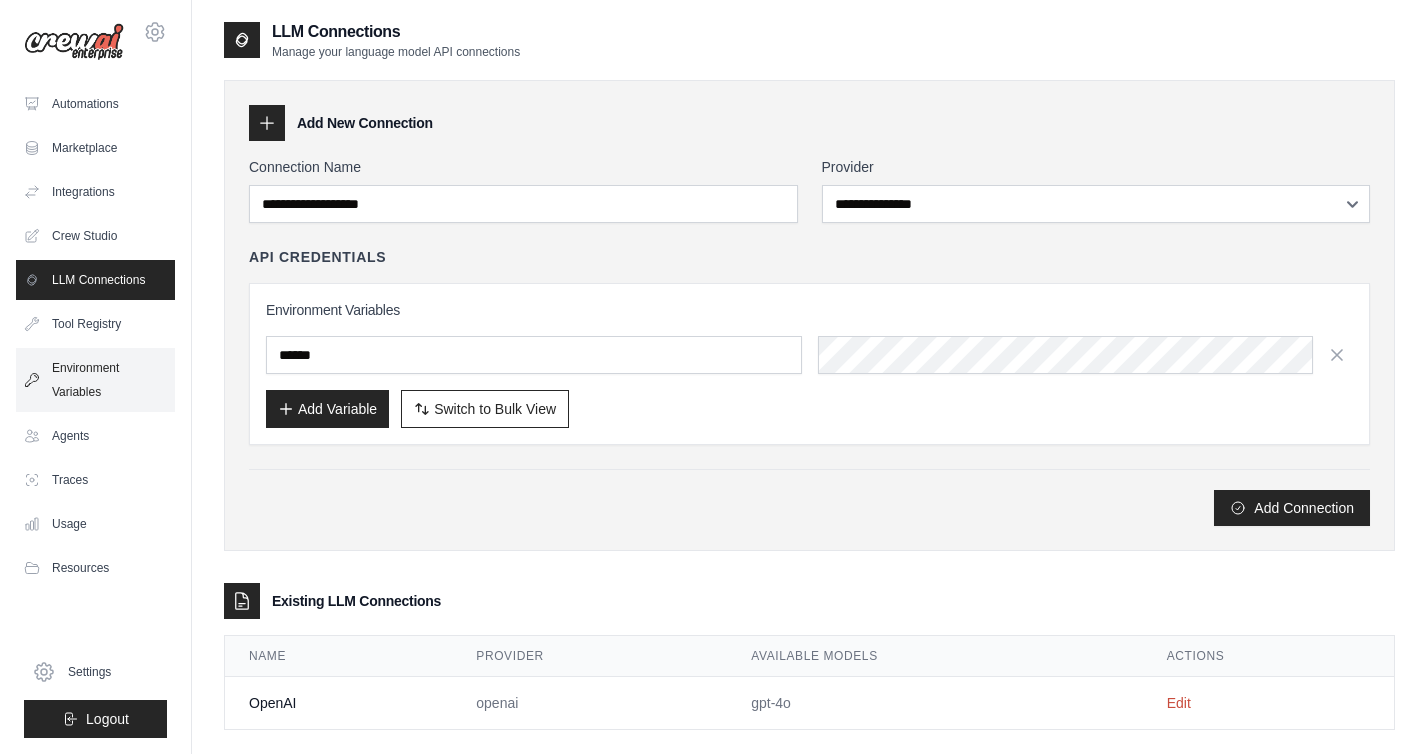 click on "Environment Variables" at bounding box center [95, 380] 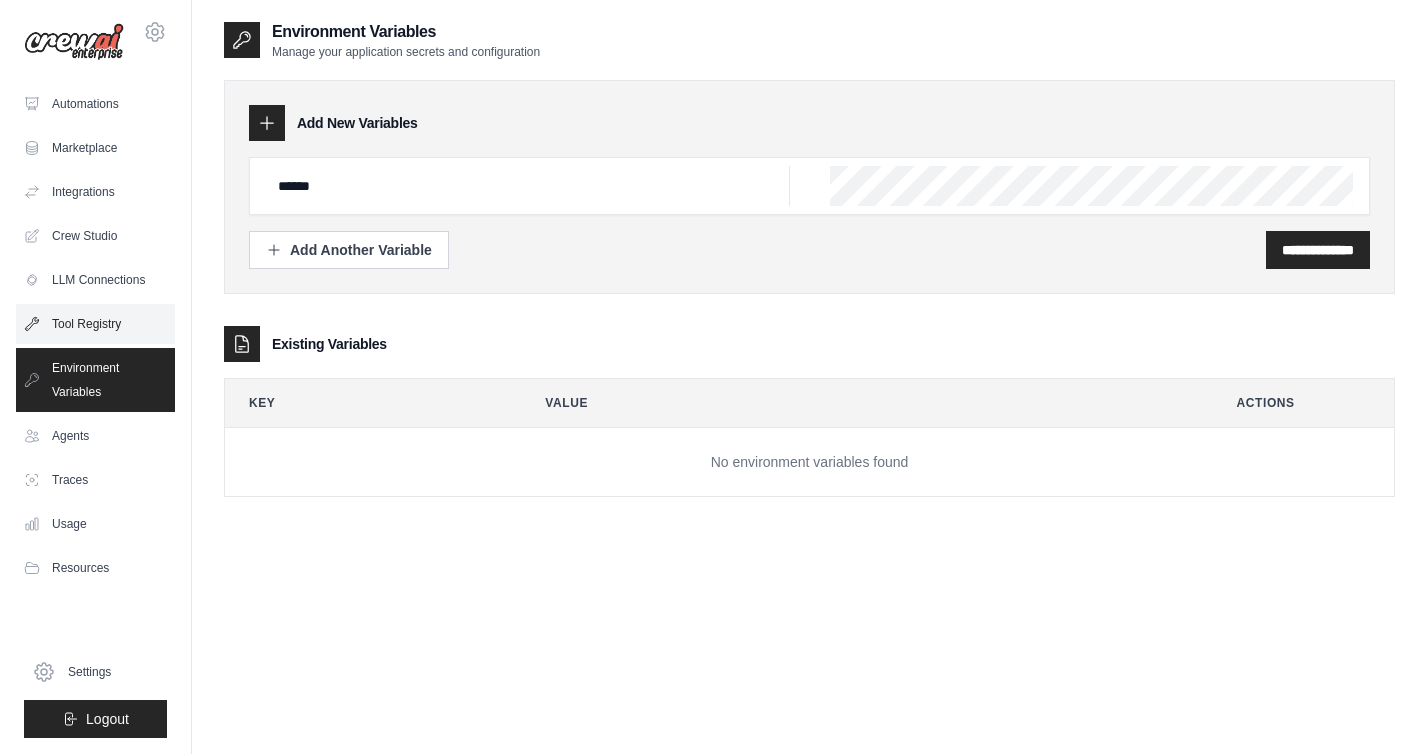 click on "Tool Registry" at bounding box center [95, 324] 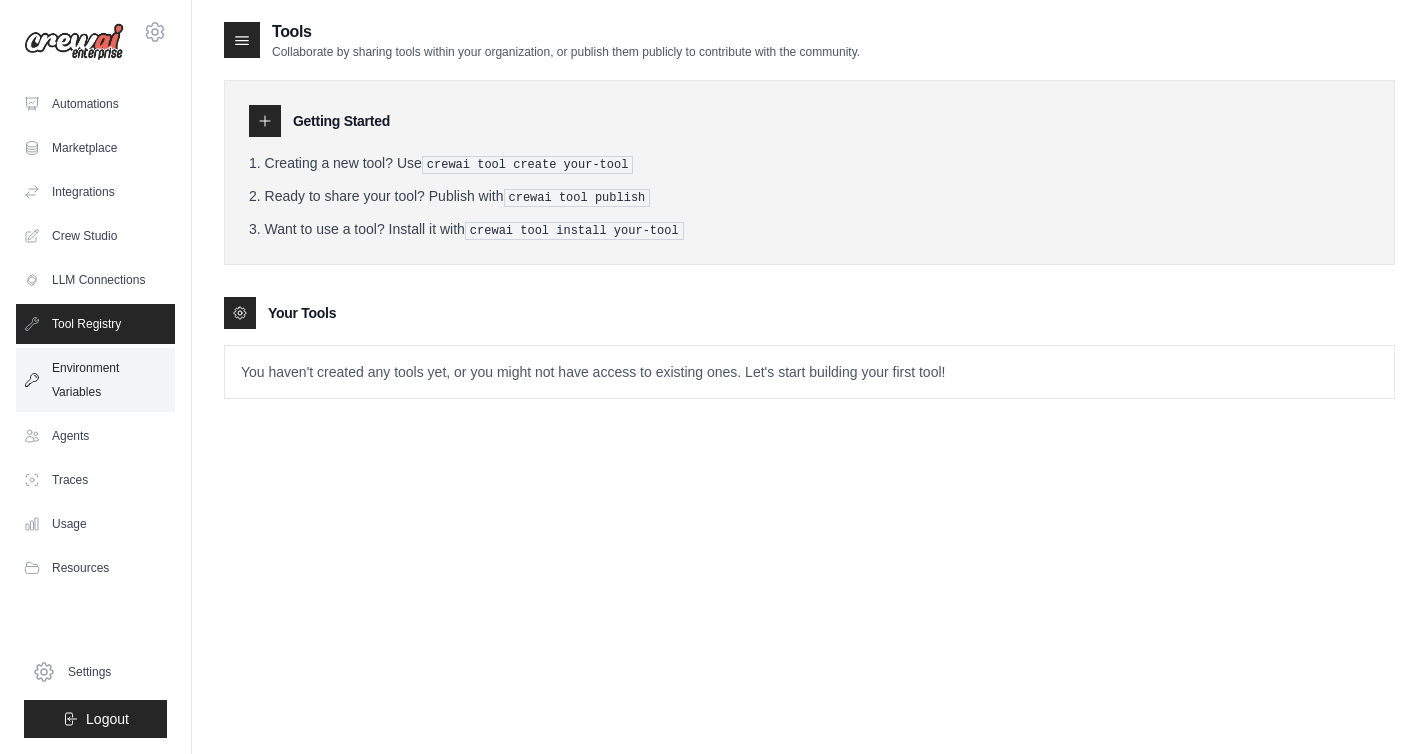 click on "Environment Variables" at bounding box center [95, 380] 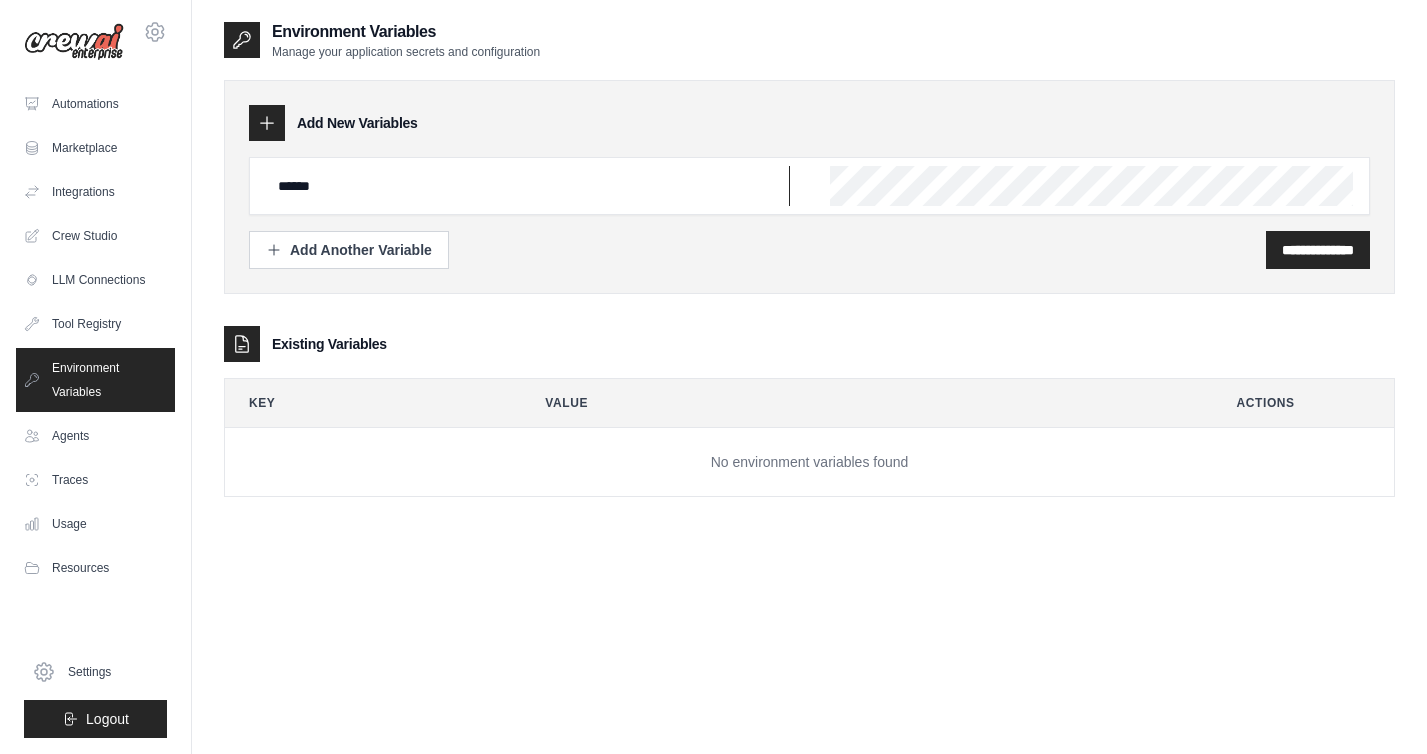 click on "******" at bounding box center (528, 186) 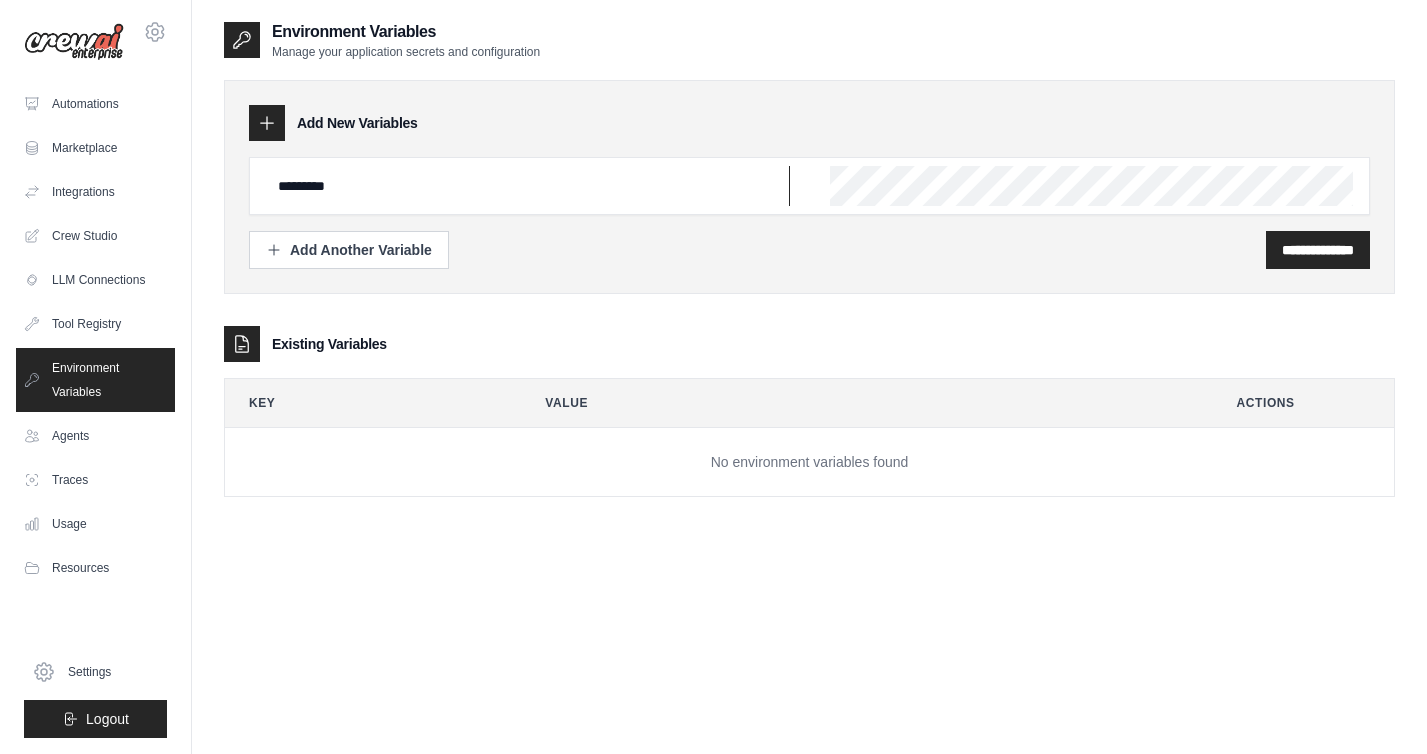type on "*********" 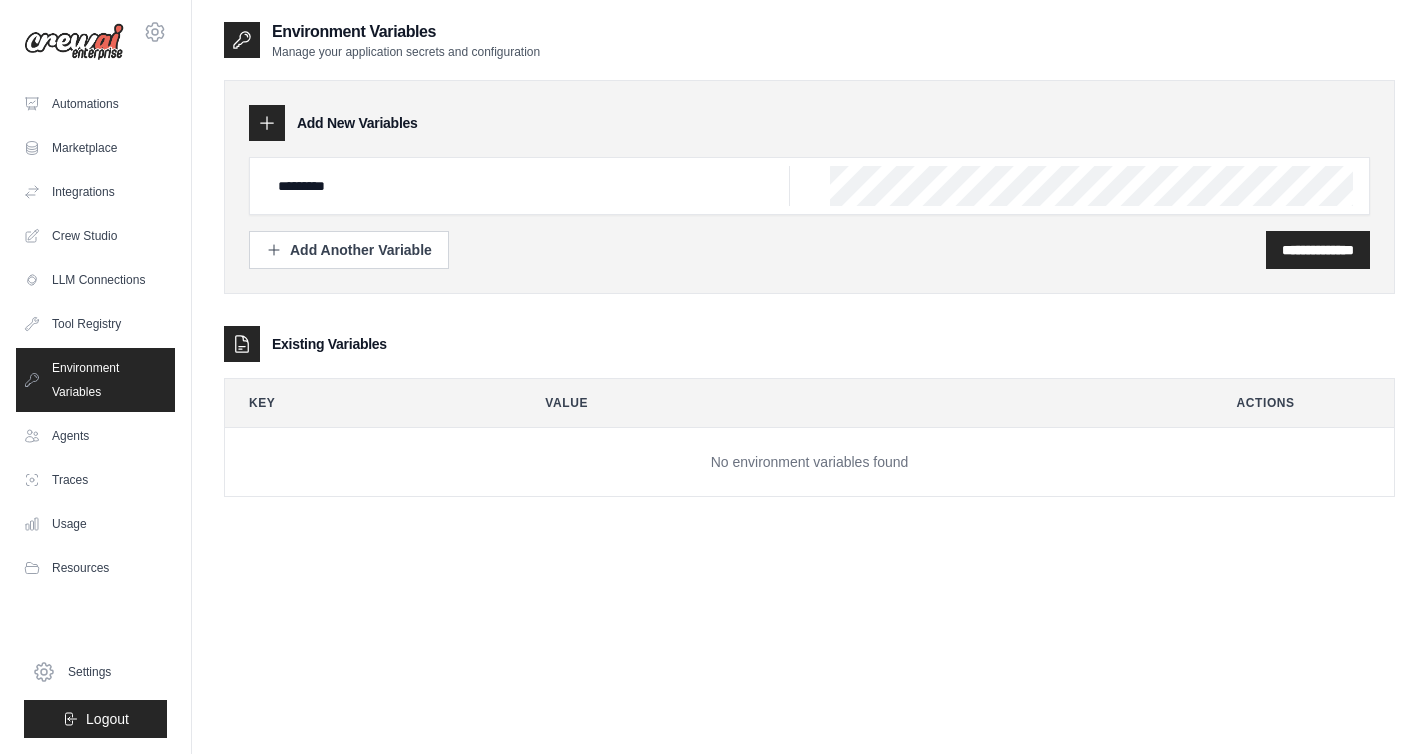 scroll, scrollTop: 0, scrollLeft: 107, axis: horizontal 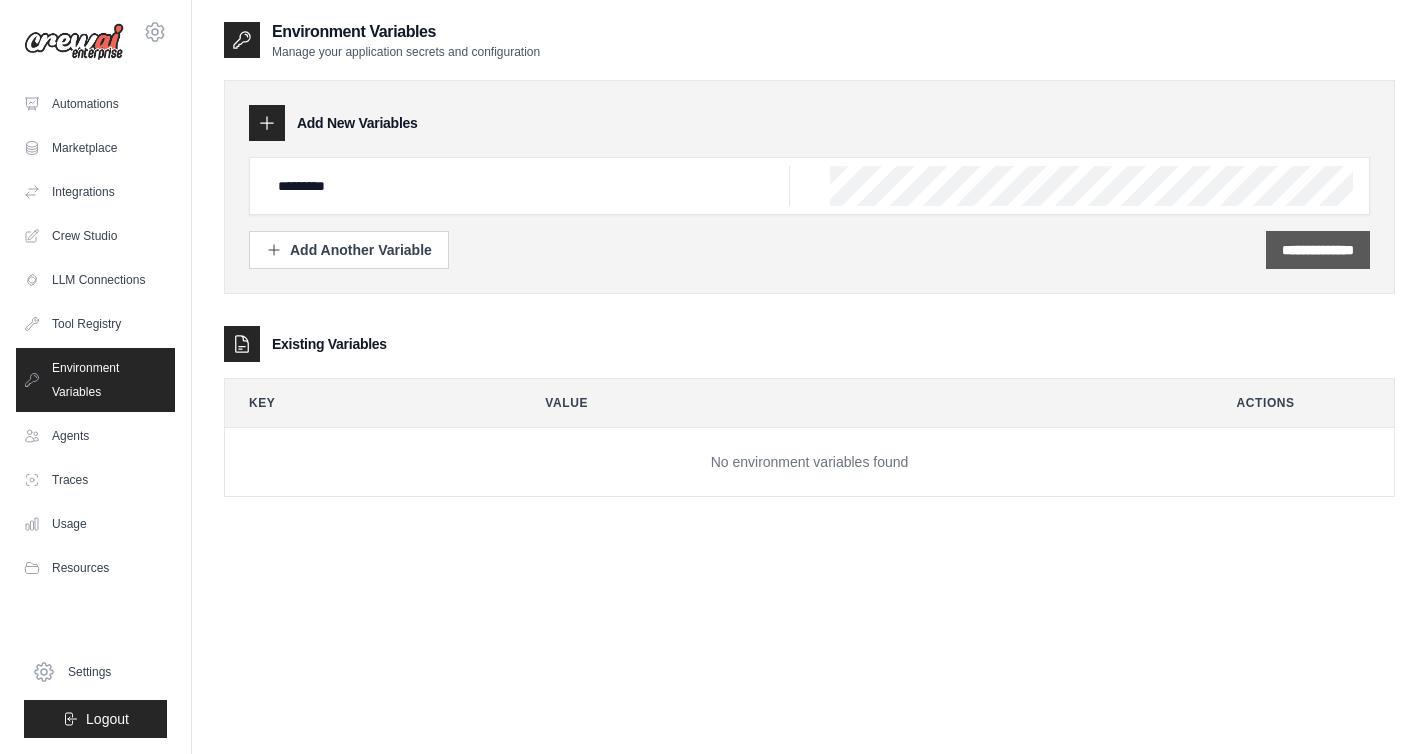 click on "**********" at bounding box center (1318, 250) 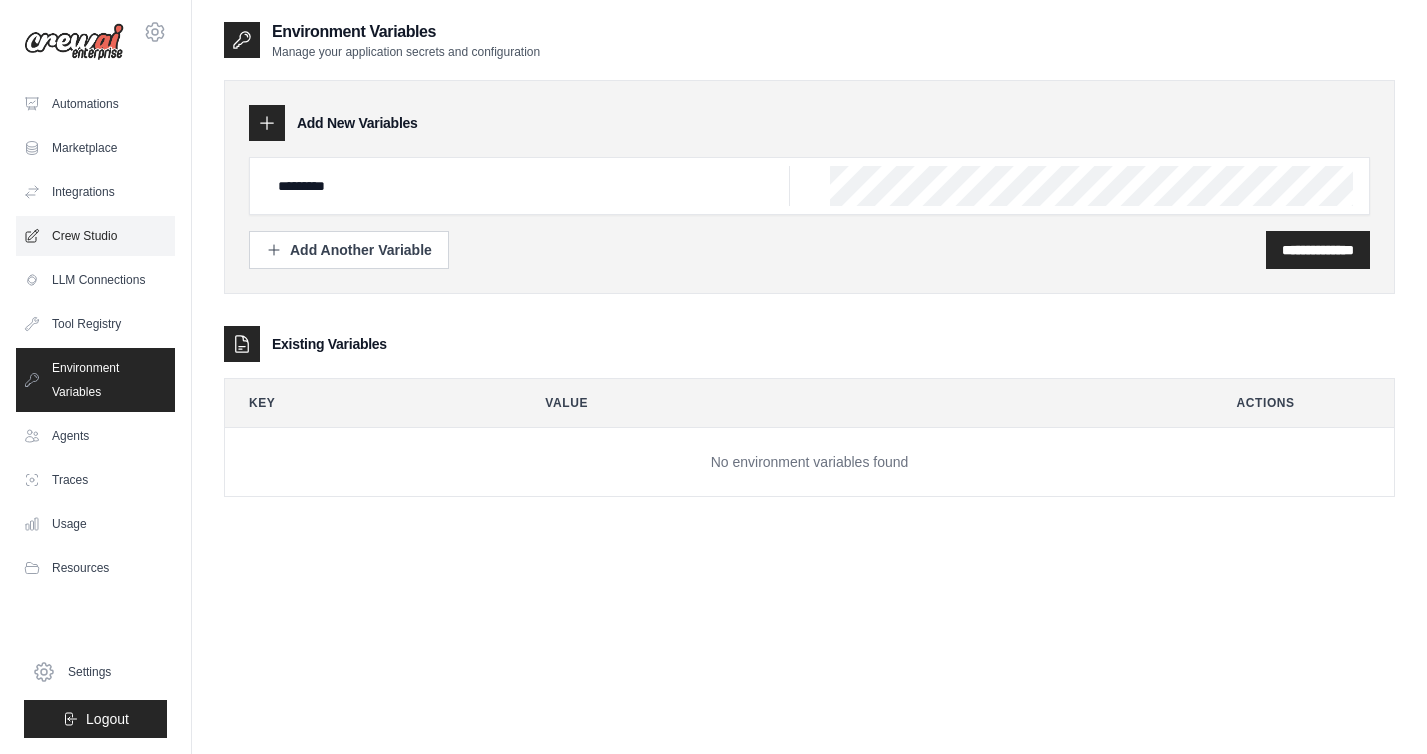 click on "Crew Studio" at bounding box center [95, 236] 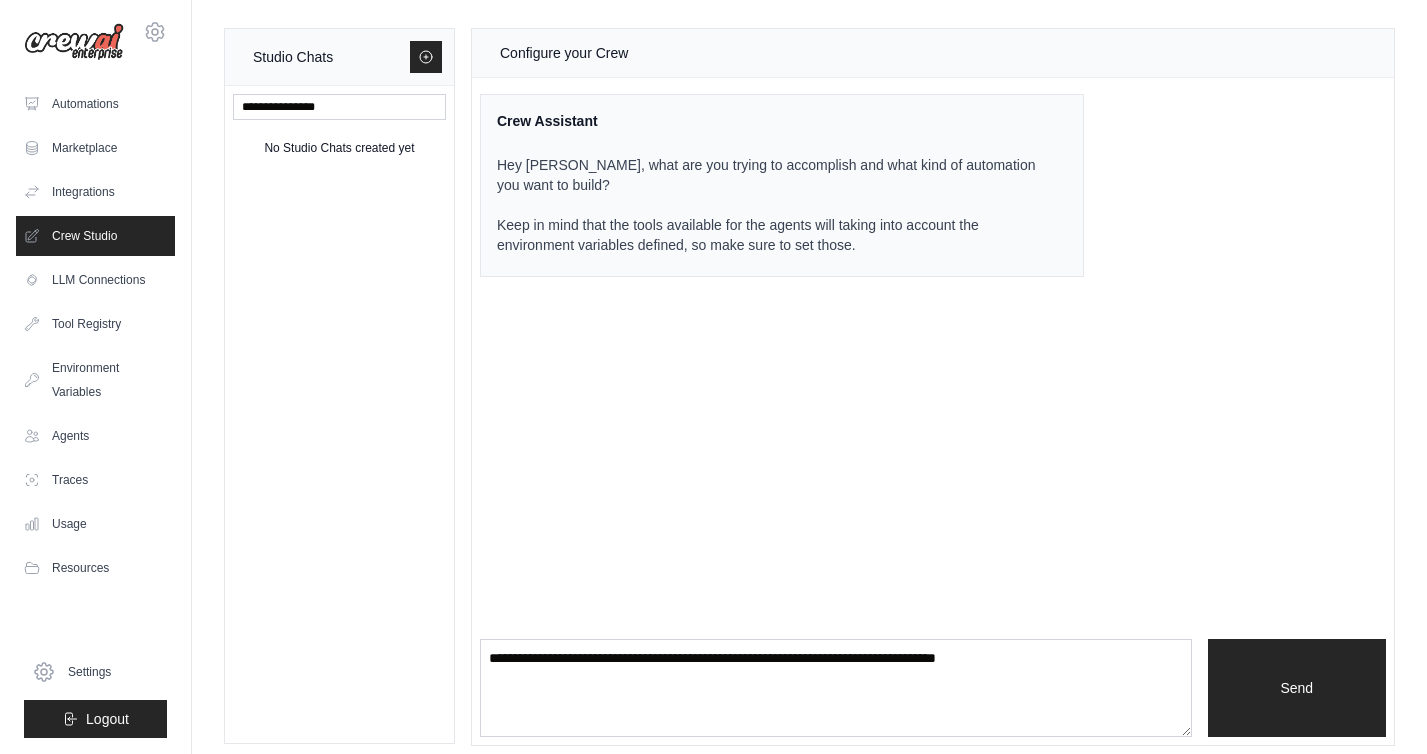 click on "No Studio Chats created yet" at bounding box center [339, 414] 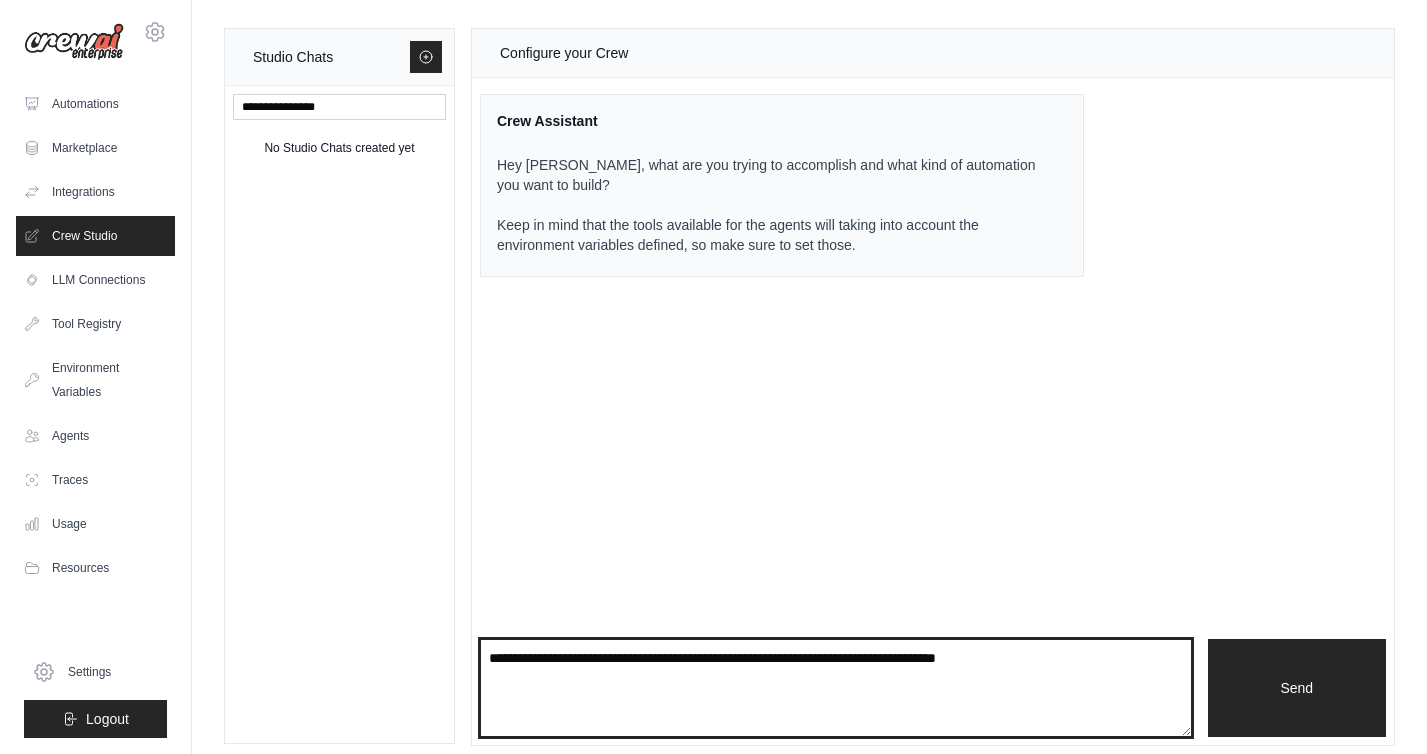 click at bounding box center [836, 688] 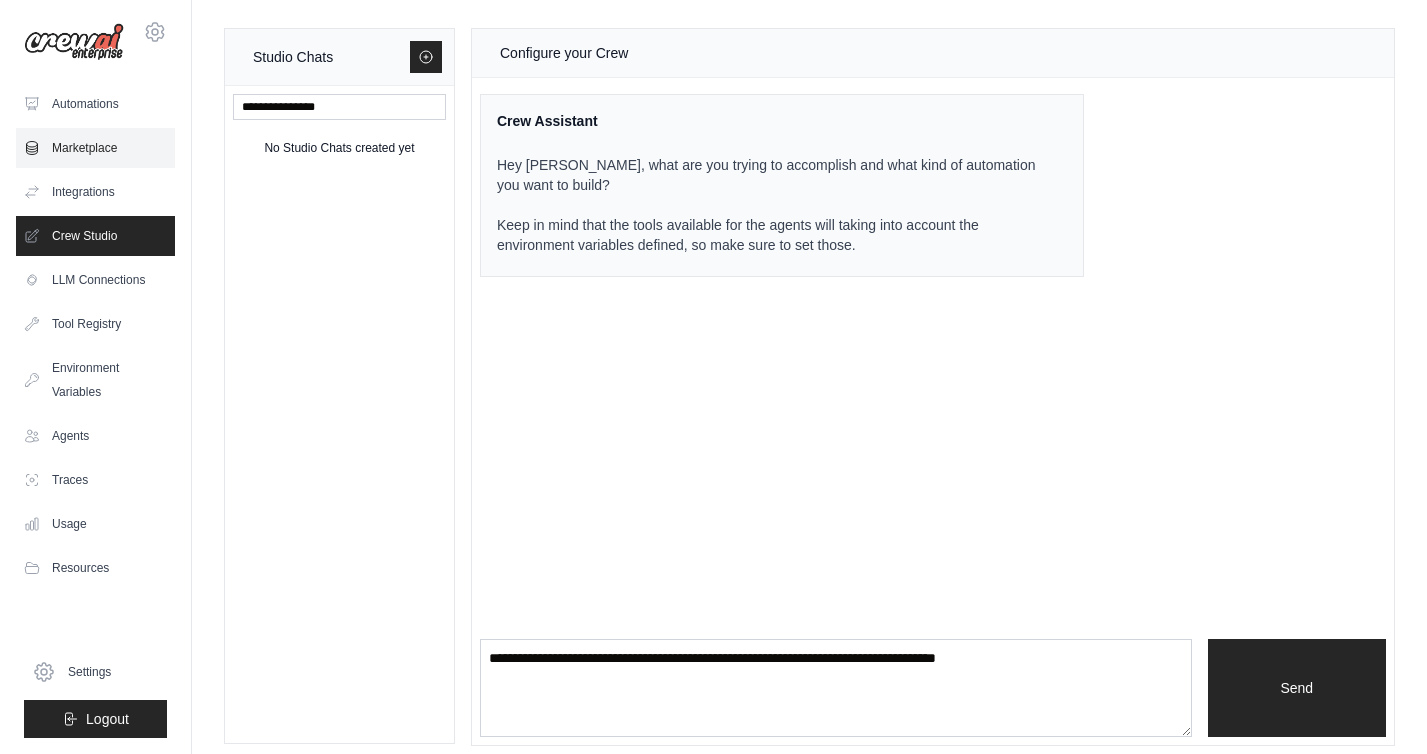click on "Marketplace" at bounding box center [95, 148] 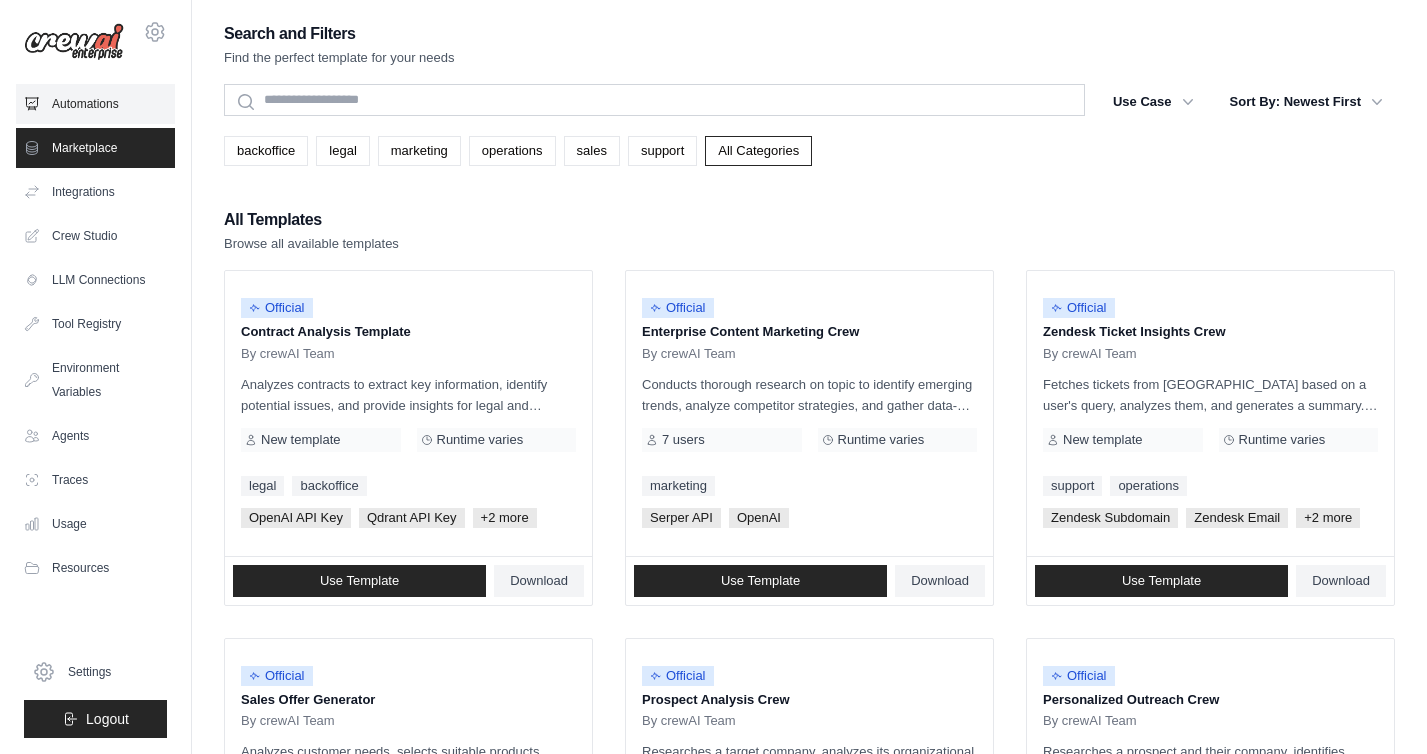 click on "Automations" at bounding box center (95, 104) 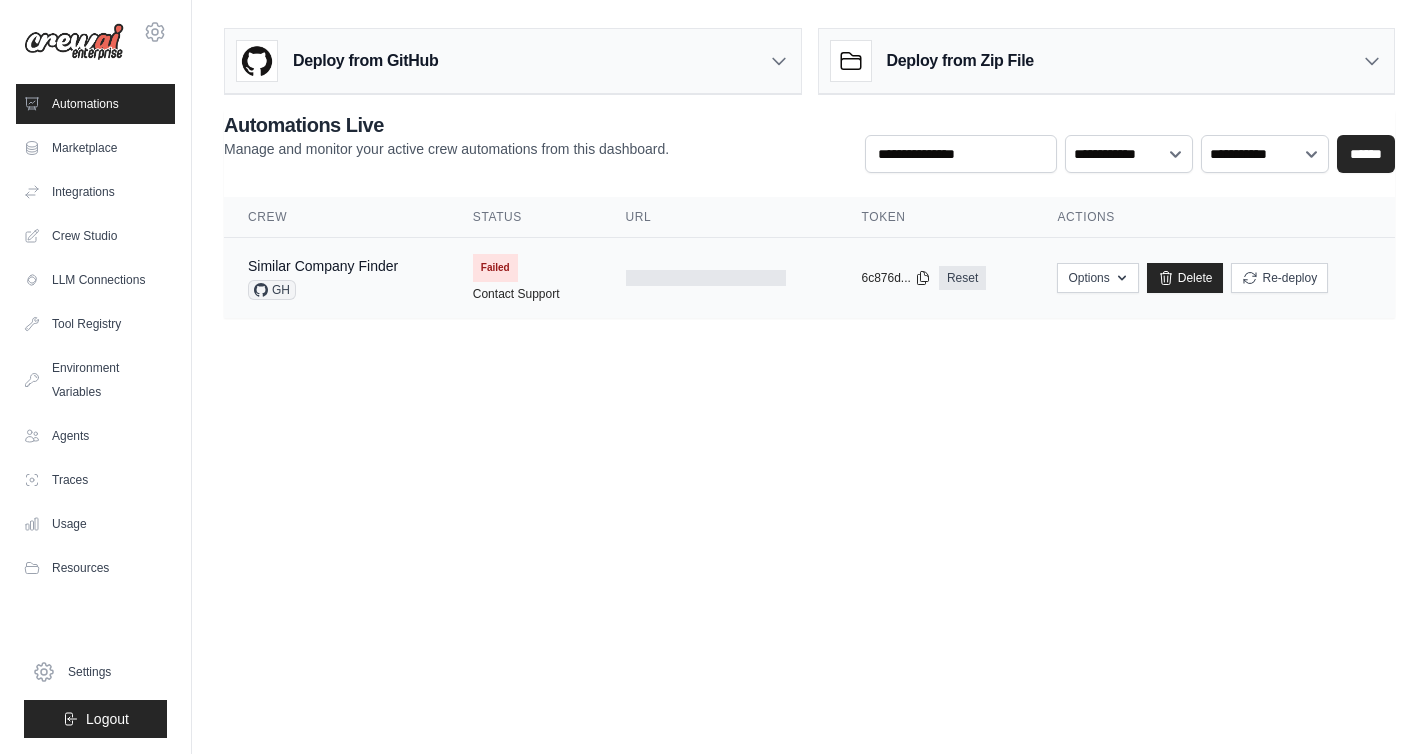 click on "GH" at bounding box center (323, 290) 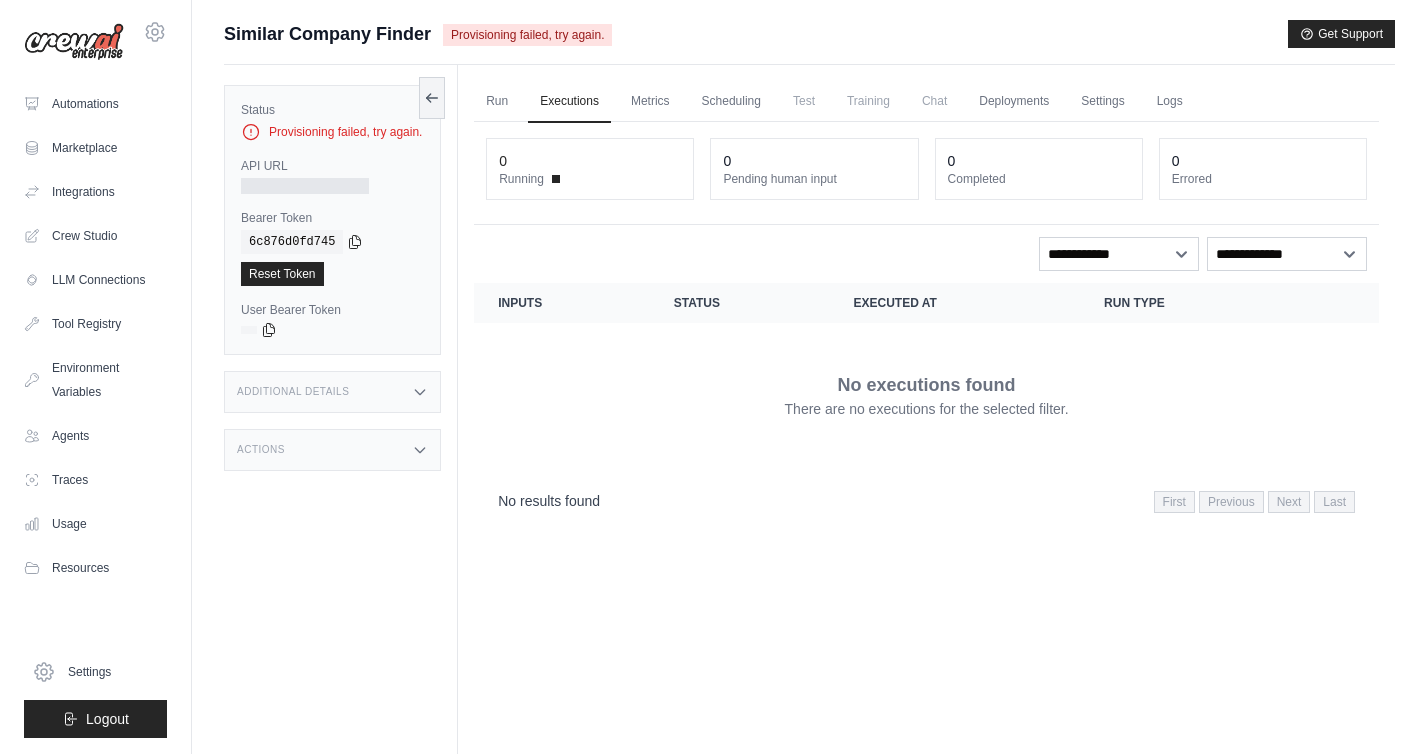 scroll, scrollTop: 0, scrollLeft: 0, axis: both 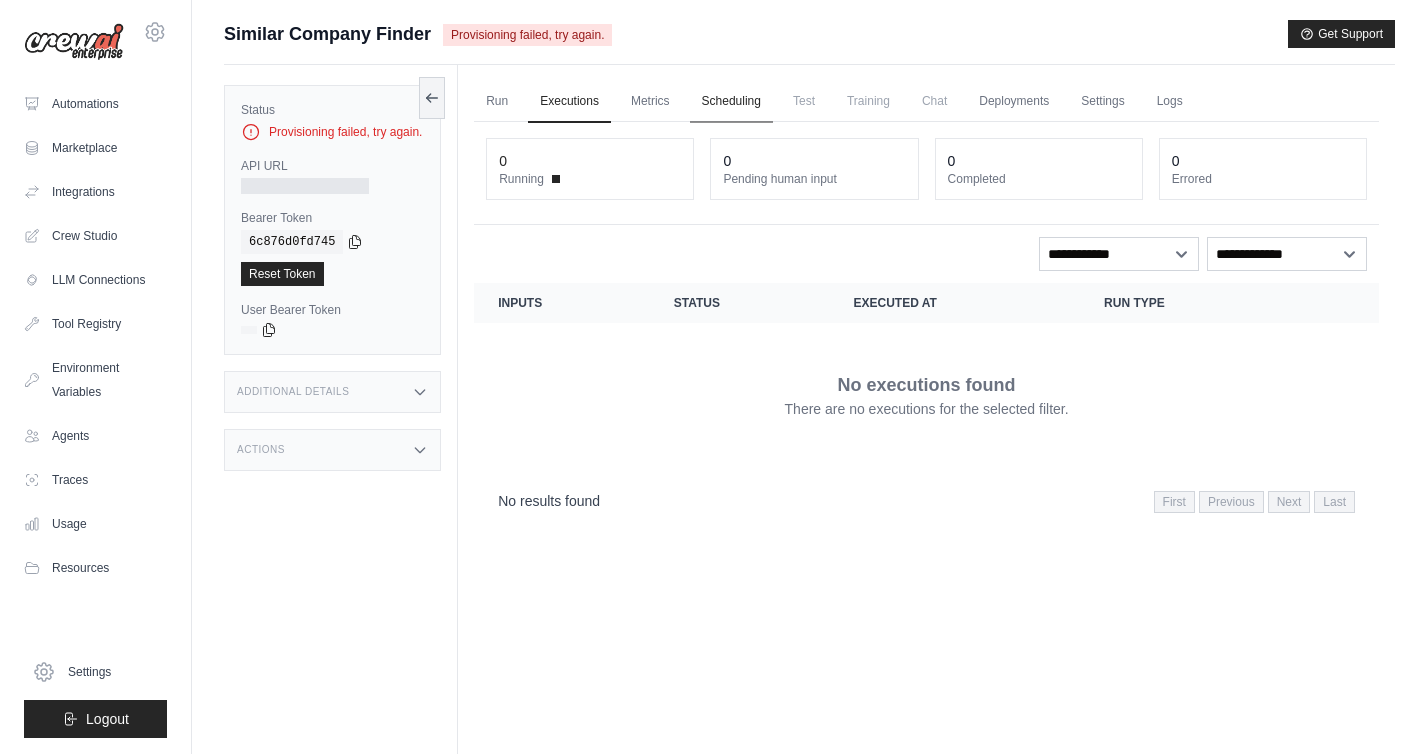 click on "Scheduling" at bounding box center (731, 102) 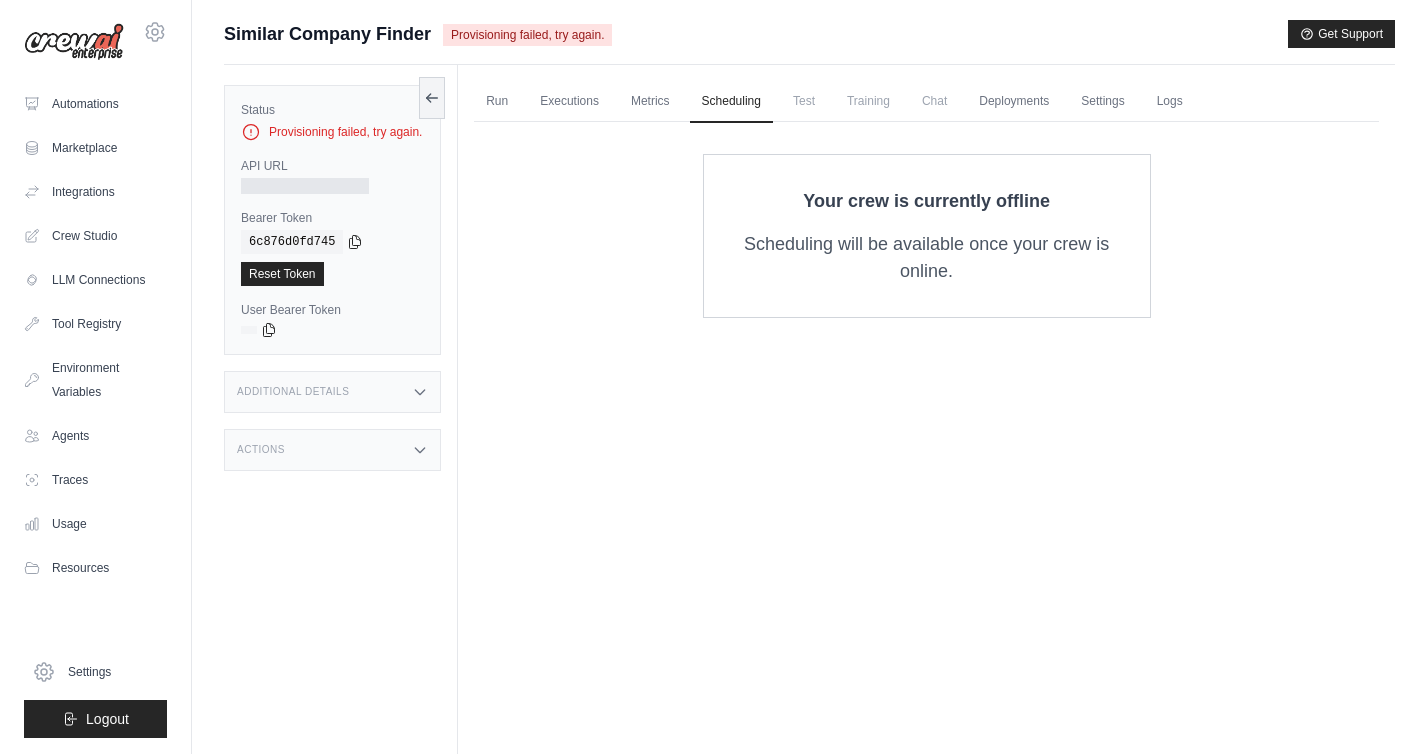 click on "Training" at bounding box center [868, 101] 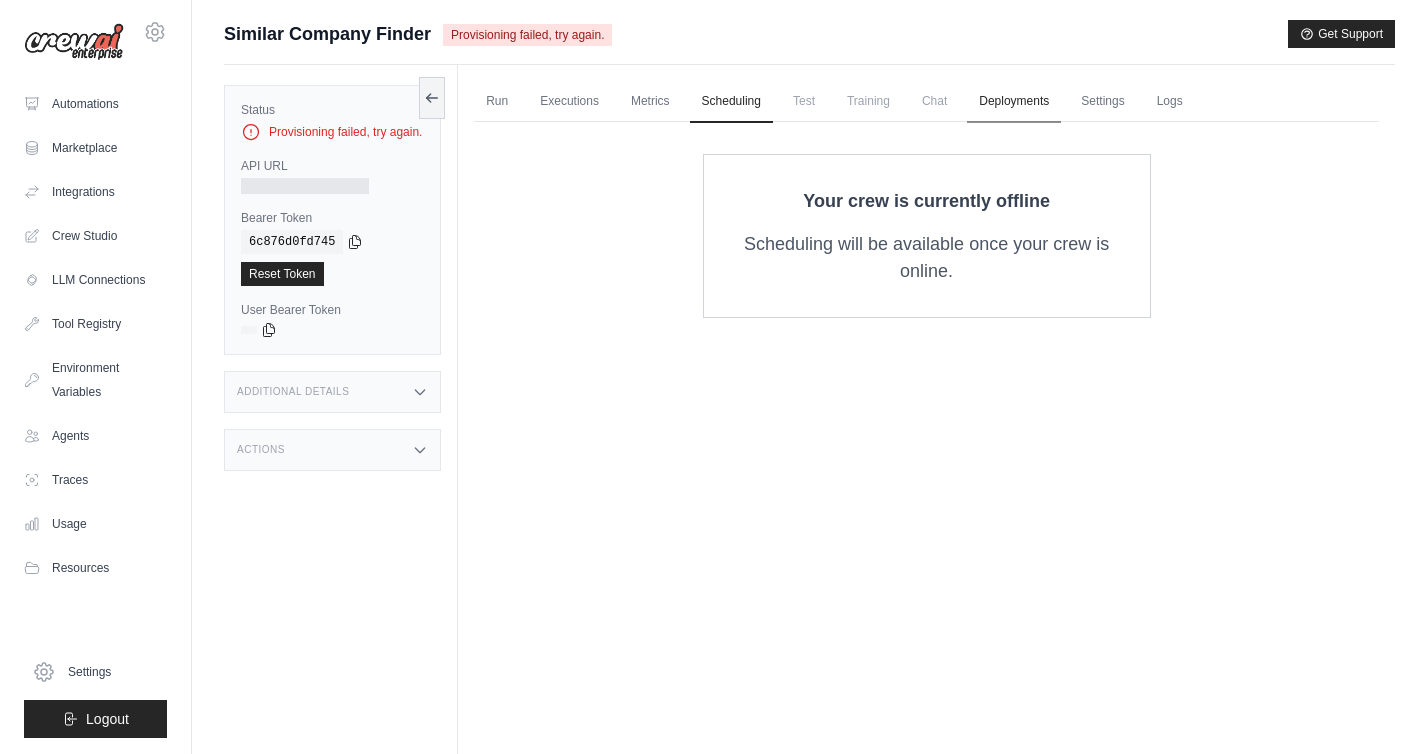 click on "Deployments" at bounding box center (1014, 102) 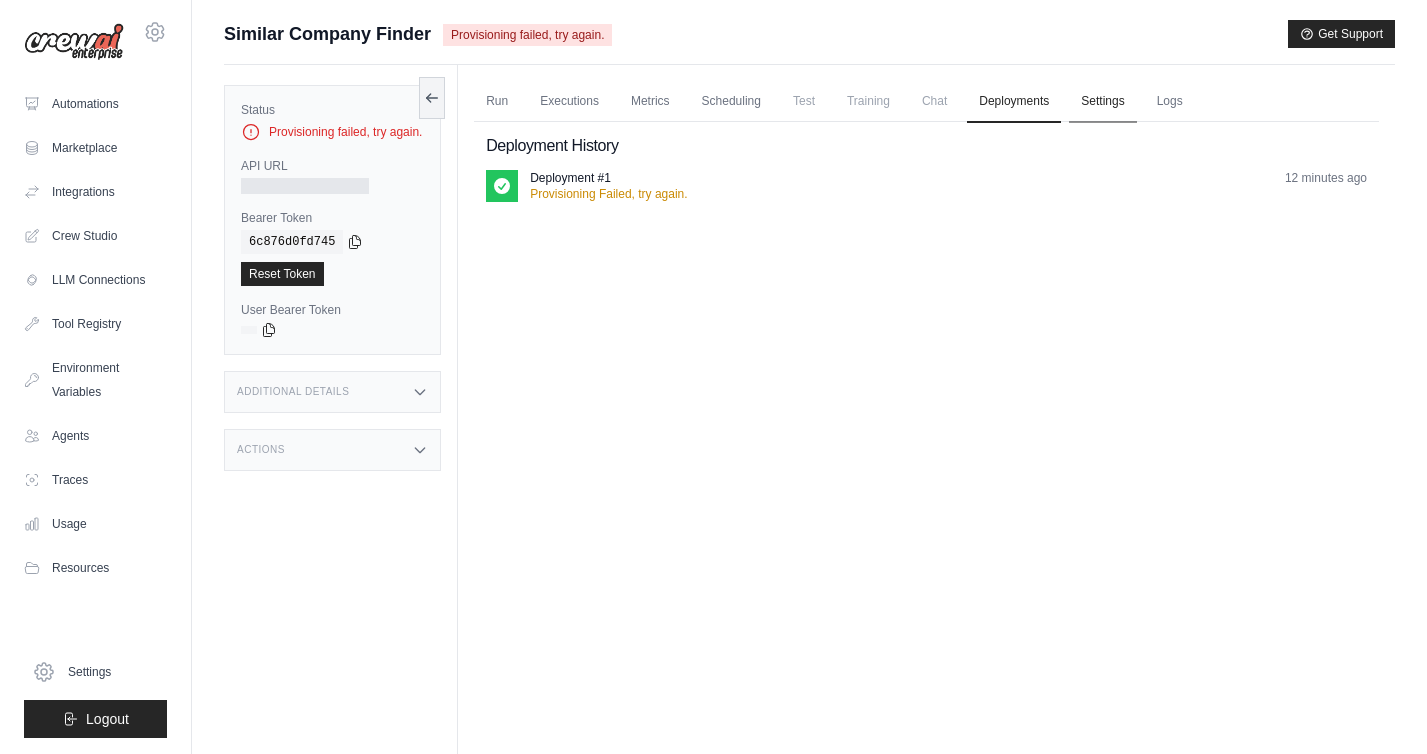 click on "Settings" at bounding box center [1102, 102] 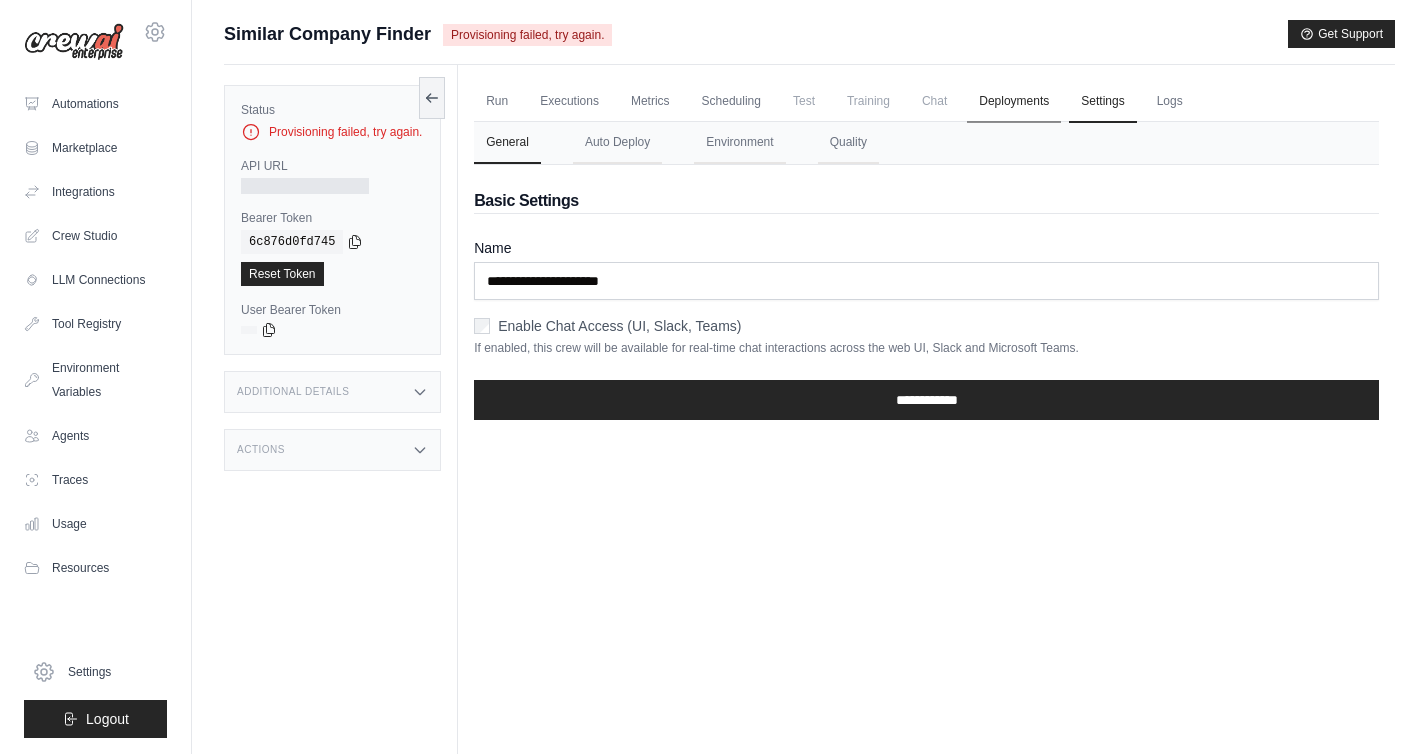 click on "Deployments" at bounding box center [1014, 102] 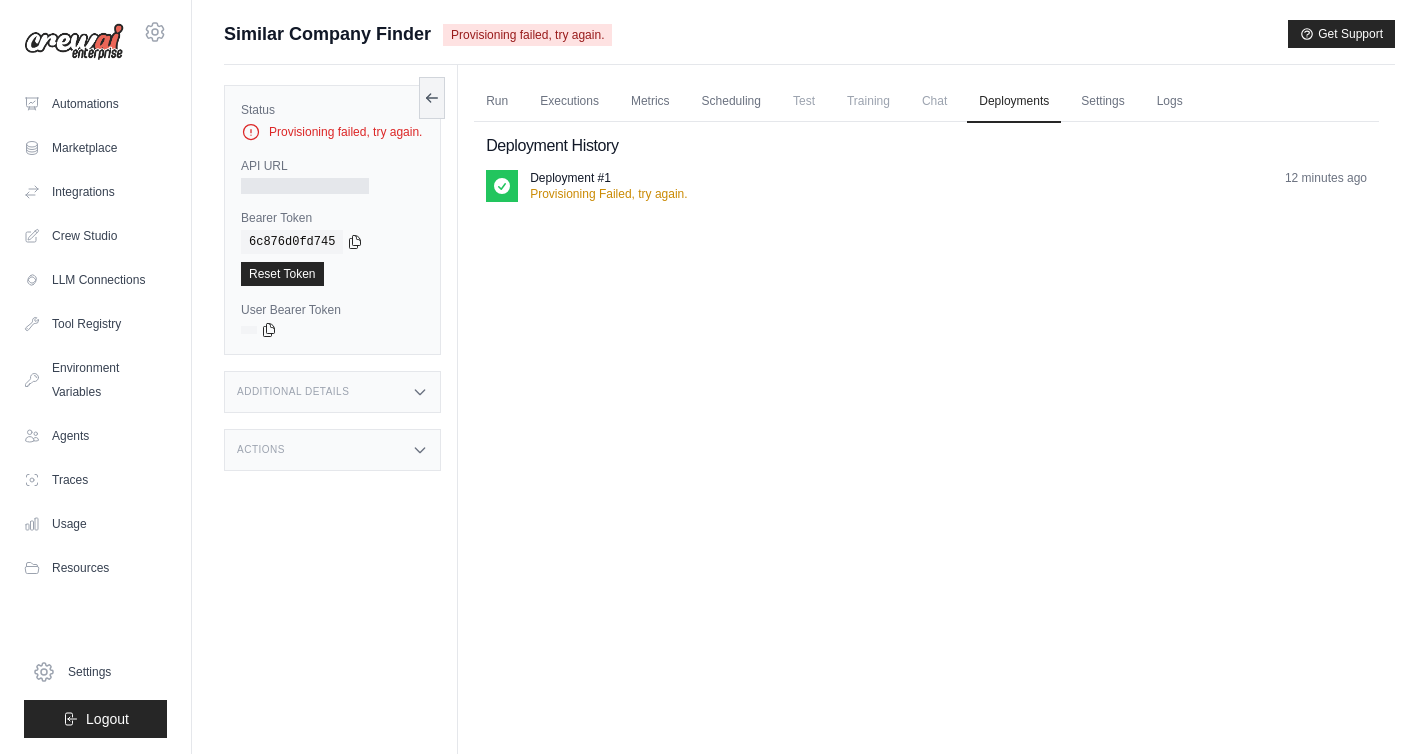 click on "Deployment #1
Provisioning Failed, try again.
12 minutes ago" at bounding box center (926, 194) 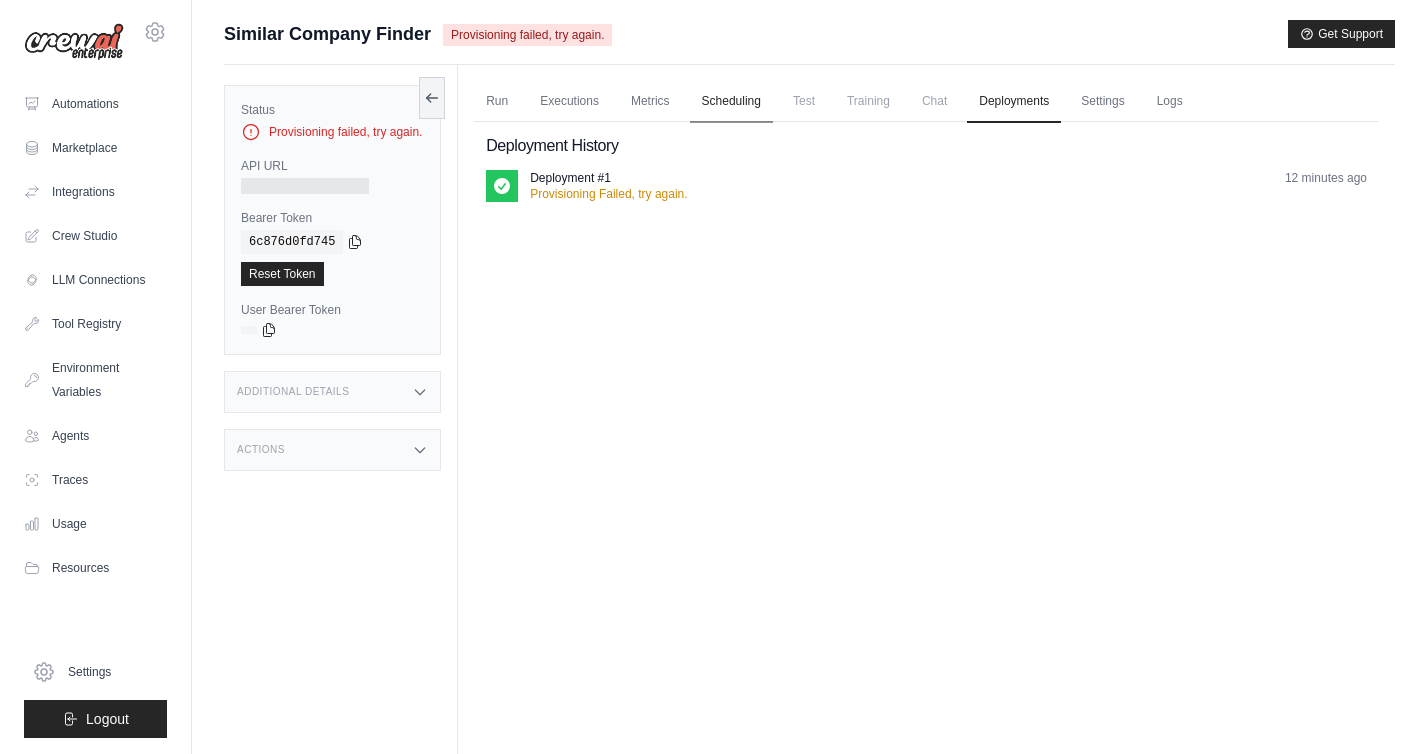 click on "Scheduling" at bounding box center (731, 102) 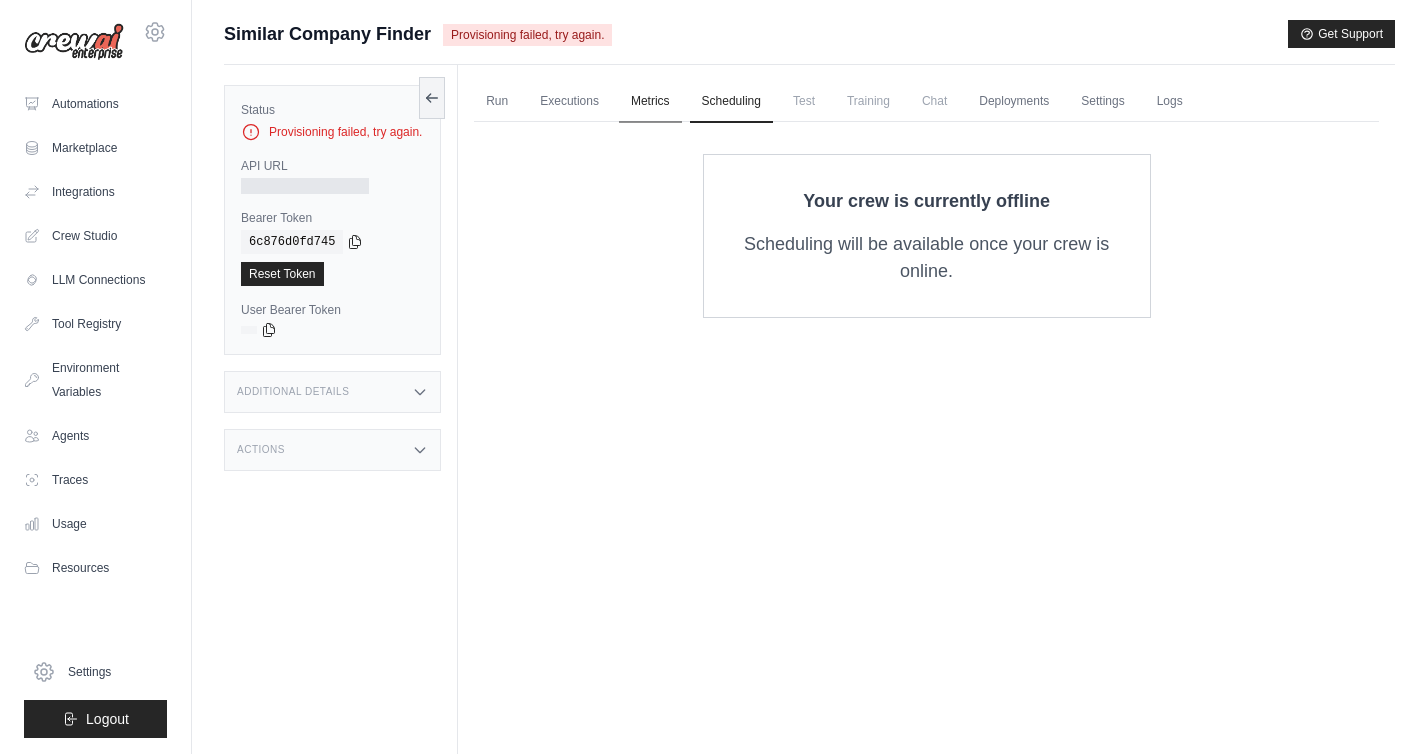 click on "Metrics" at bounding box center [650, 102] 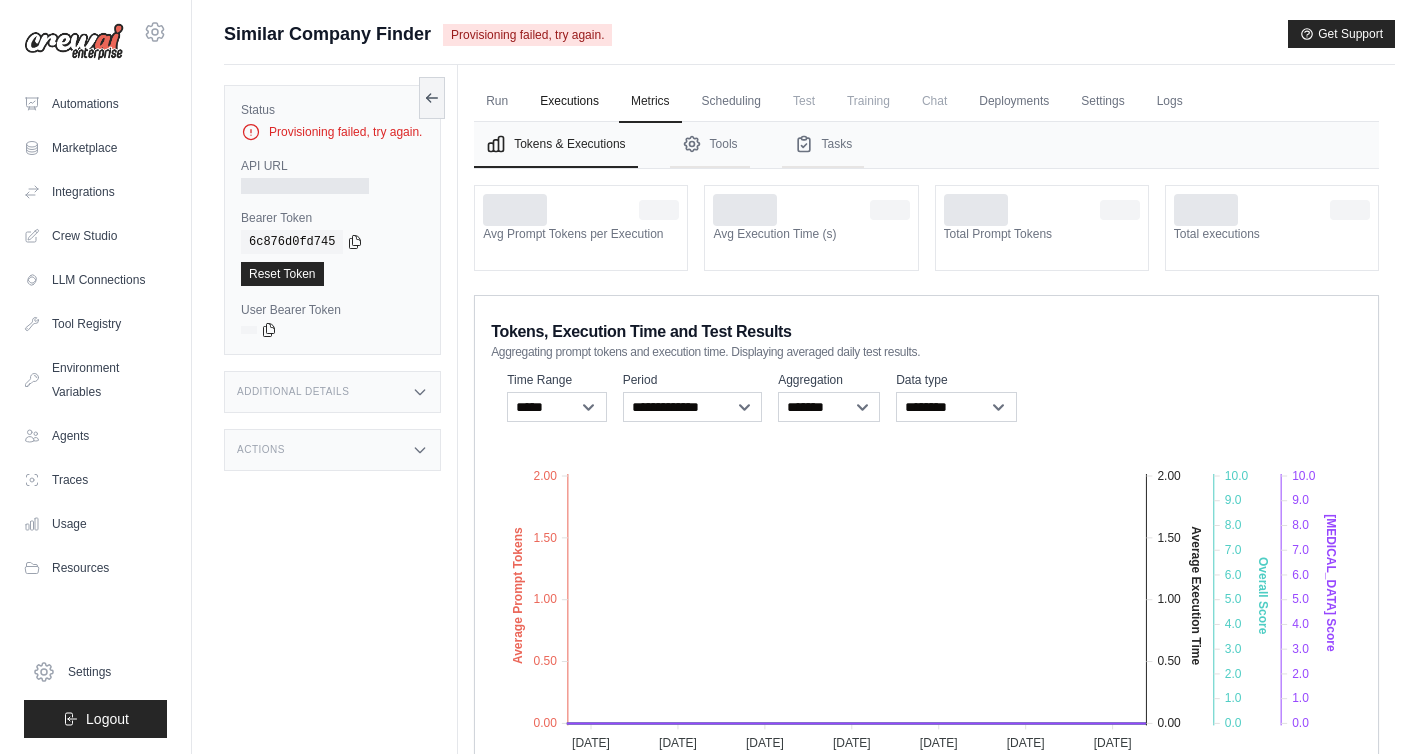 click on "Executions" at bounding box center (569, 102) 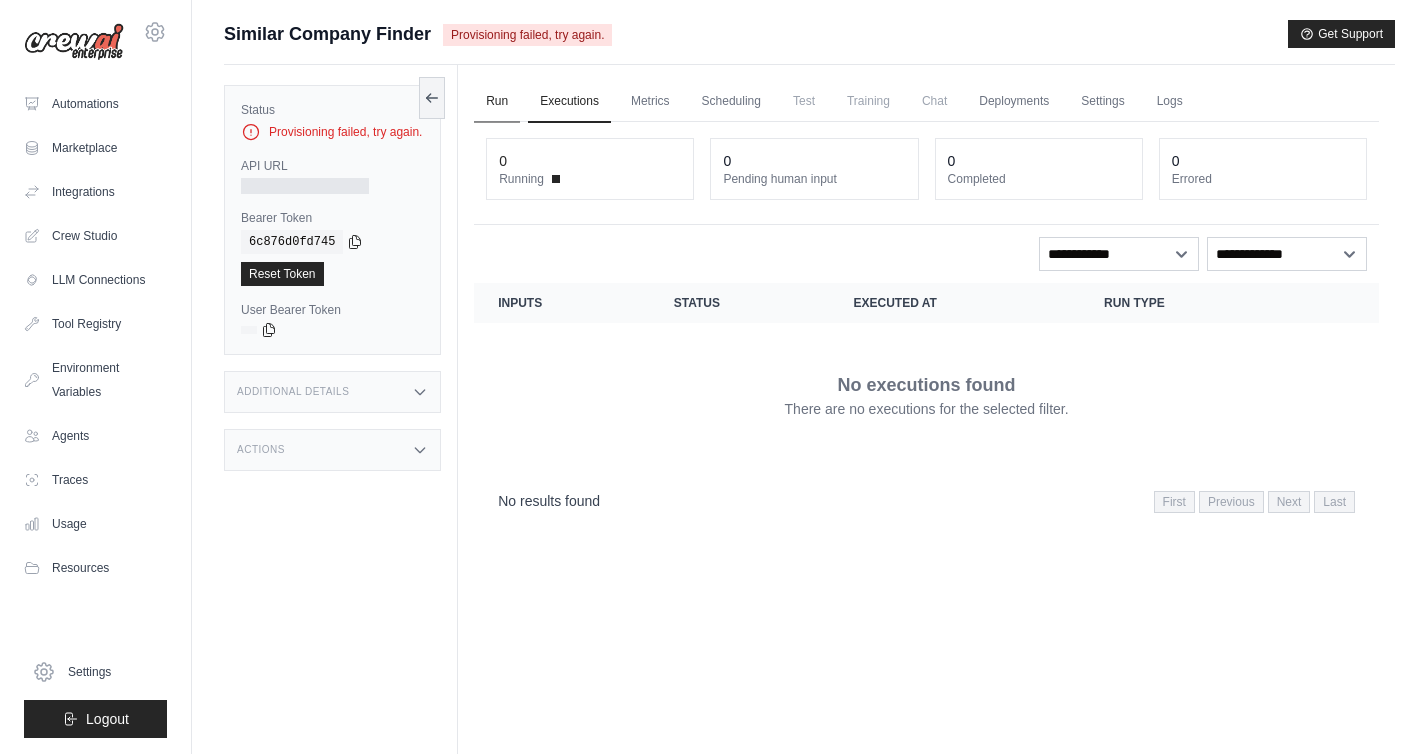 click on "Run" at bounding box center (497, 102) 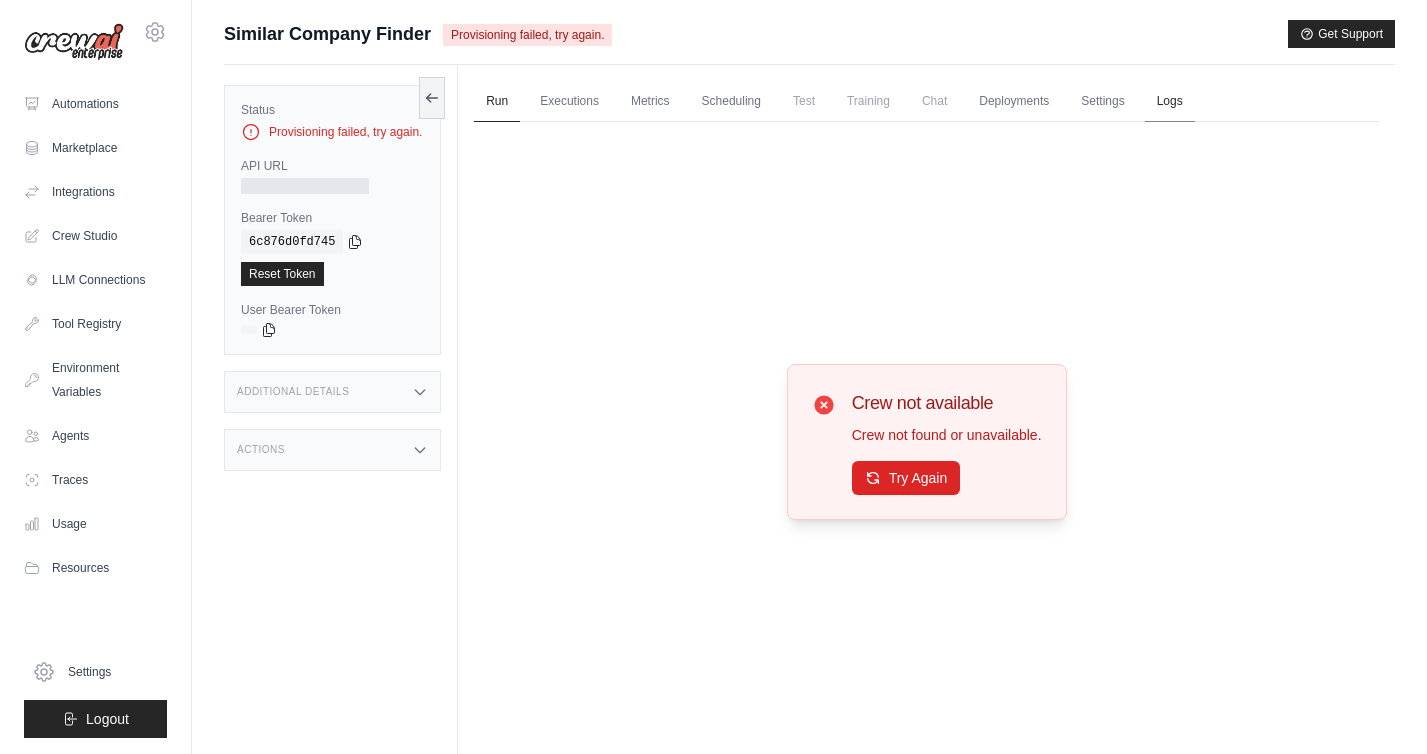 click on "Logs" at bounding box center (1170, 102) 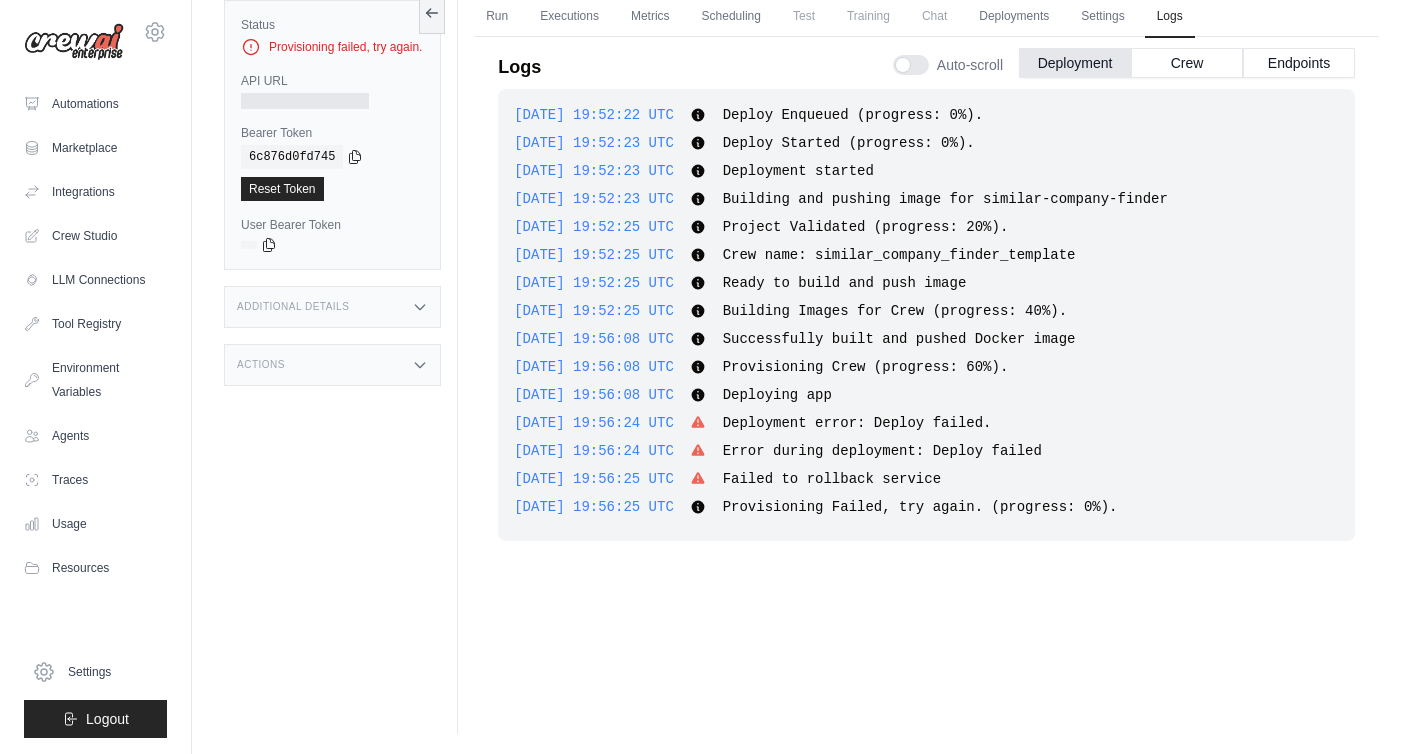 scroll, scrollTop: 0, scrollLeft: 0, axis: both 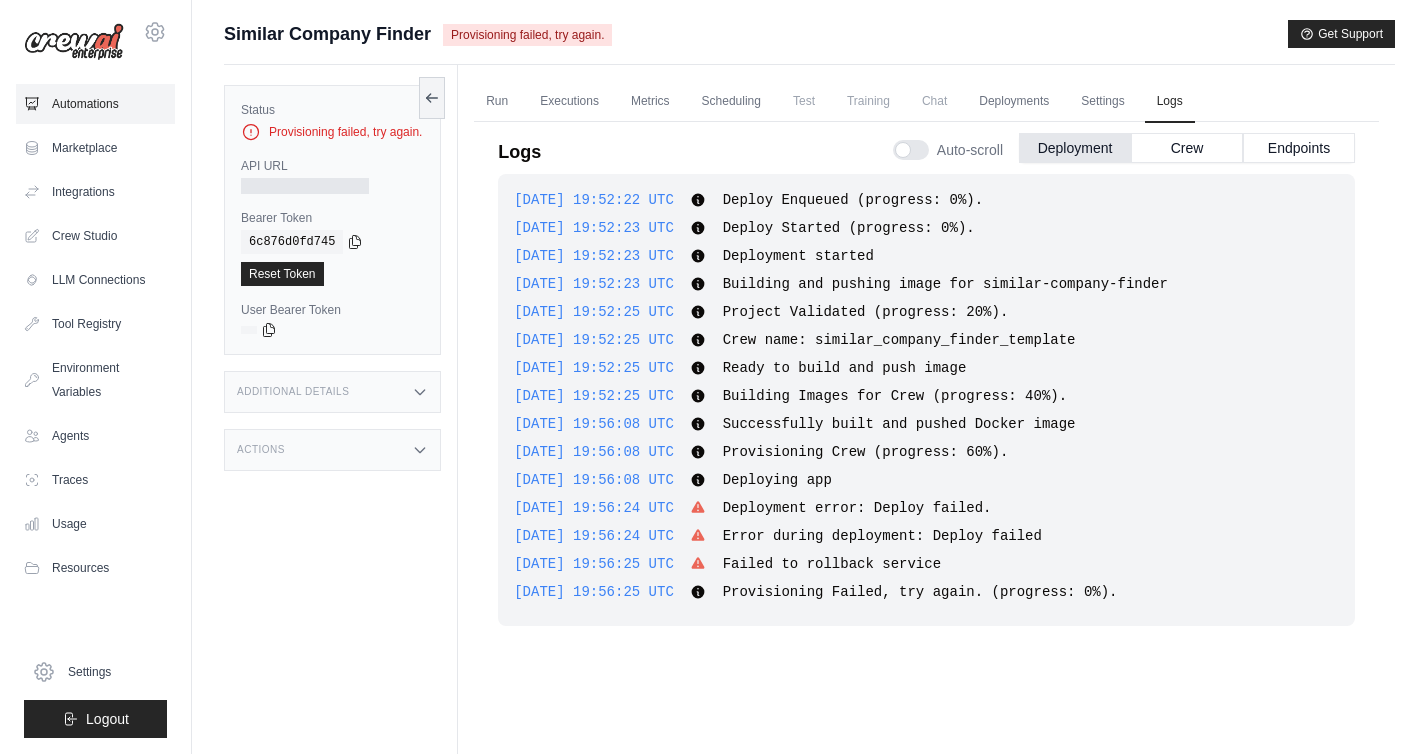click on "Automations" at bounding box center [95, 104] 